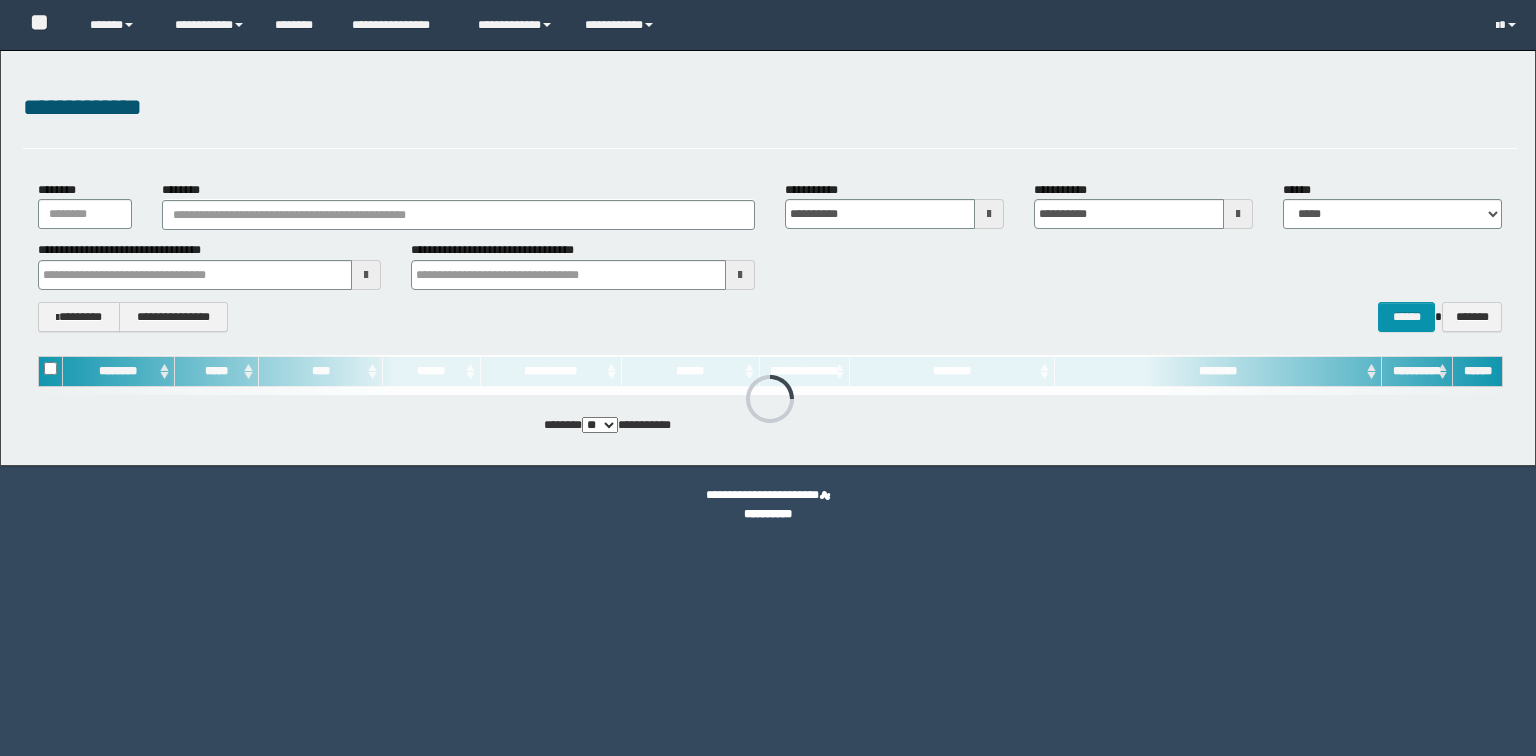 scroll, scrollTop: 0, scrollLeft: 0, axis: both 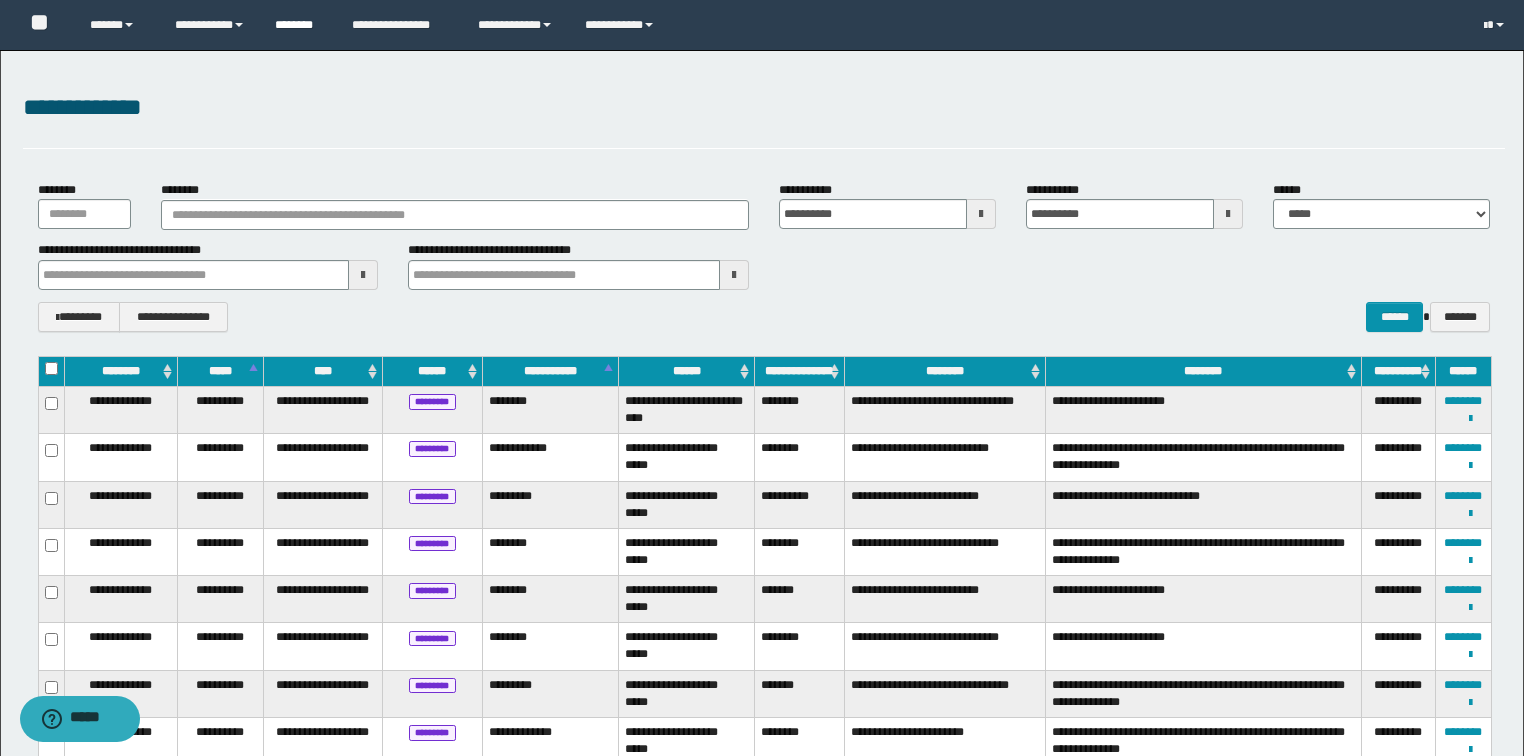 click on "********" at bounding box center (298, 25) 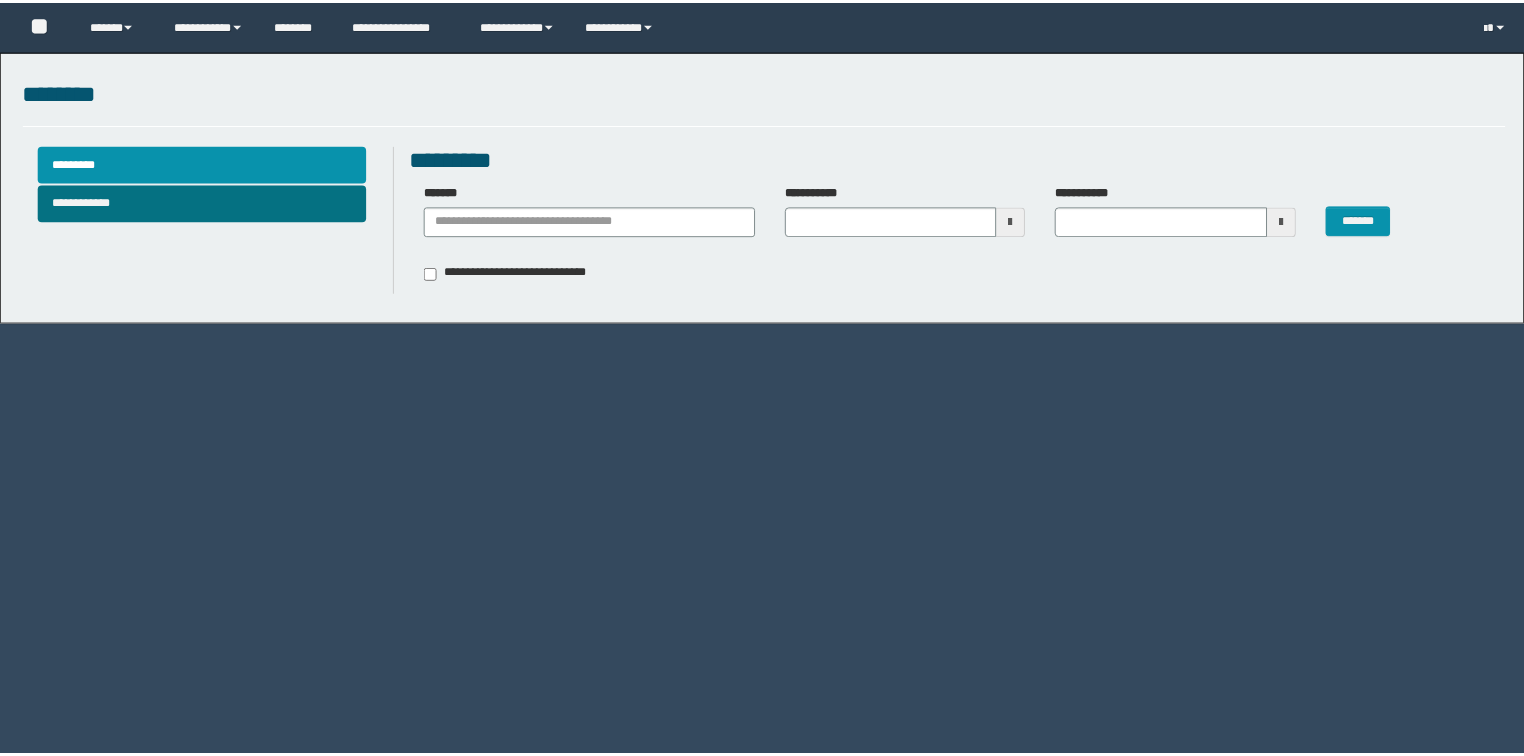 scroll, scrollTop: 0, scrollLeft: 0, axis: both 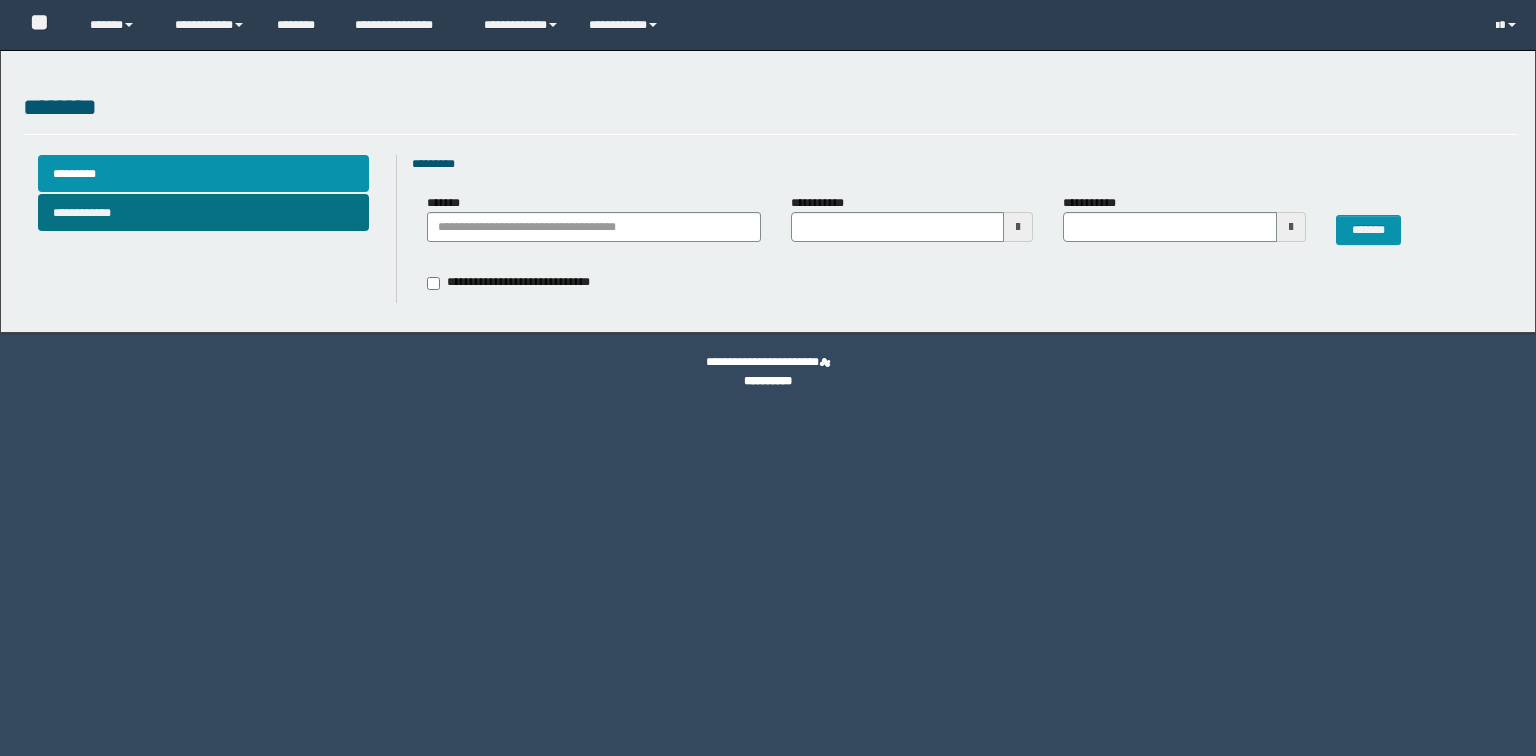 type 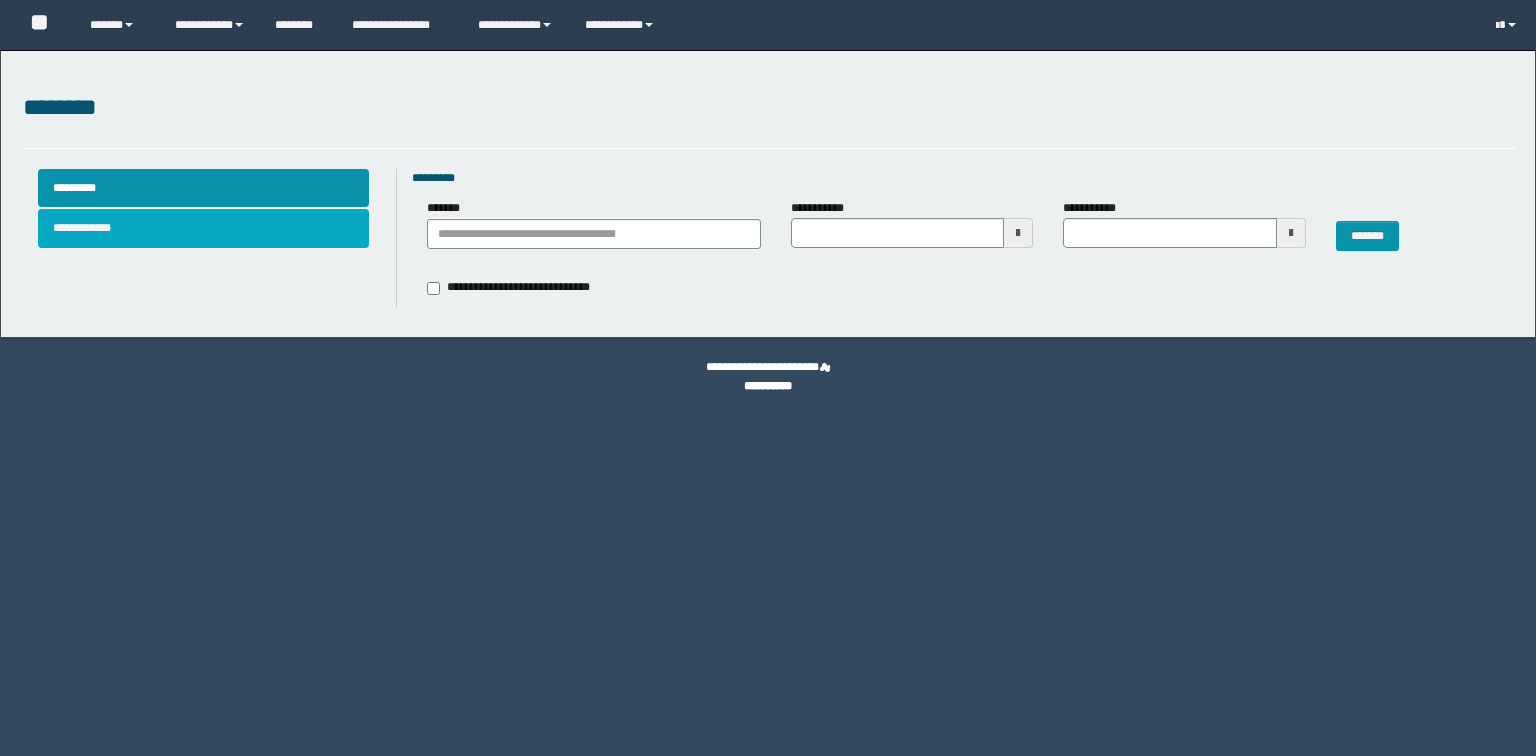 click on "**********" at bounding box center [204, 228] 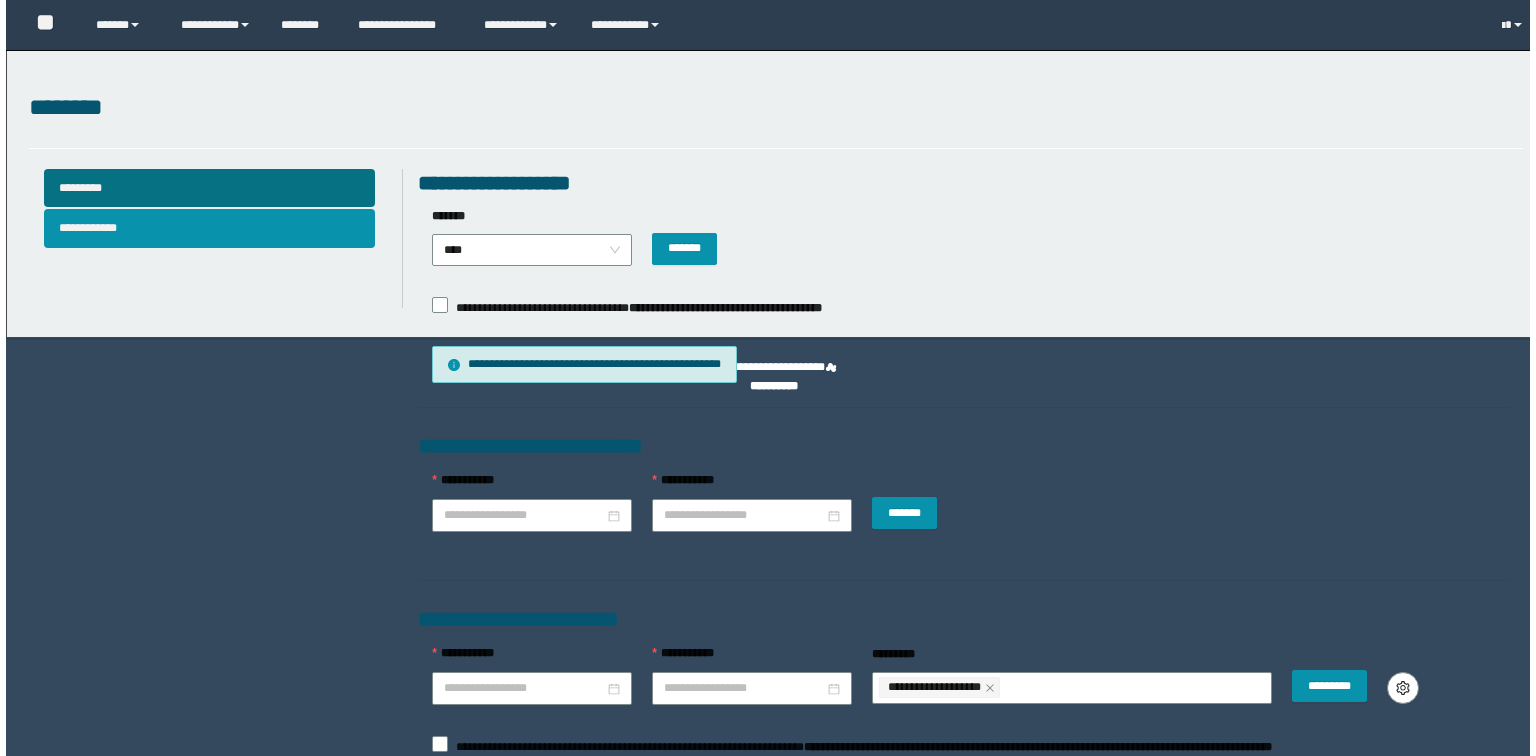 scroll, scrollTop: 0, scrollLeft: 0, axis: both 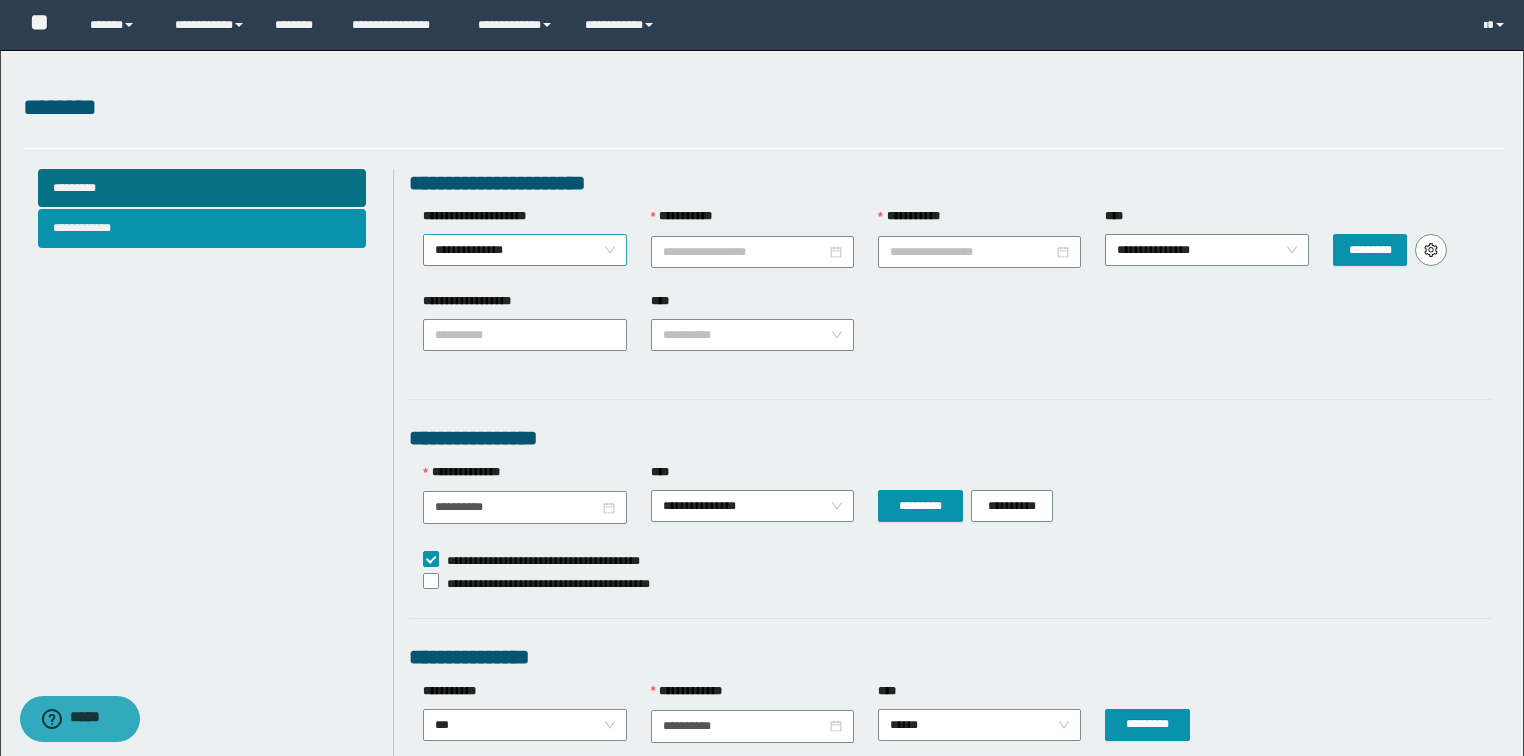 click on "**********" at bounding box center (525, 250) 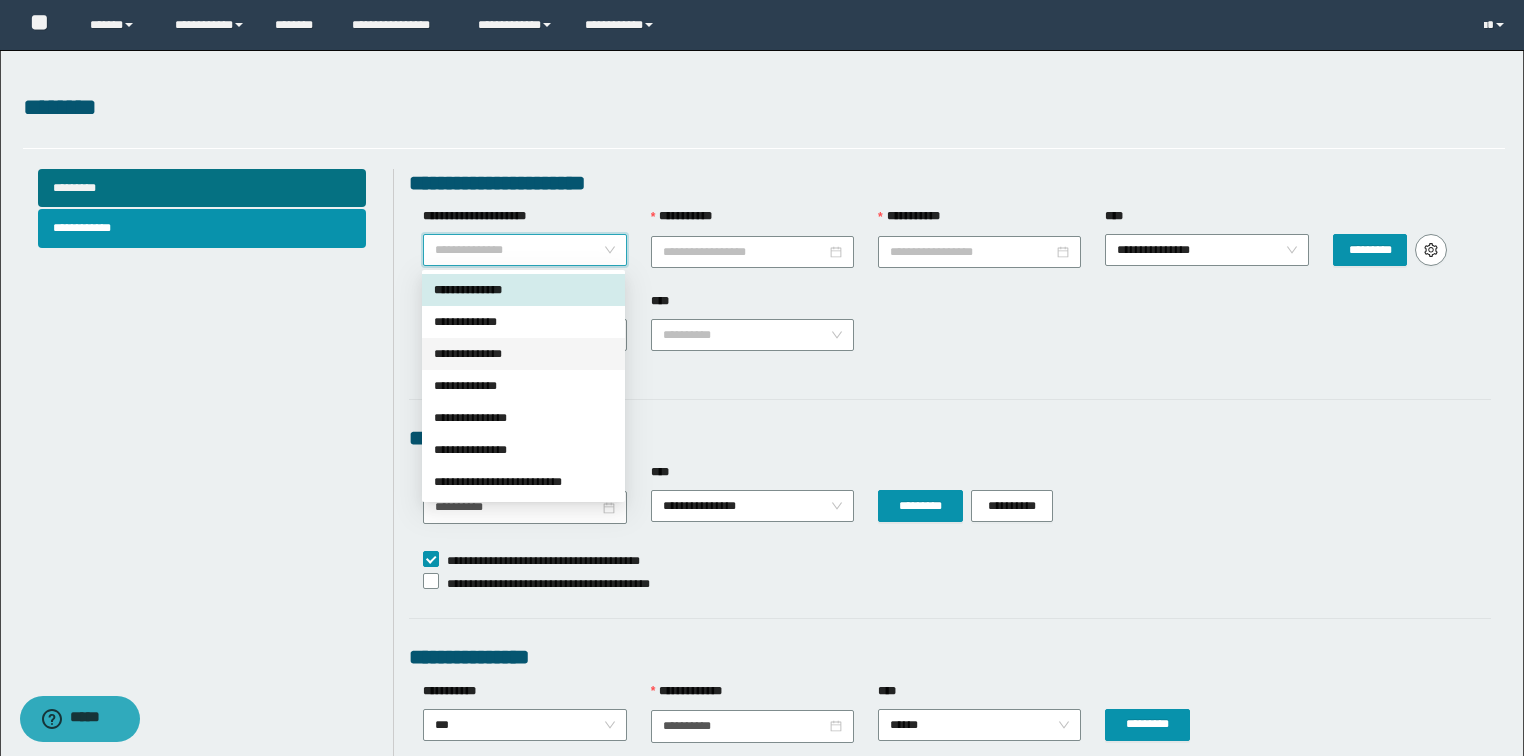 click on "**********" at bounding box center (523, 354) 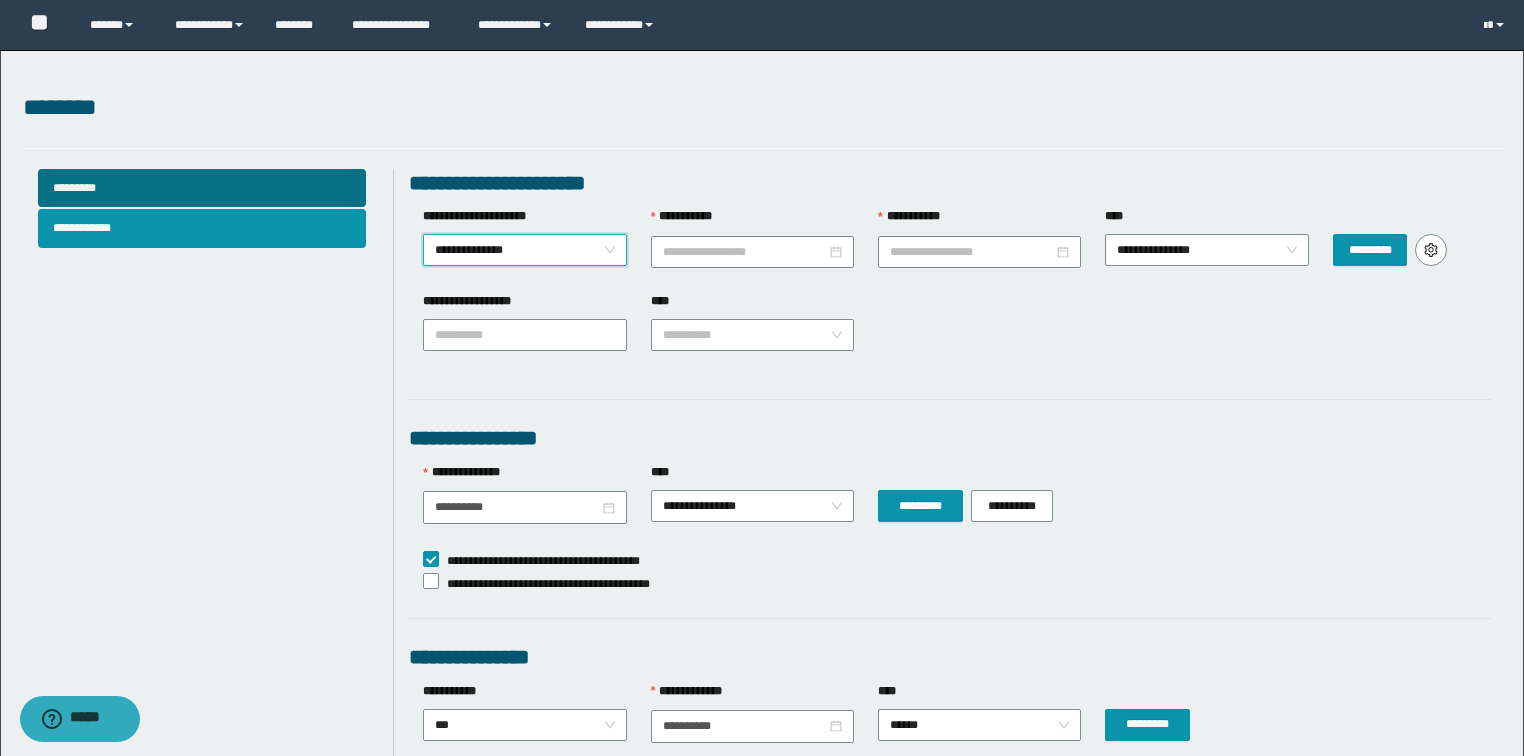 click on "**********" at bounding box center [752, 249] 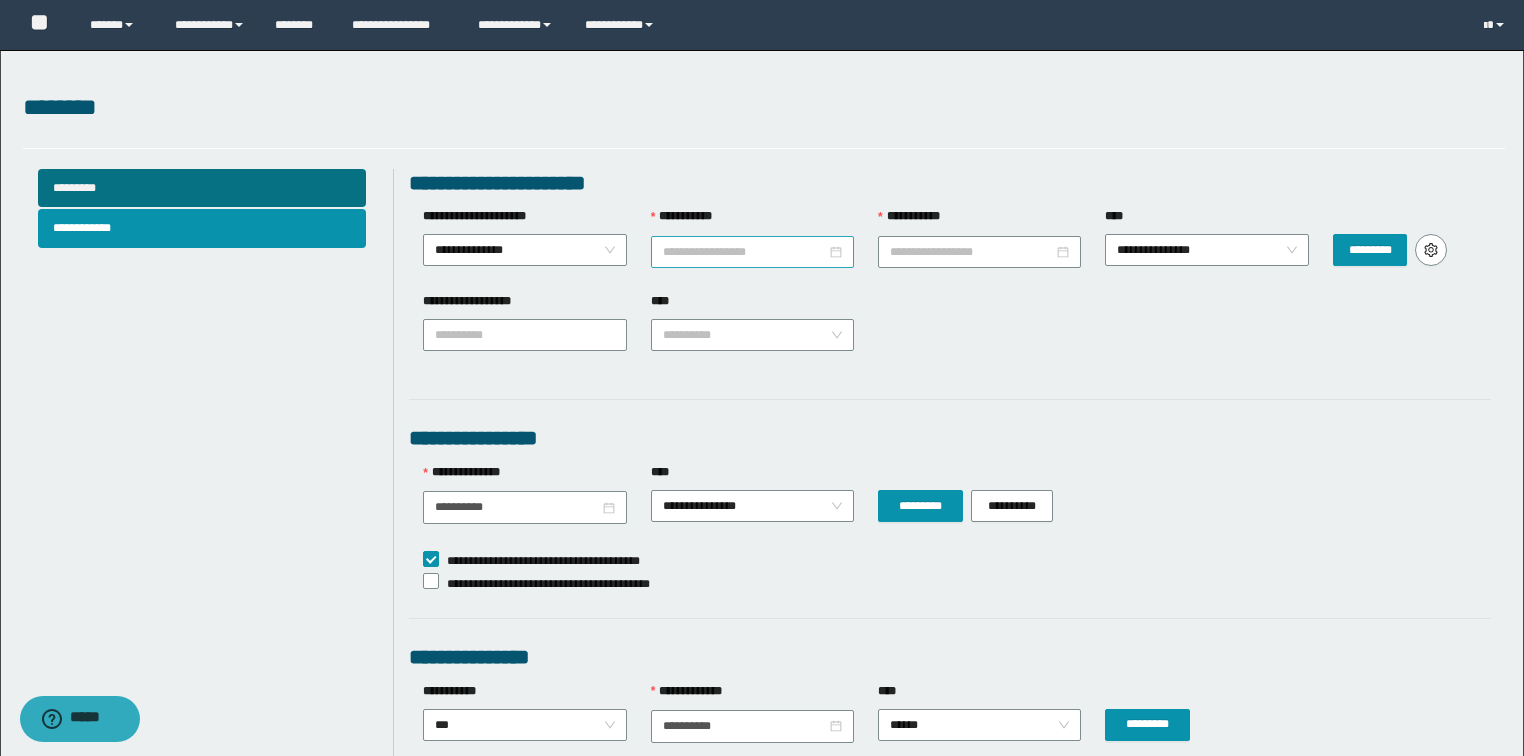 click on "**********" at bounding box center [744, 252] 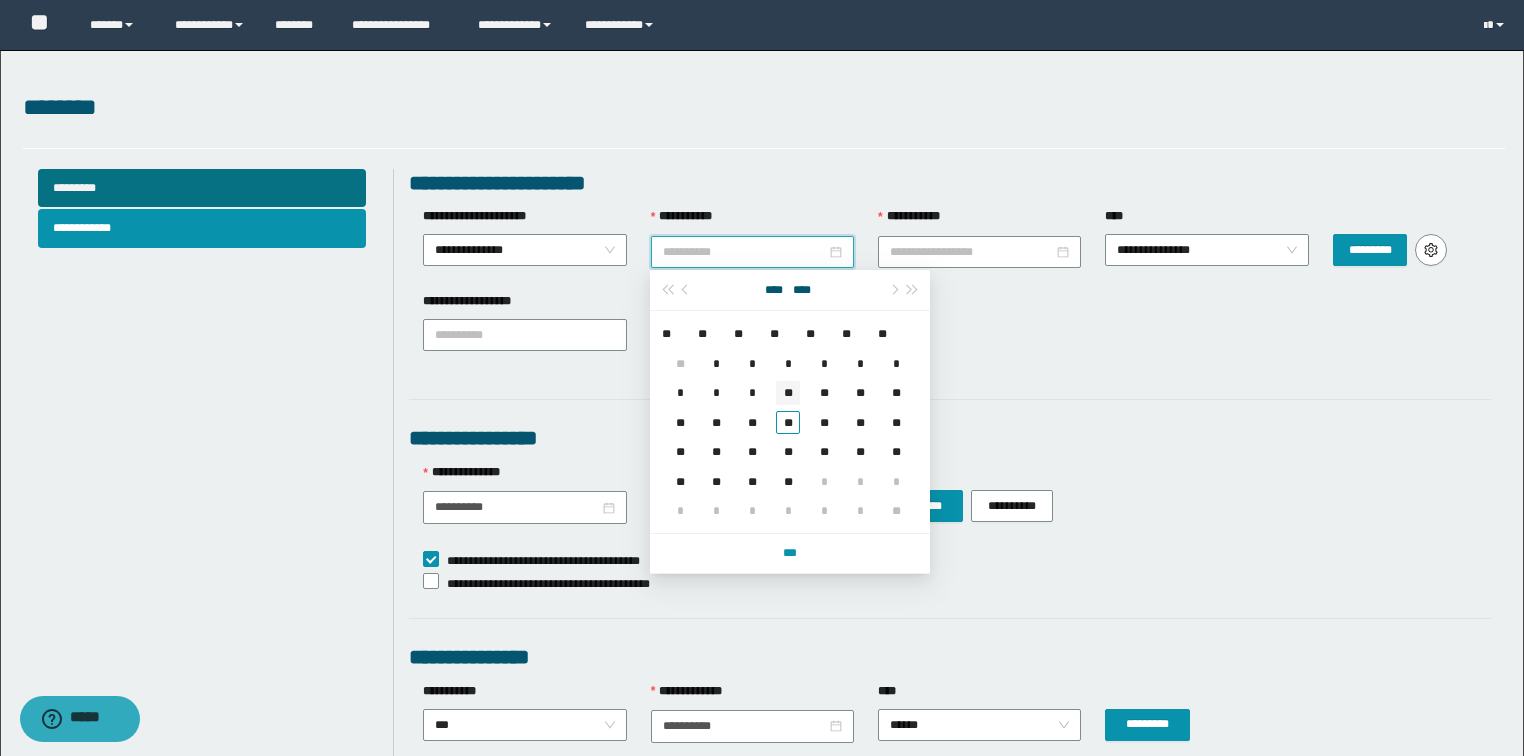 type on "**********" 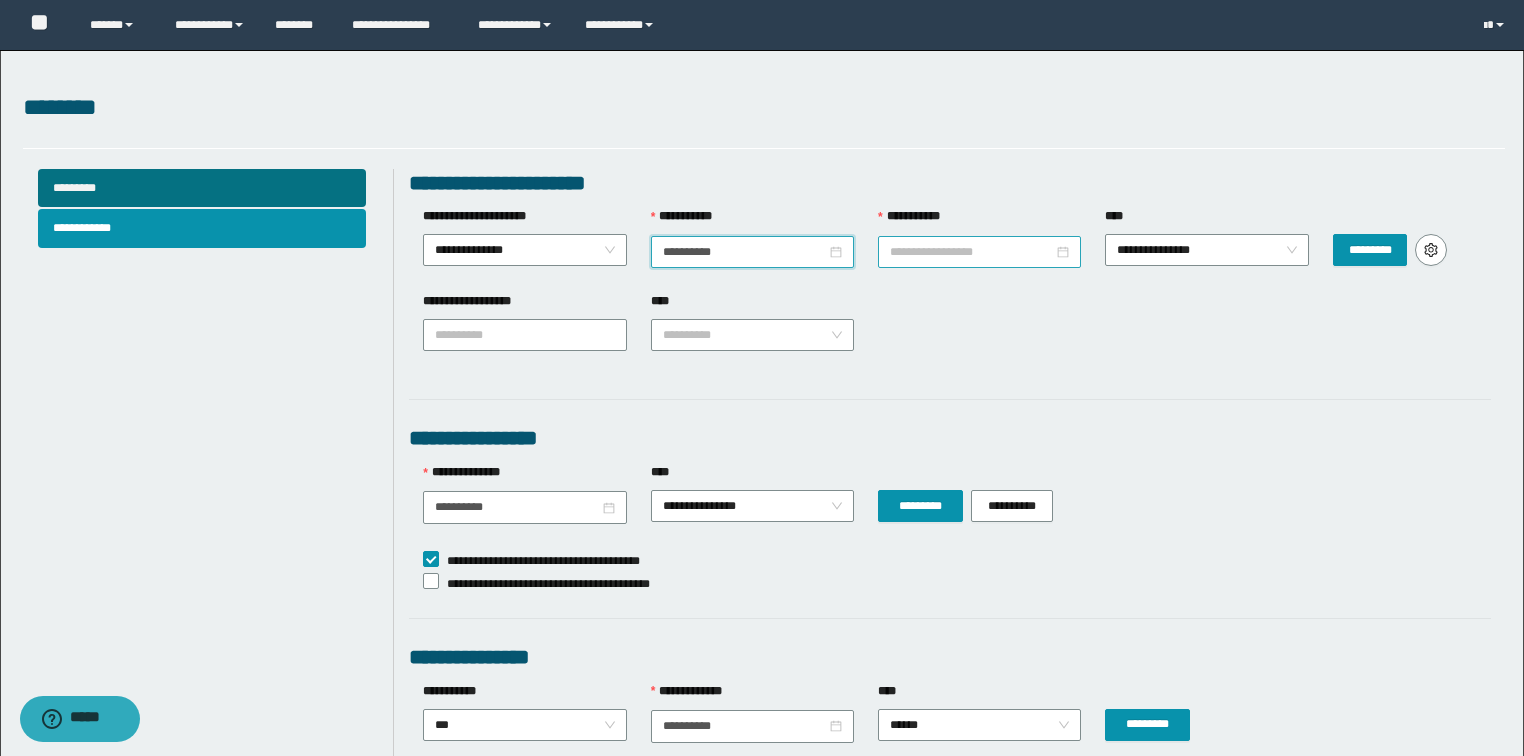 click at bounding box center (979, 252) 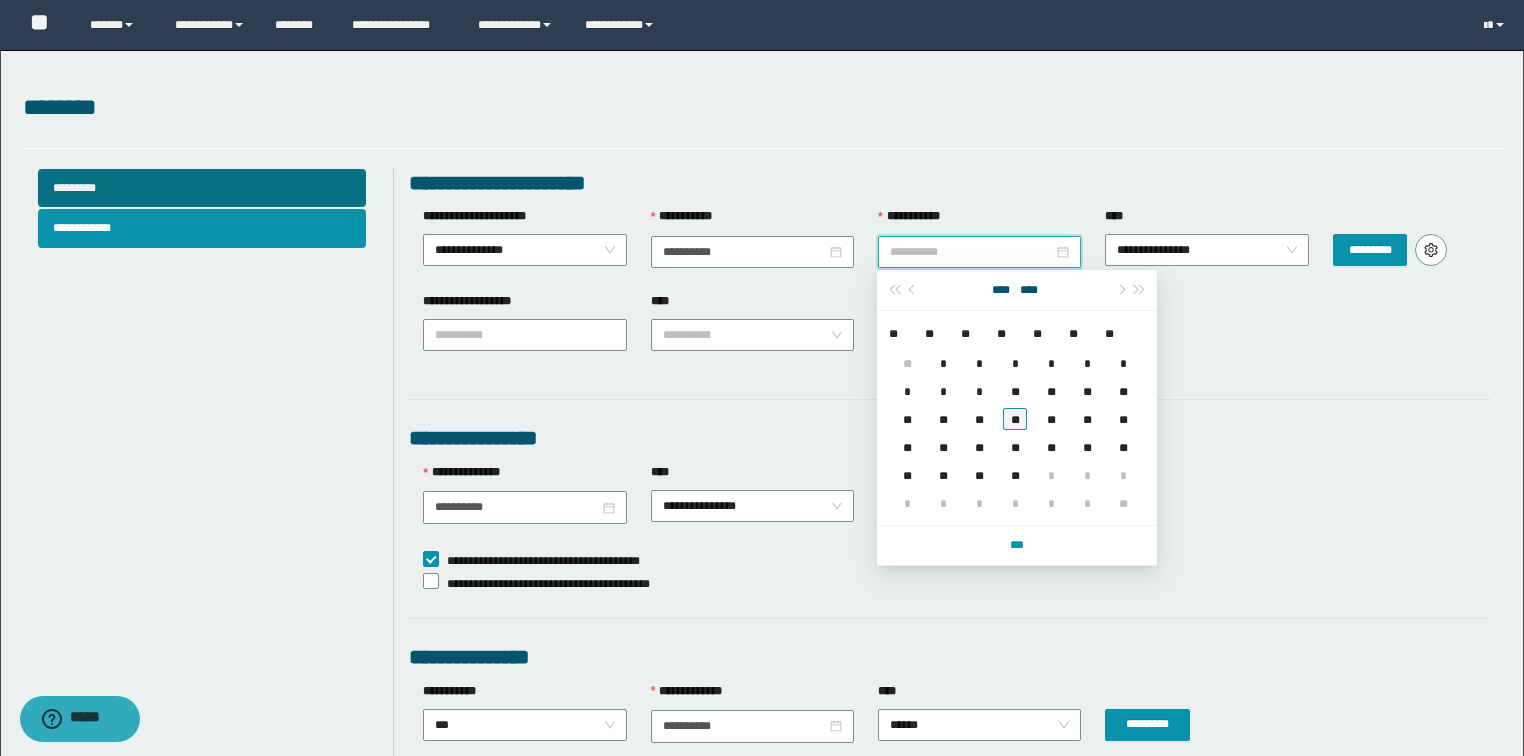 type on "**********" 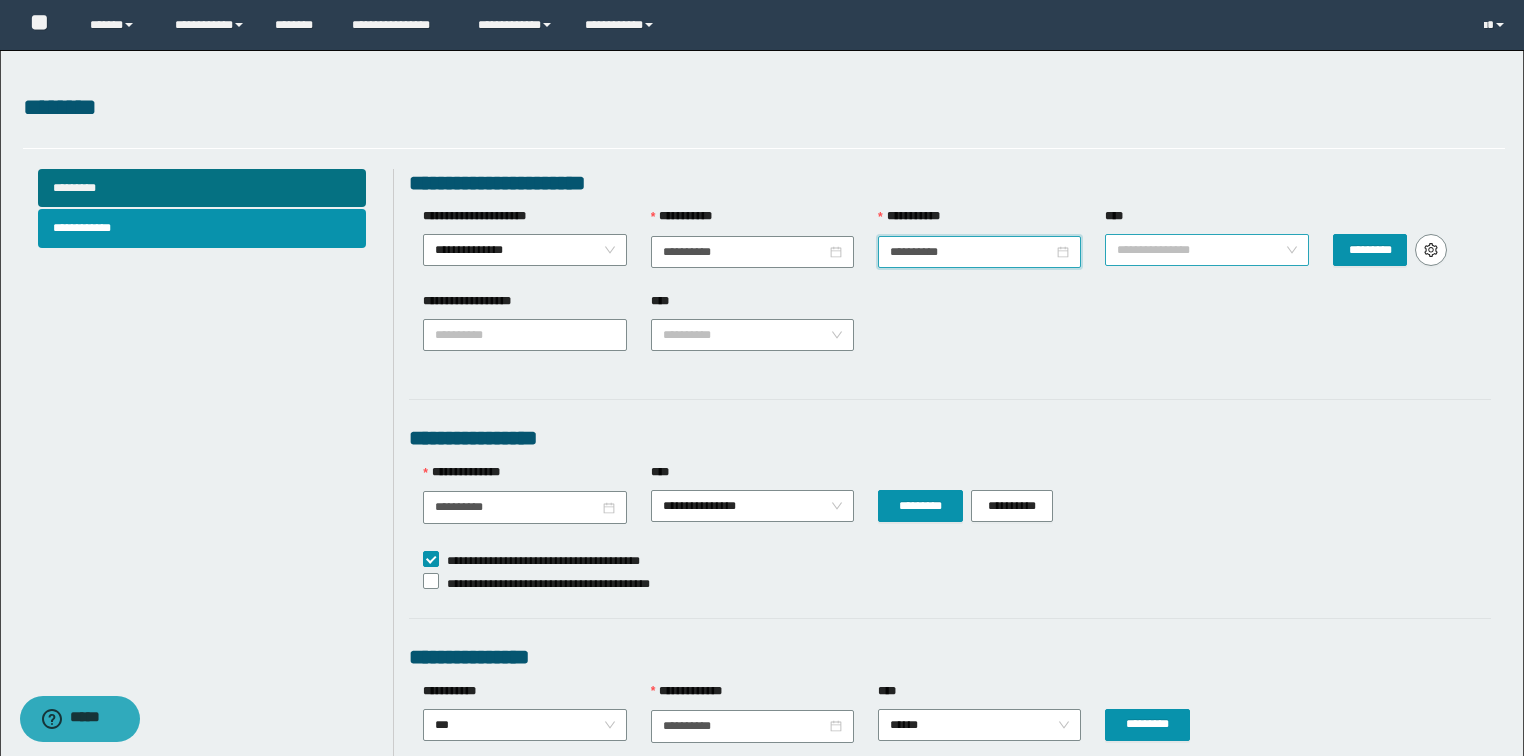 click on "**********" at bounding box center (1207, 250) 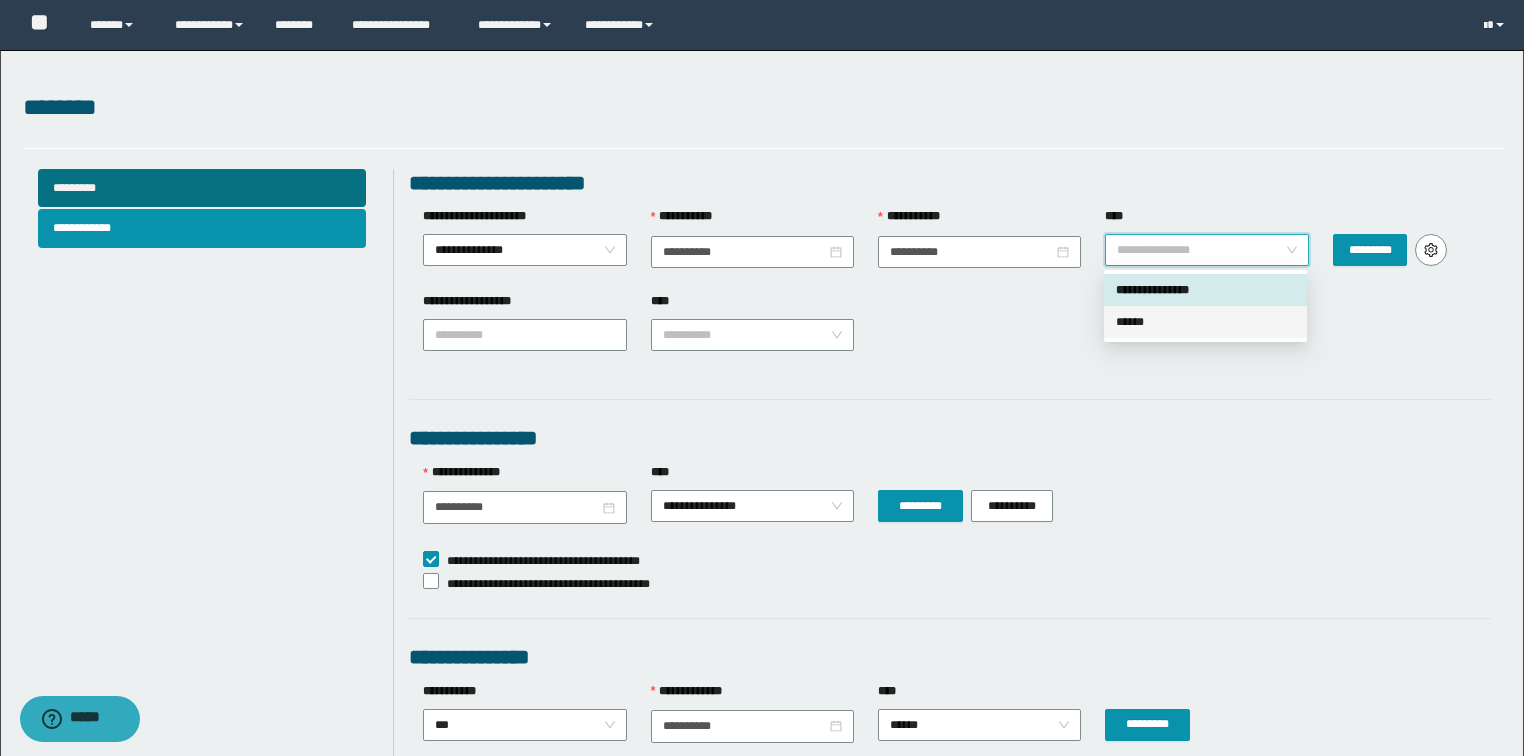 click on "******" at bounding box center (1205, 322) 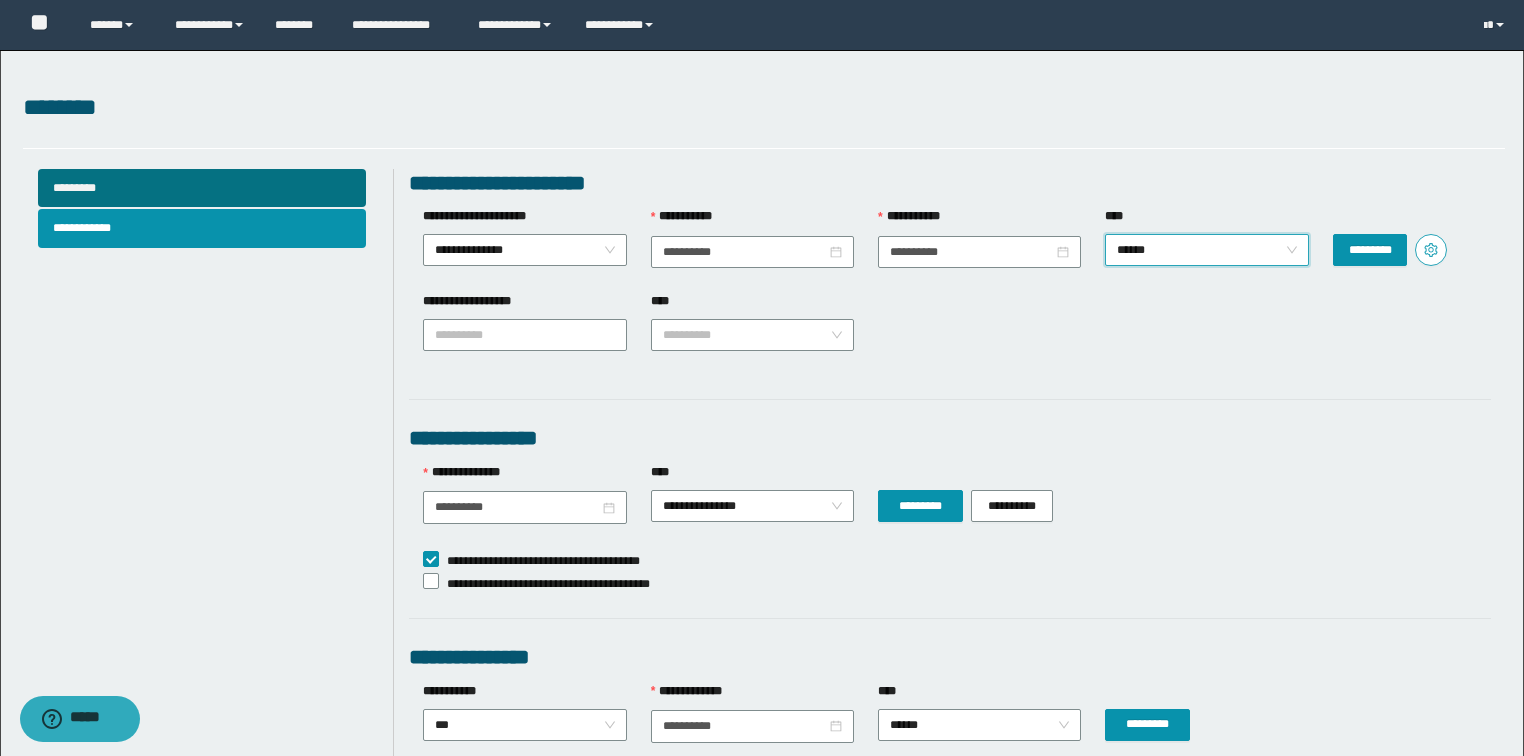 click 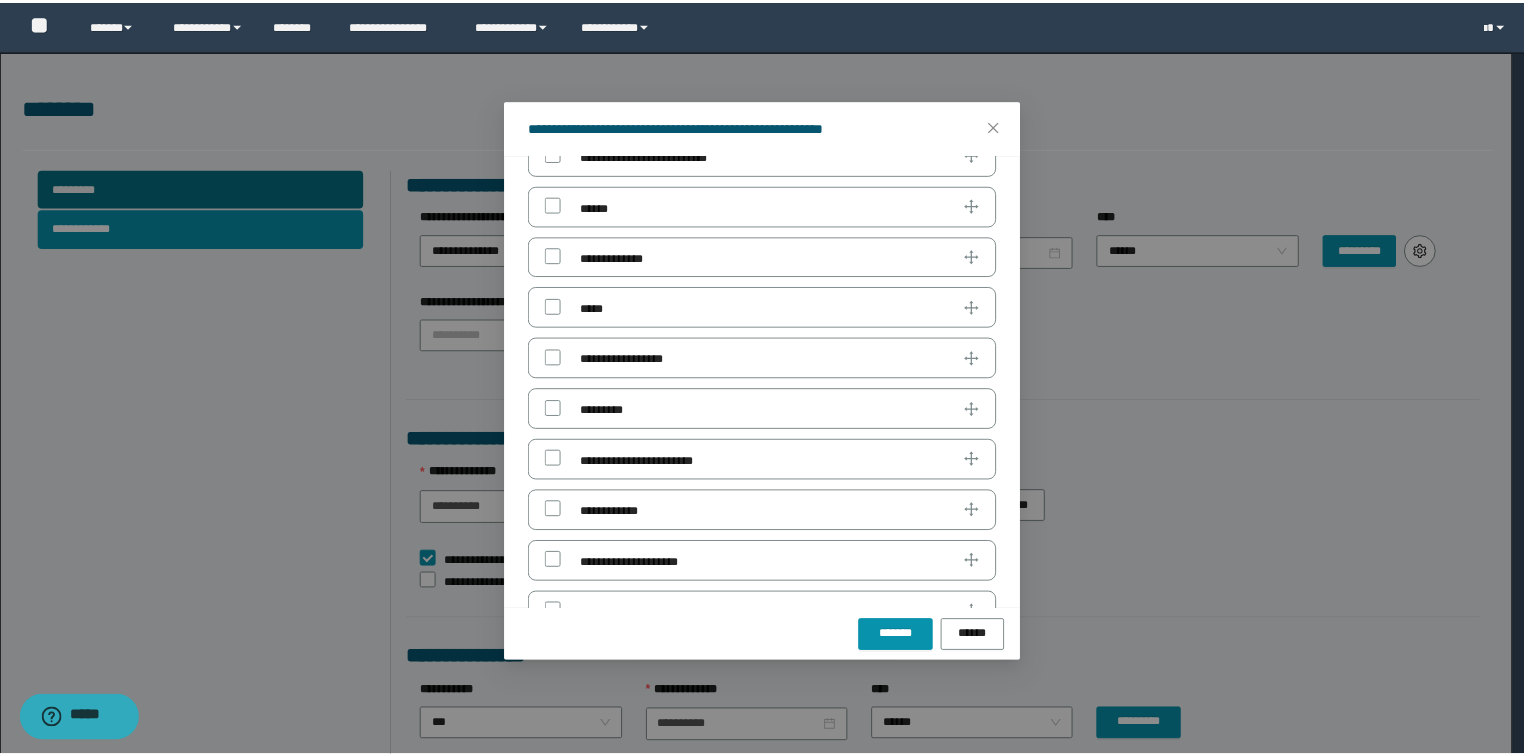 scroll, scrollTop: 1760, scrollLeft: 0, axis: vertical 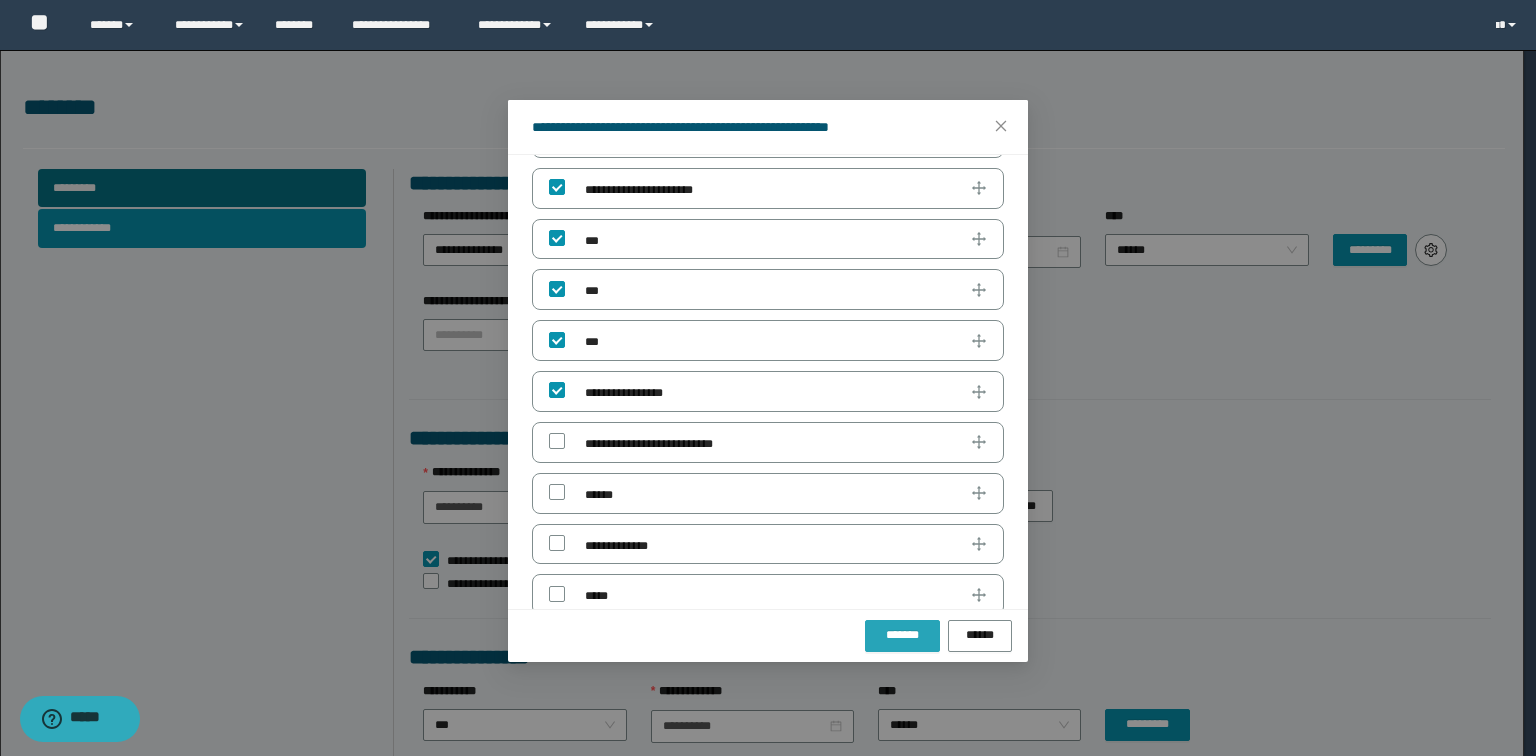 click on "*******" at bounding box center [902, 635] 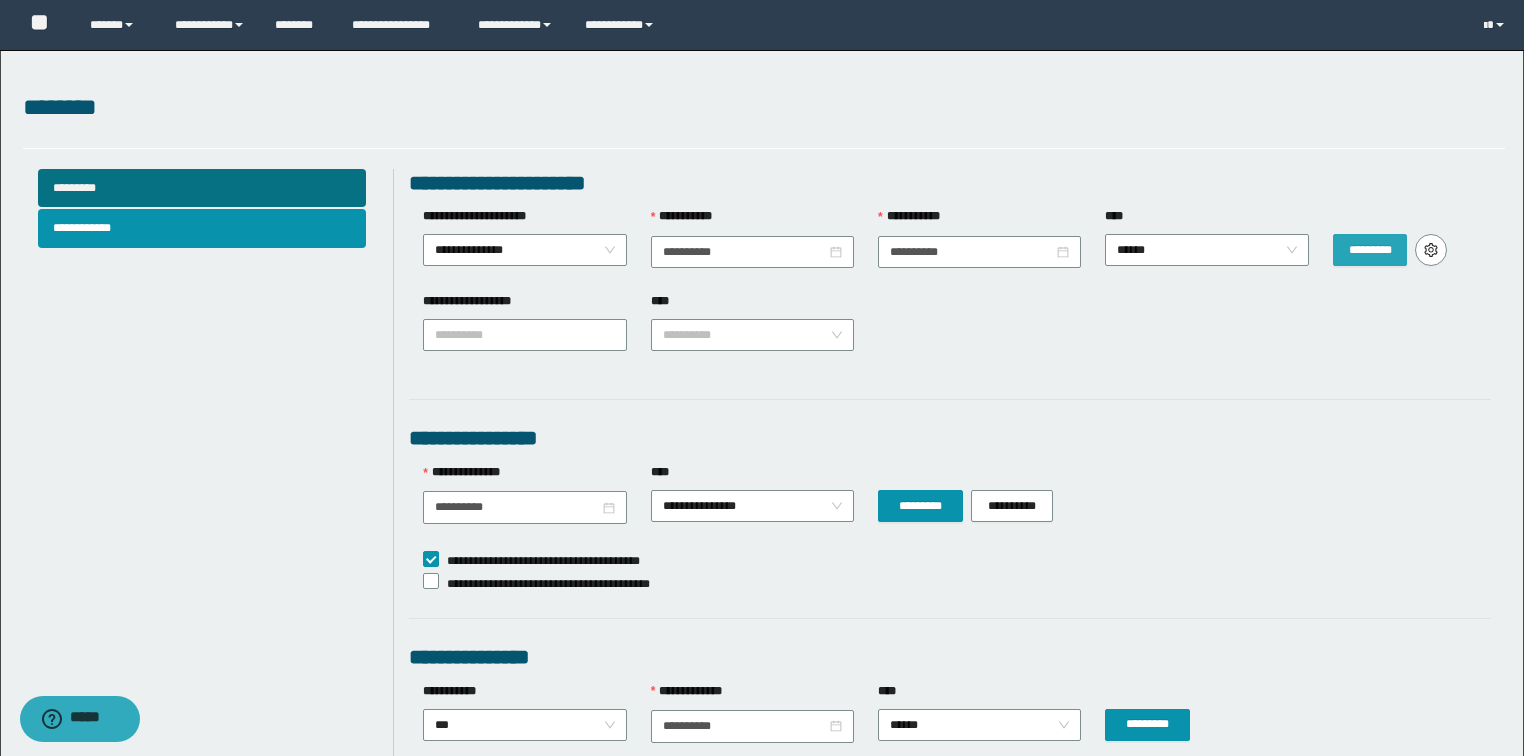 click on "*********" at bounding box center (1370, 250) 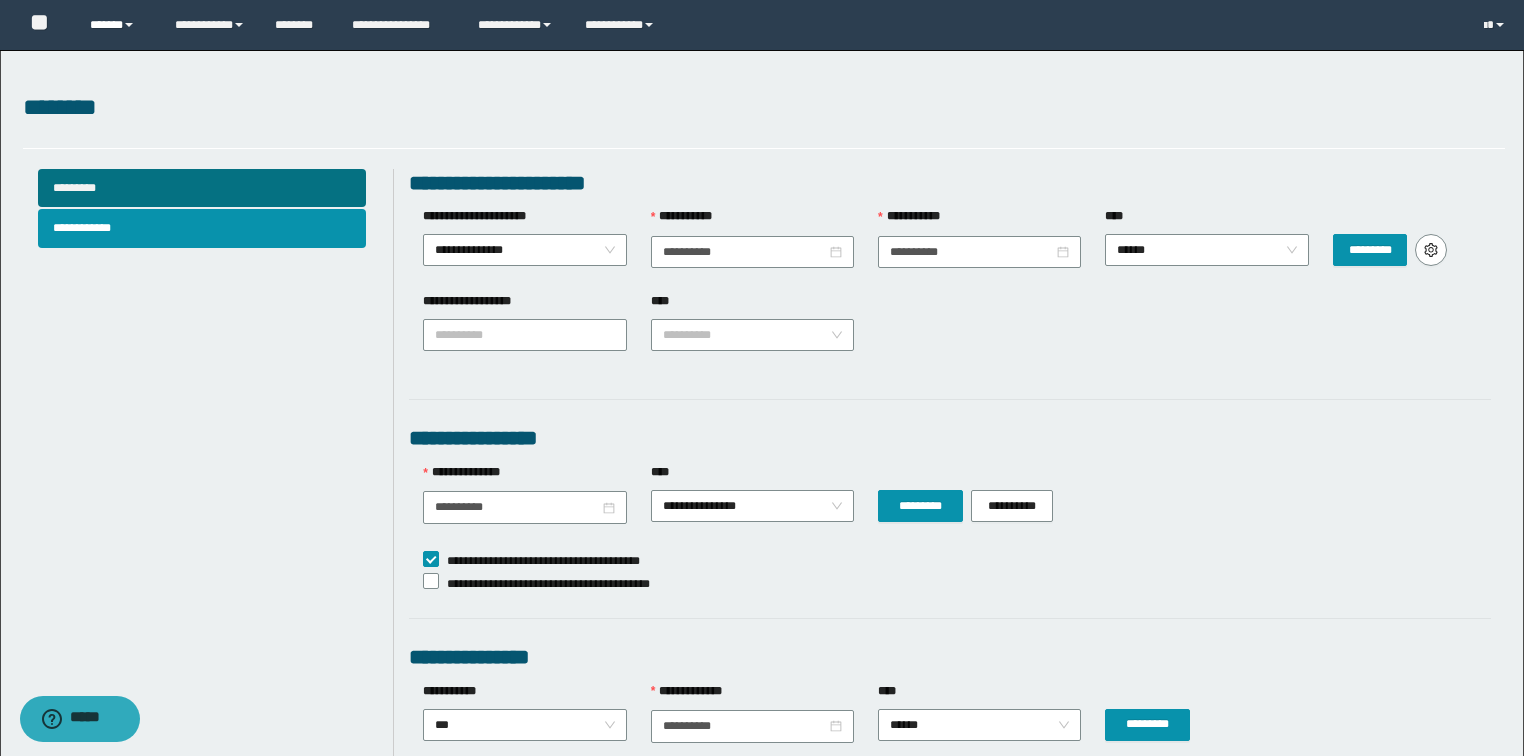 click on "******" at bounding box center [117, 25] 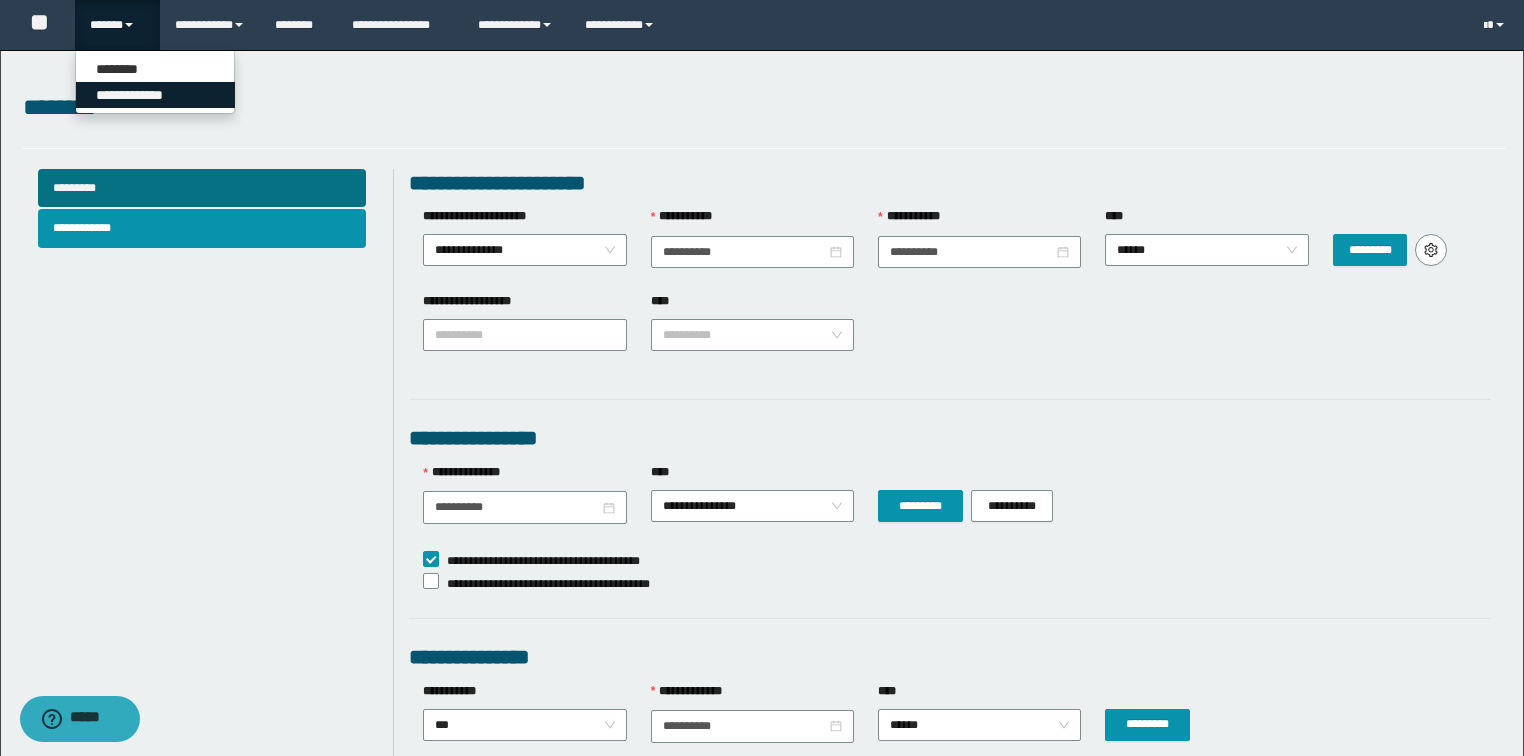 click on "**********" at bounding box center [155, 95] 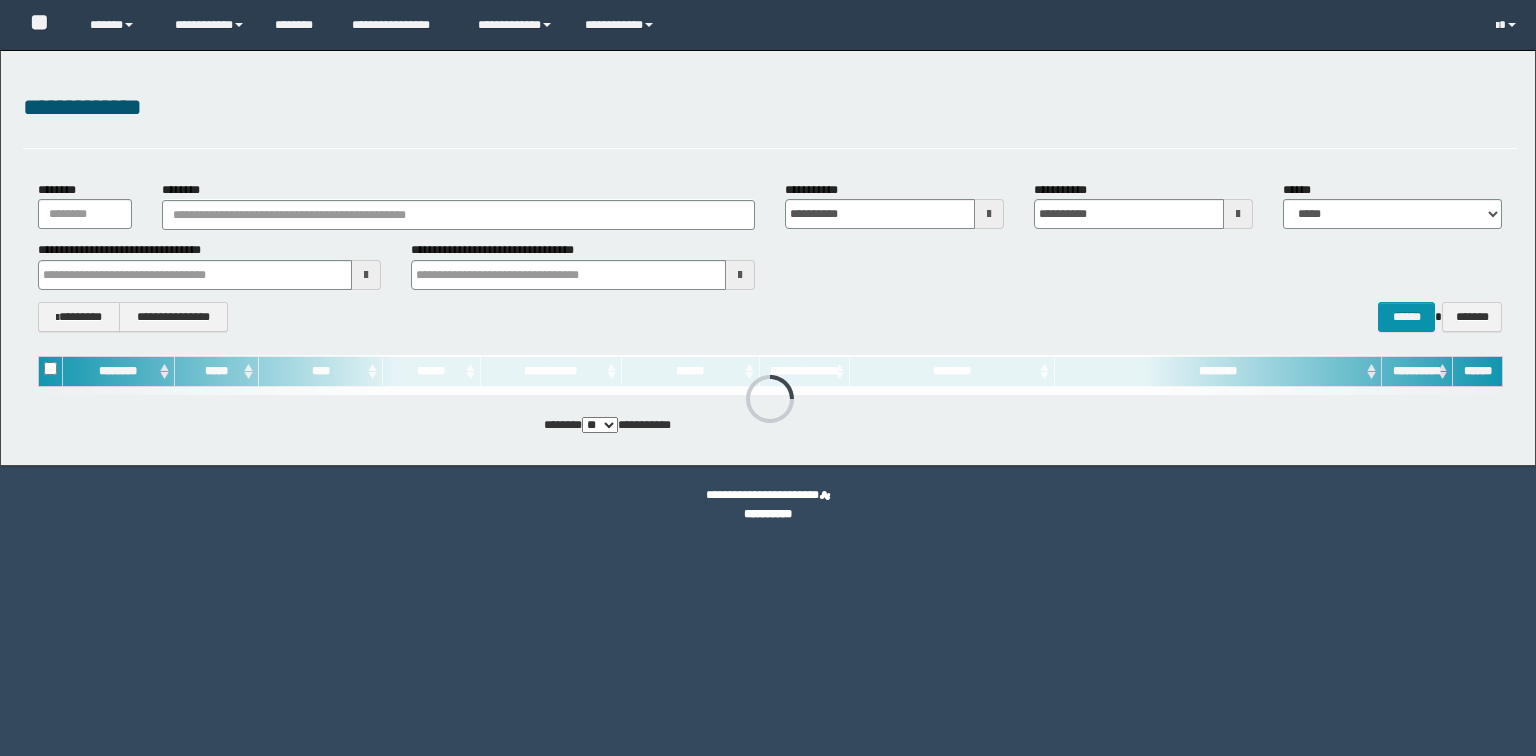 scroll, scrollTop: 0, scrollLeft: 0, axis: both 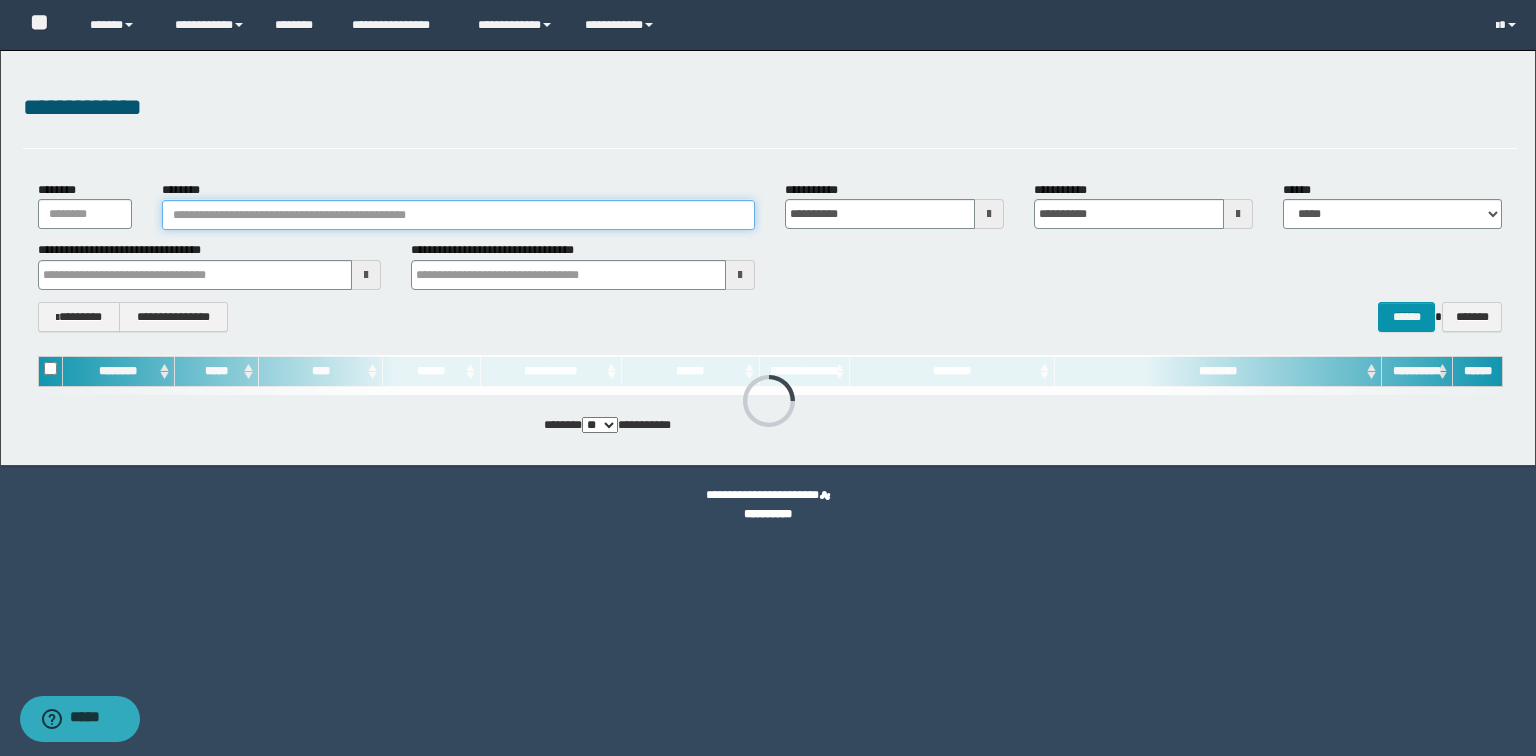 click on "********" at bounding box center [458, 215] 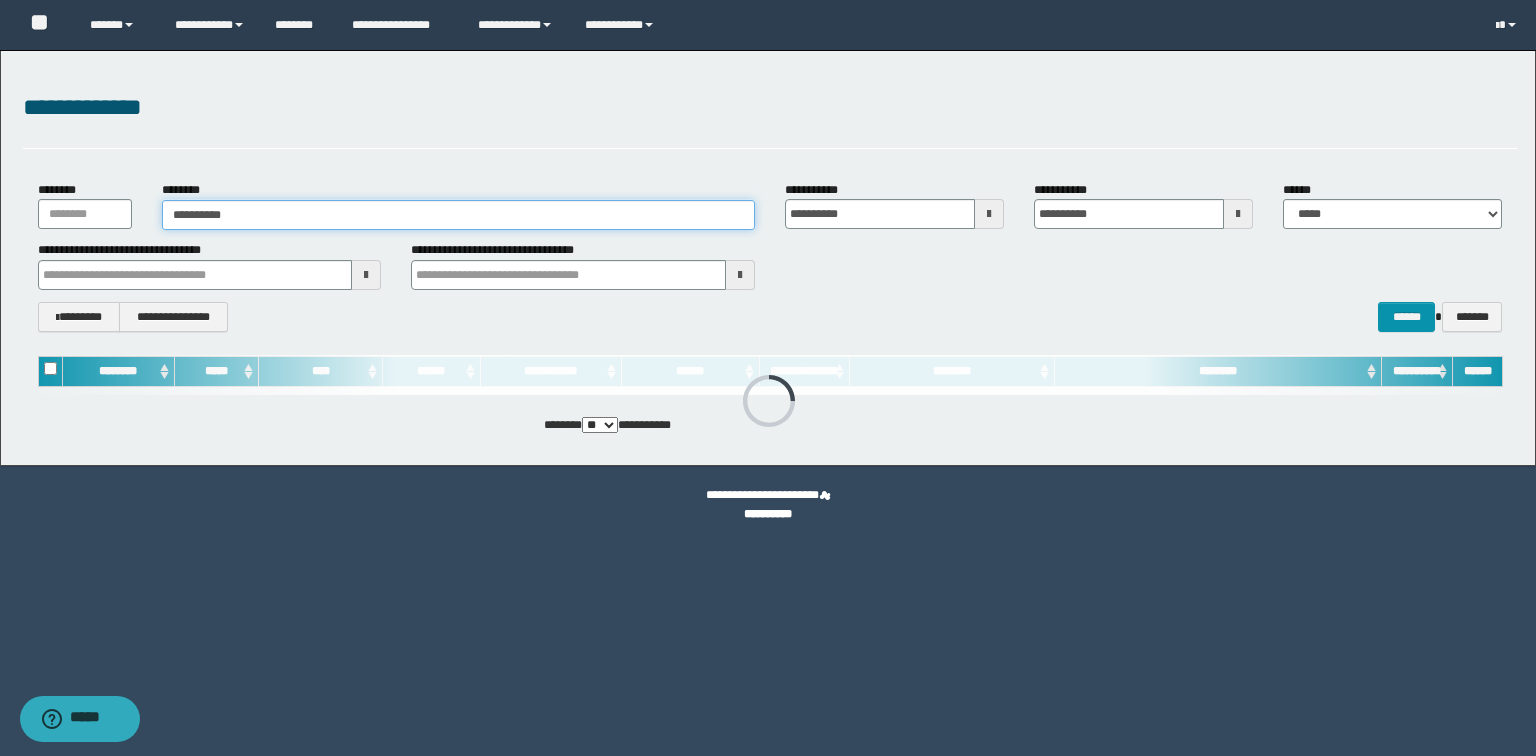 type on "**********" 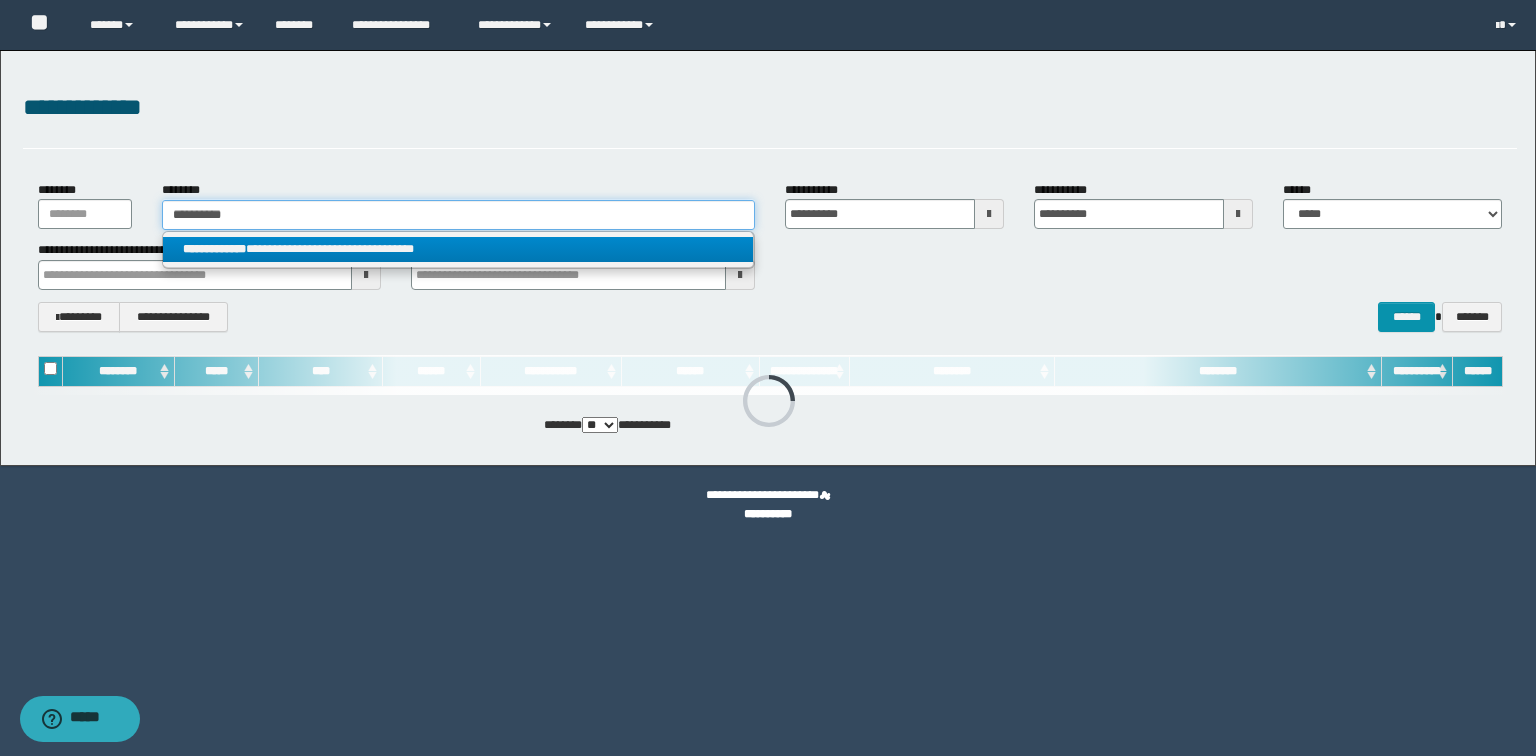 type on "**********" 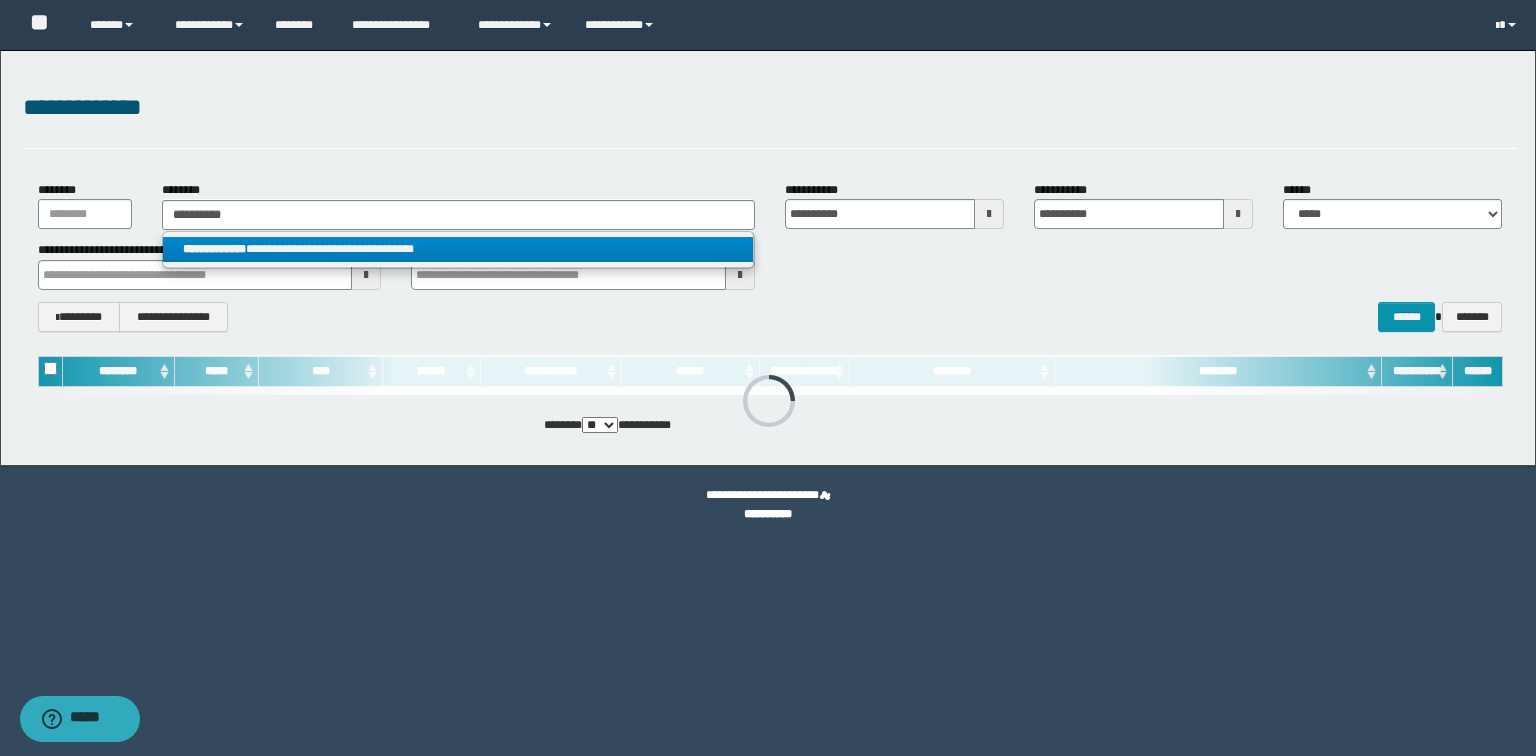 click on "**********" at bounding box center [458, 249] 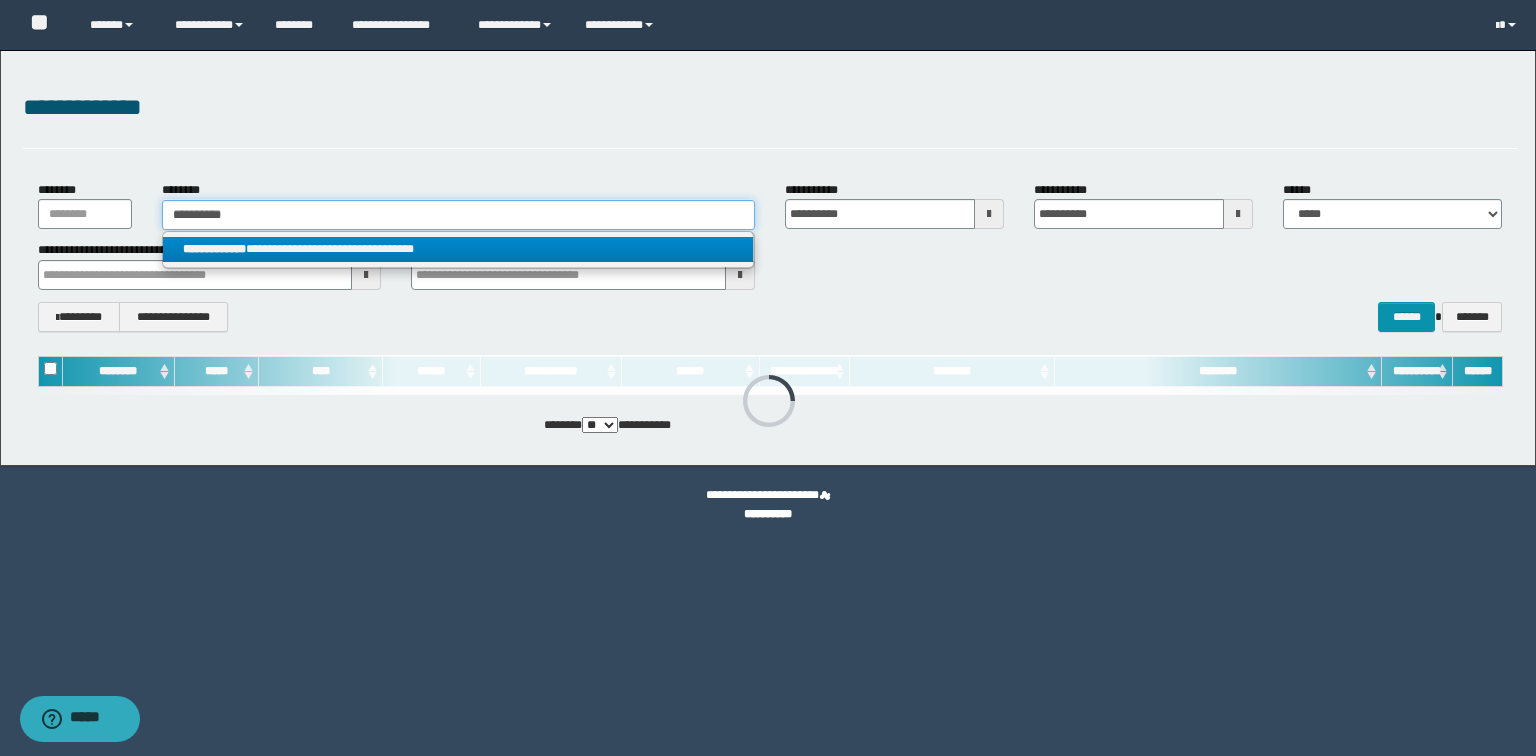 type 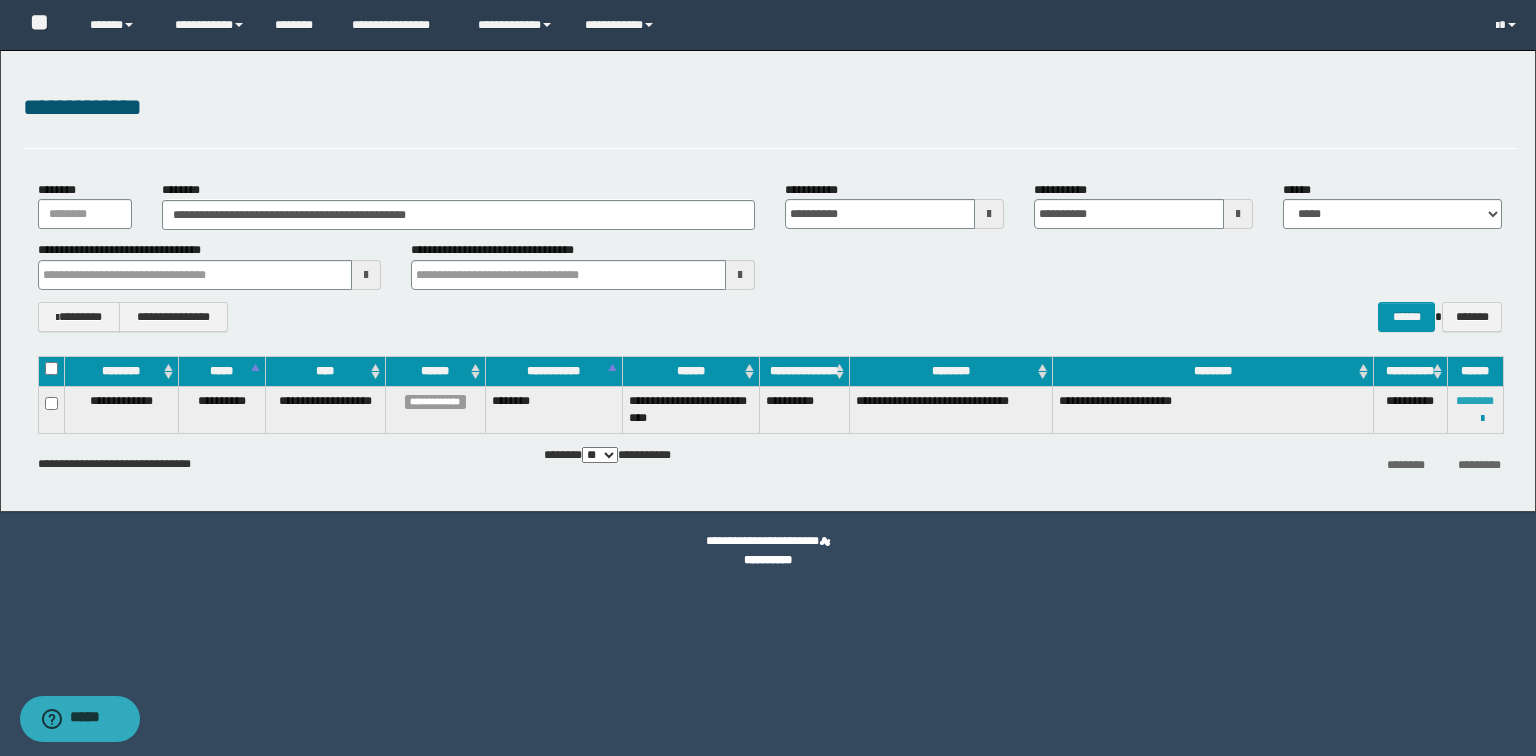 click on "********" at bounding box center (1475, 401) 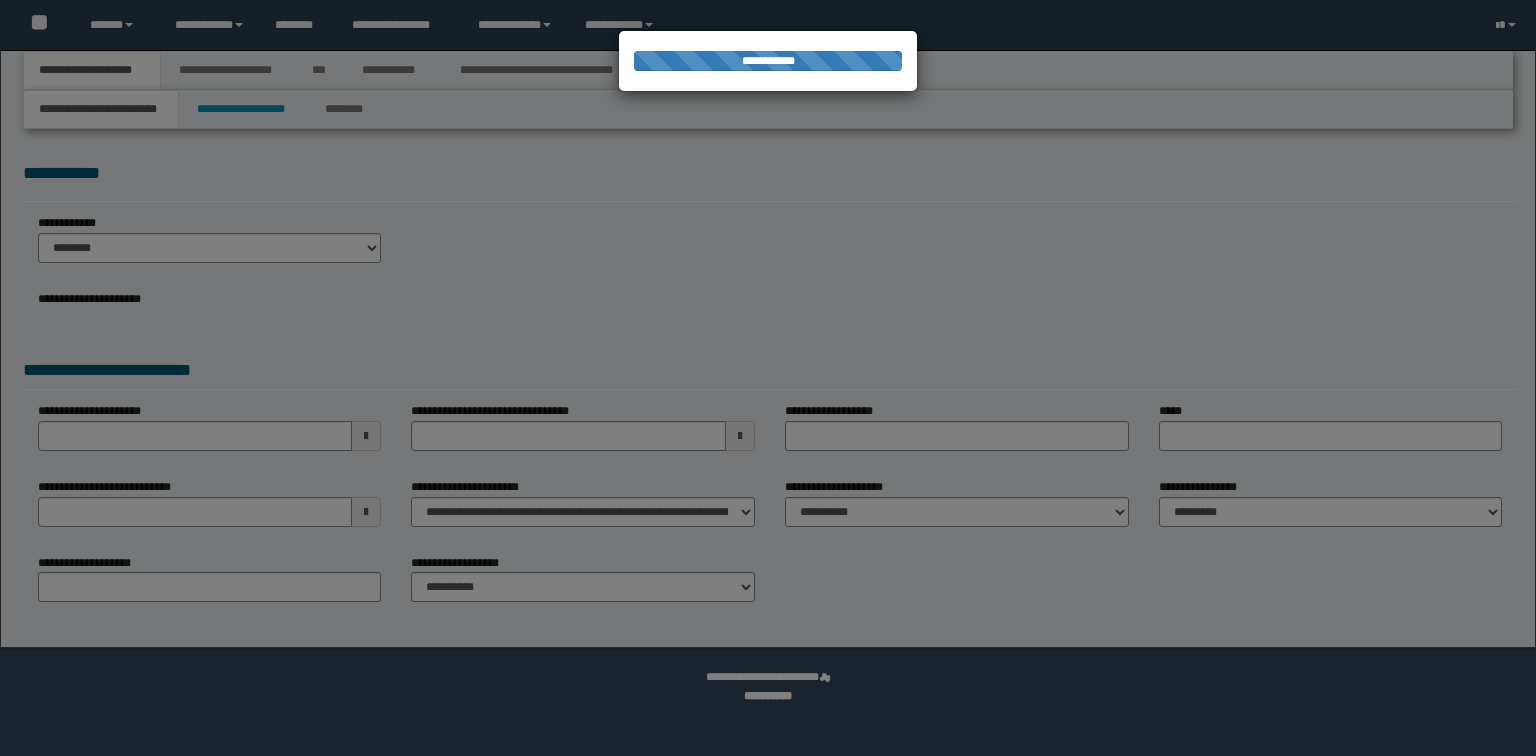 scroll, scrollTop: 0, scrollLeft: 0, axis: both 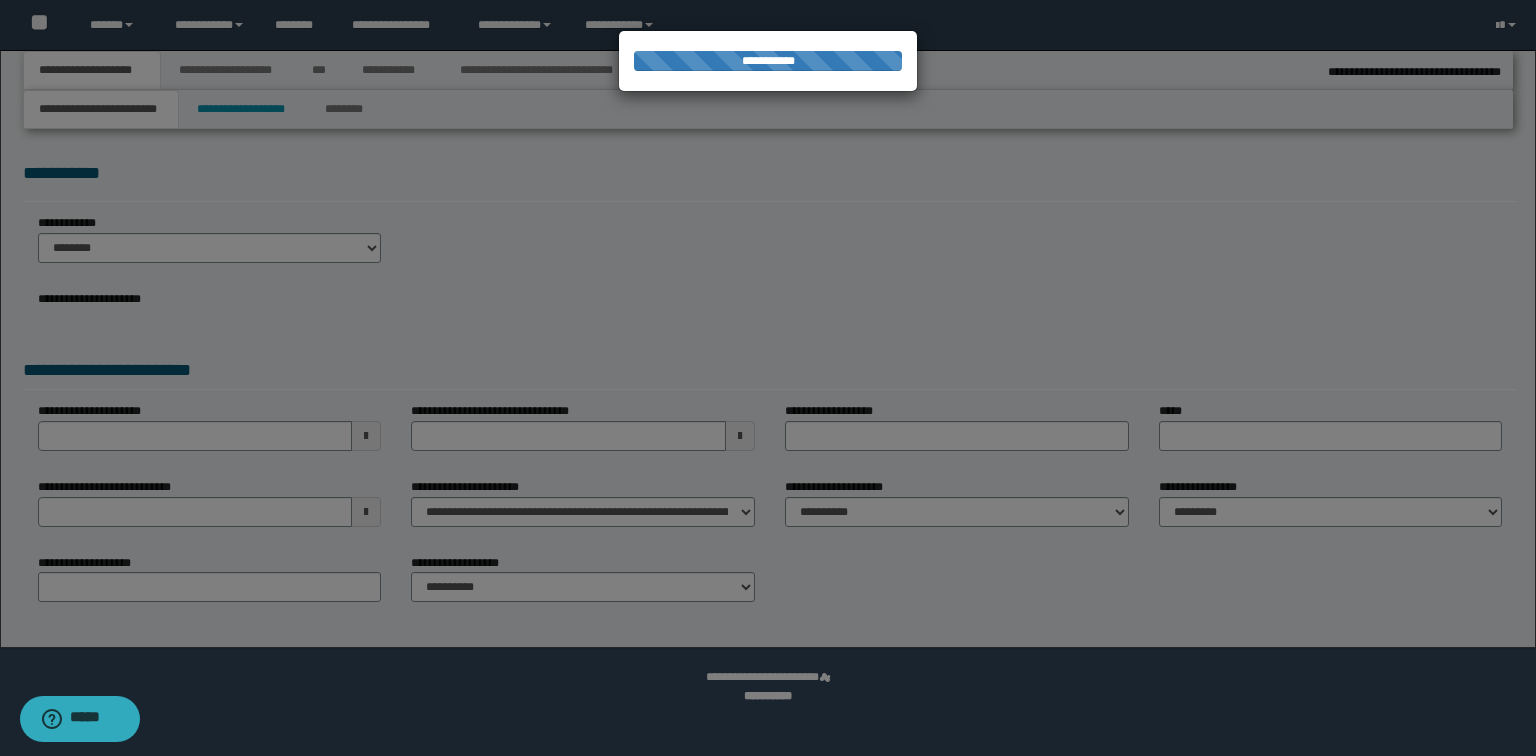 select on "*" 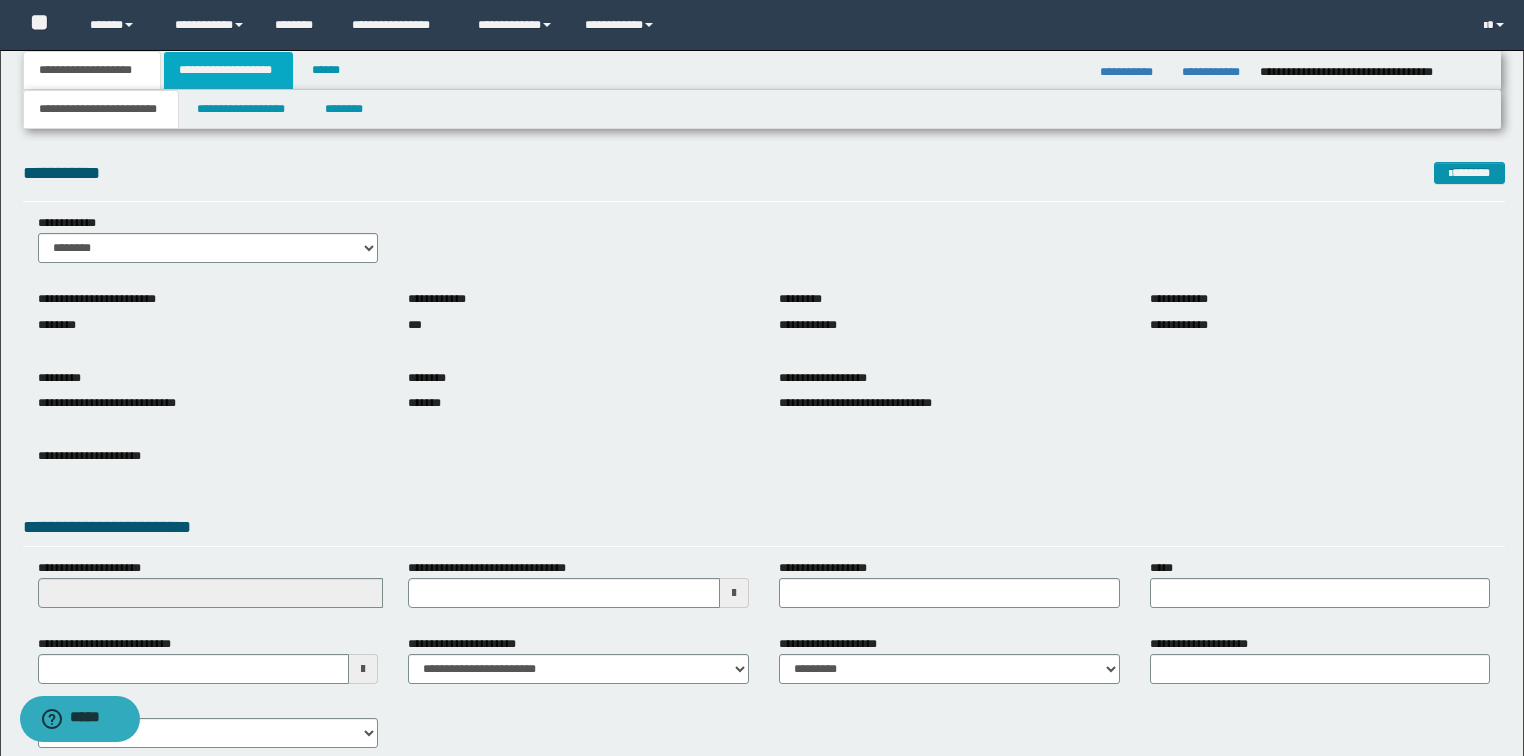 click on "**********" at bounding box center (228, 70) 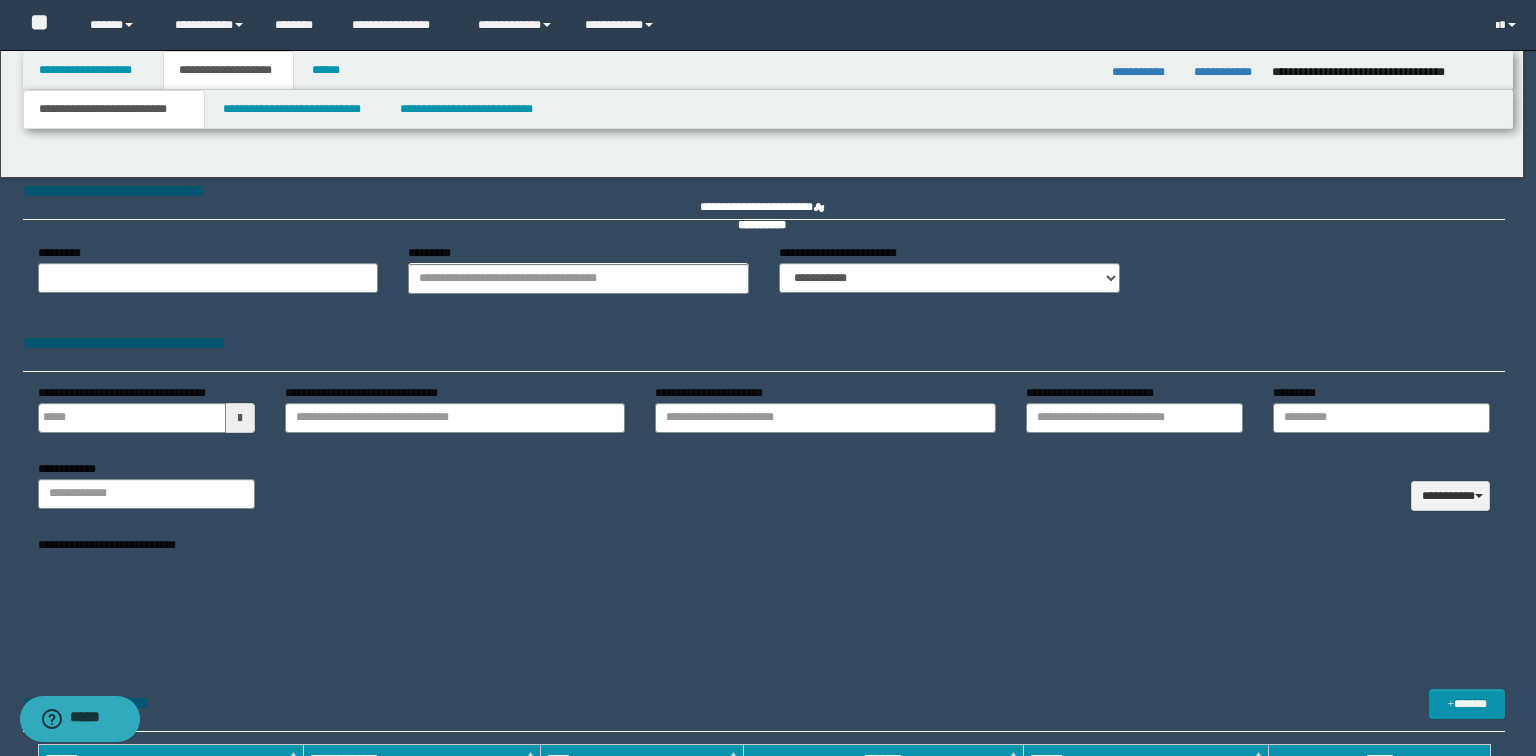 type 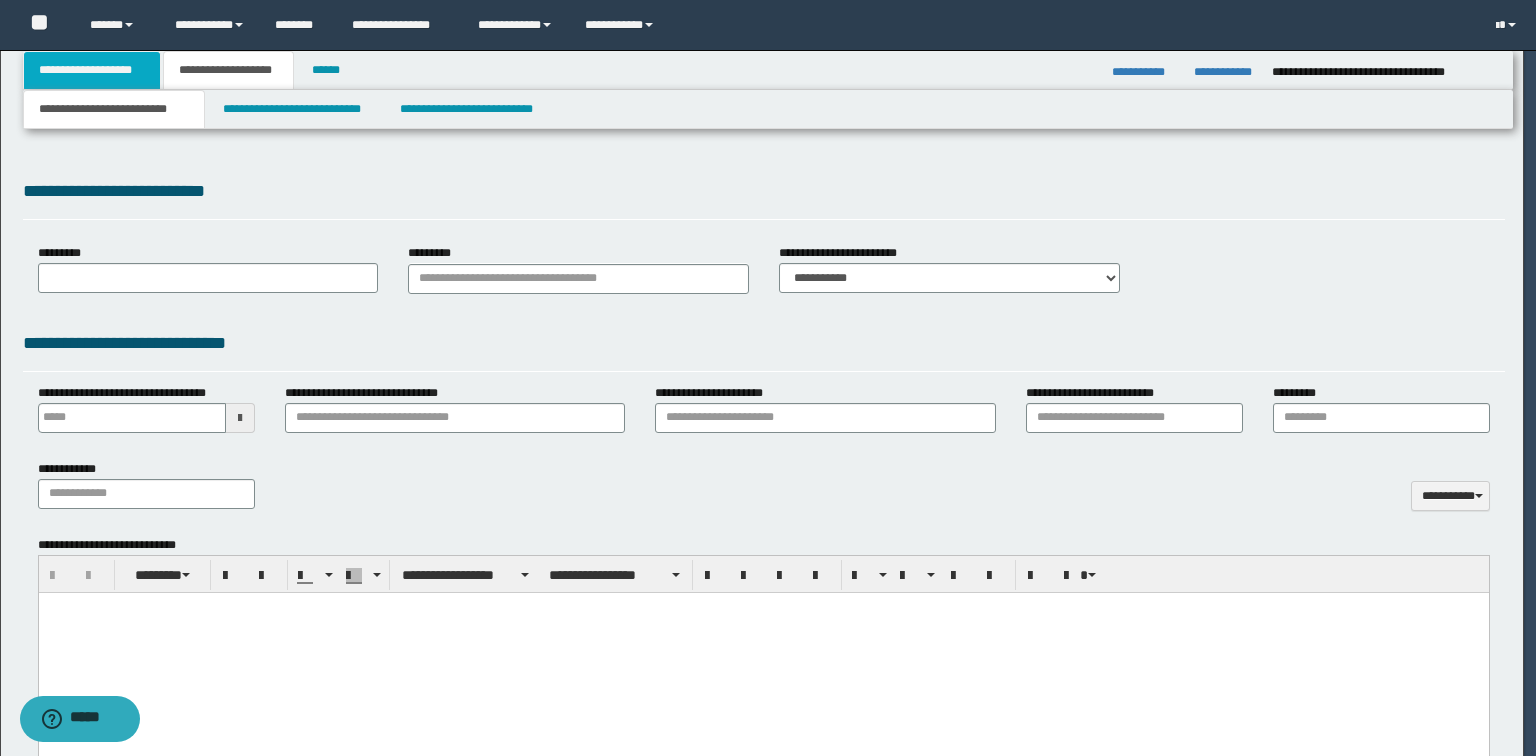 type on "**********" 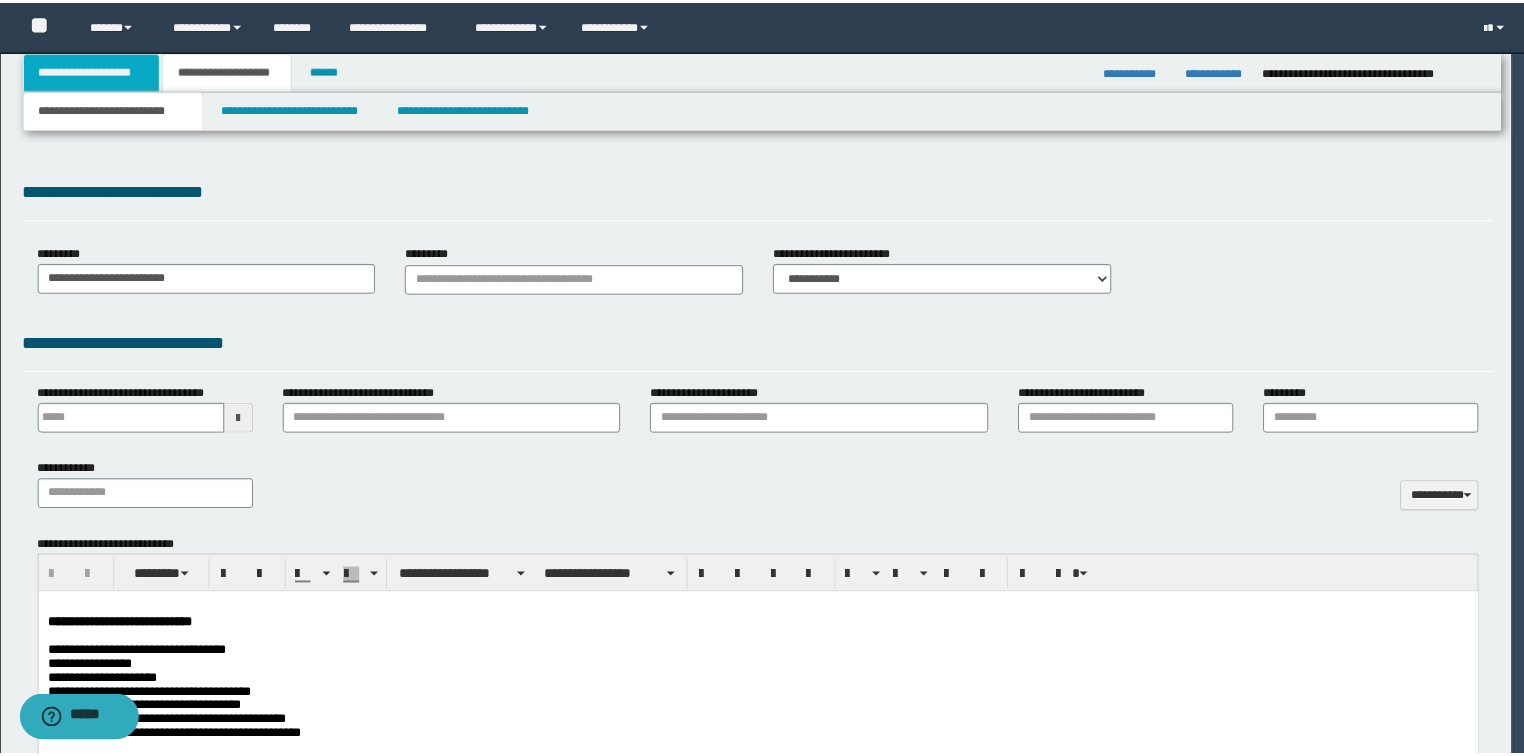scroll, scrollTop: 0, scrollLeft: 0, axis: both 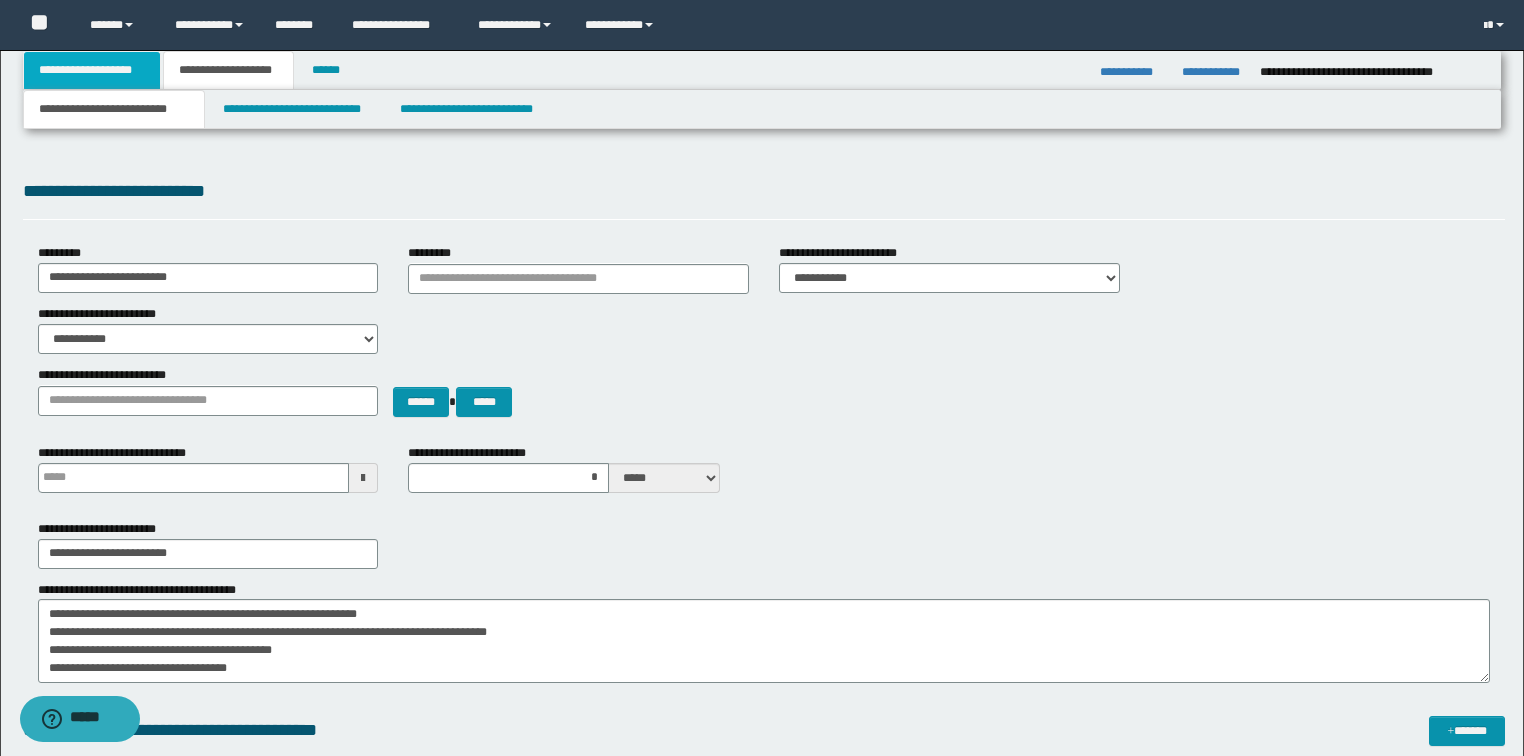 click on "**********" at bounding box center [92, 70] 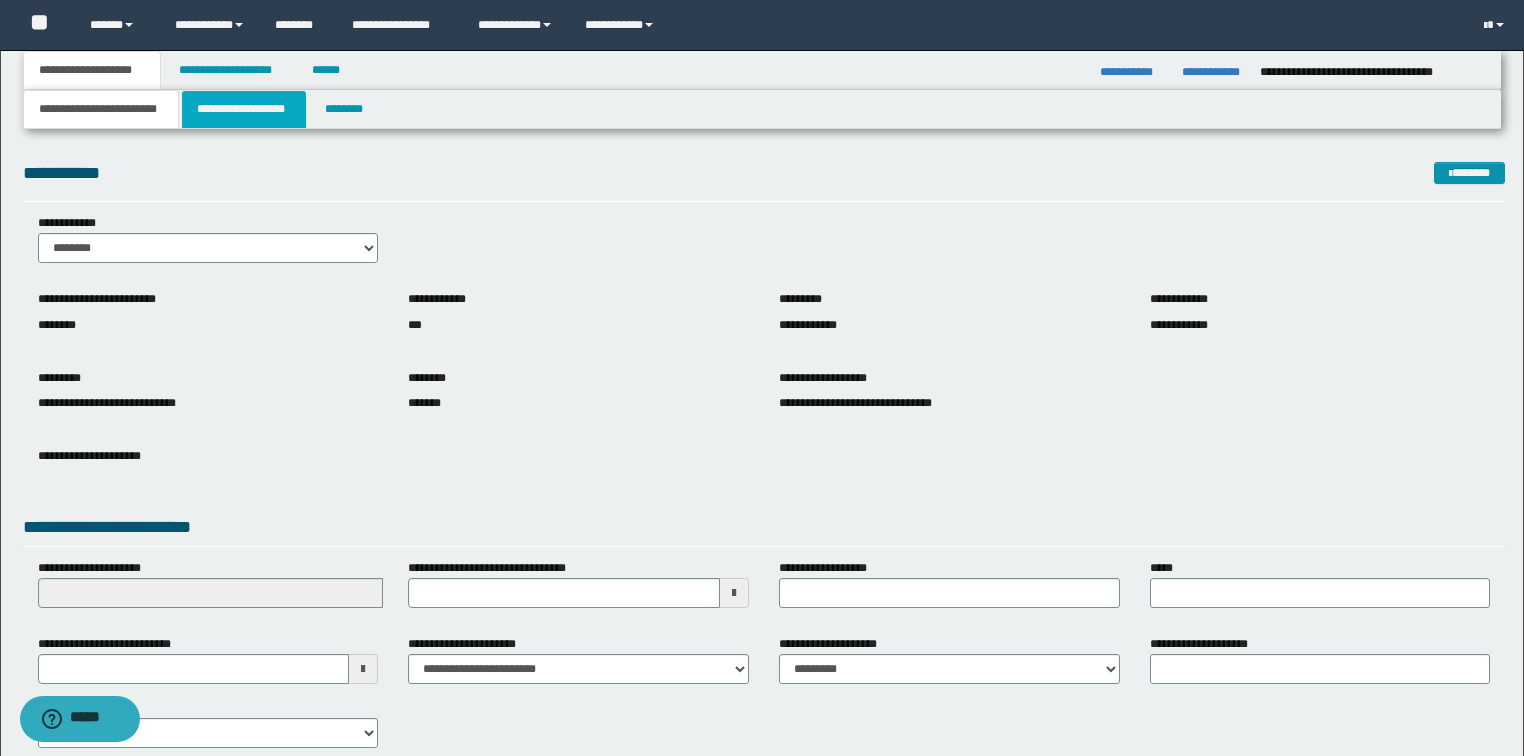 click on "**********" at bounding box center [244, 109] 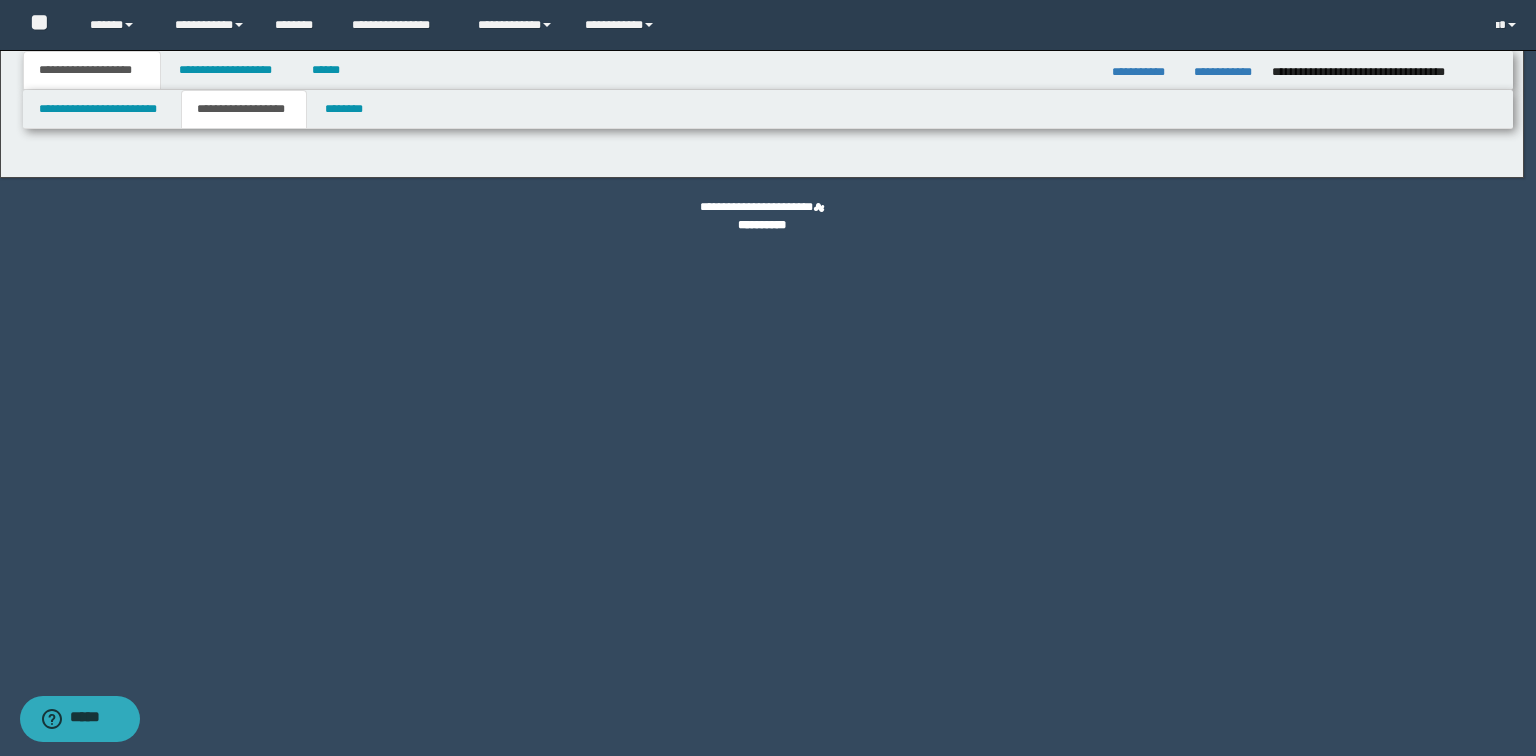 type on "**********" 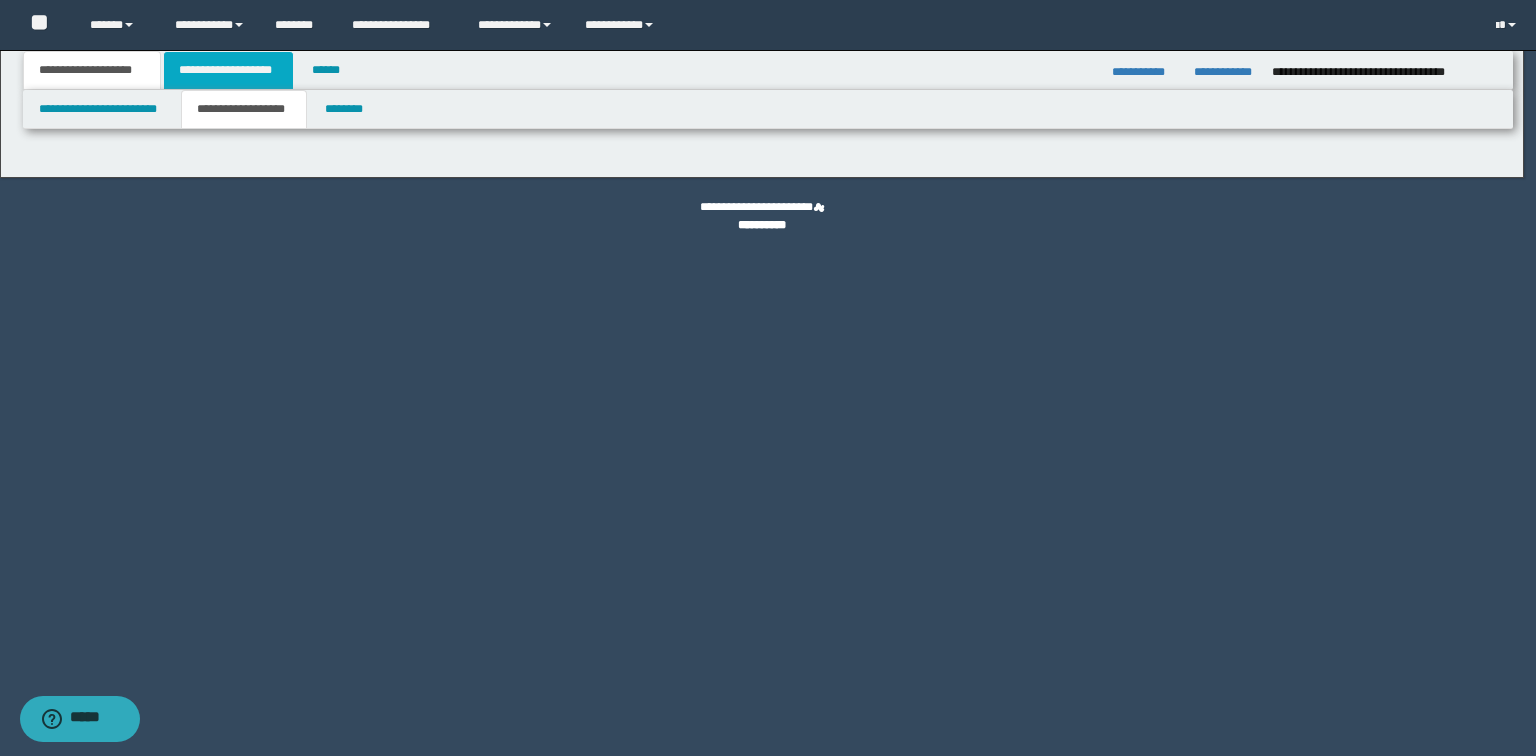 click on "**********" at bounding box center (762, 378) 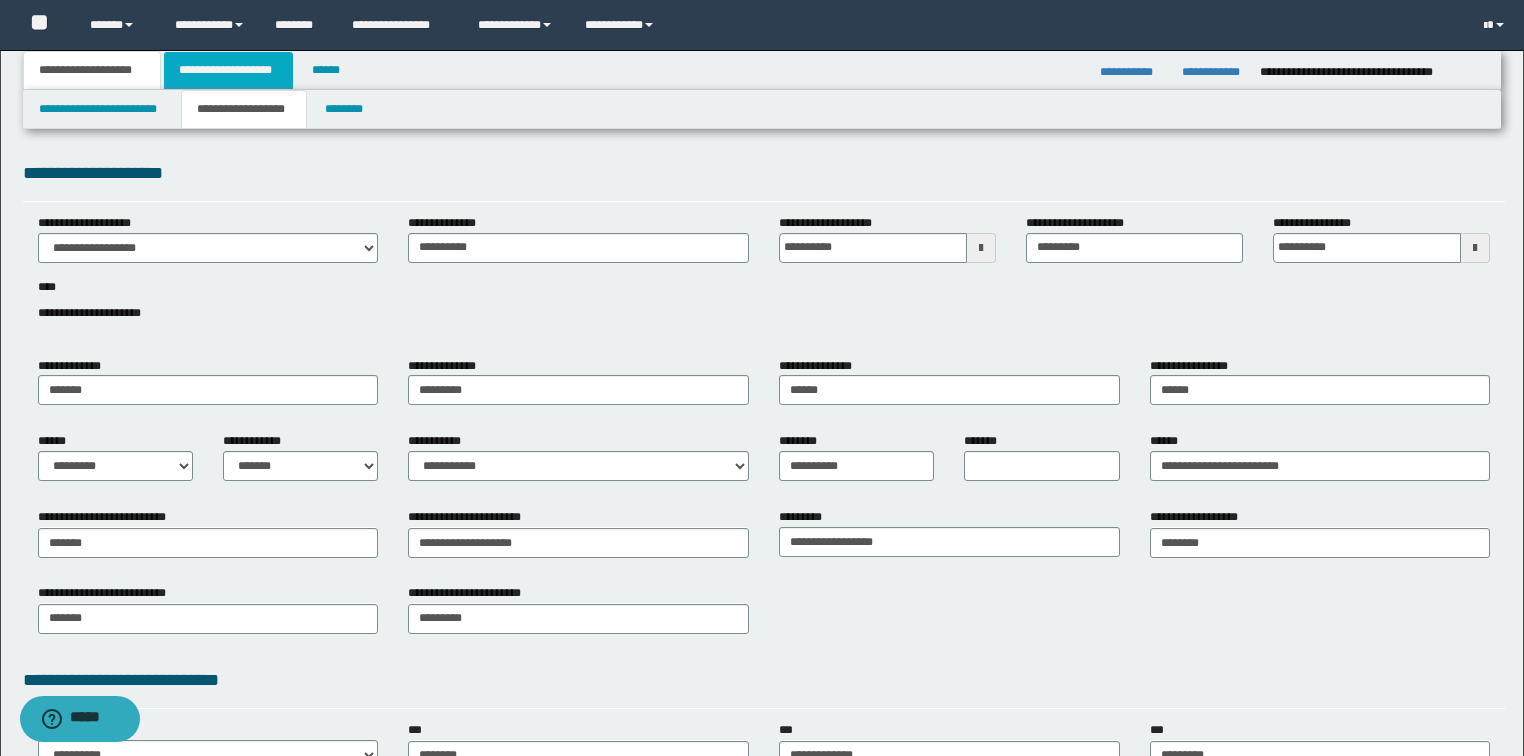 click on "**********" at bounding box center (228, 70) 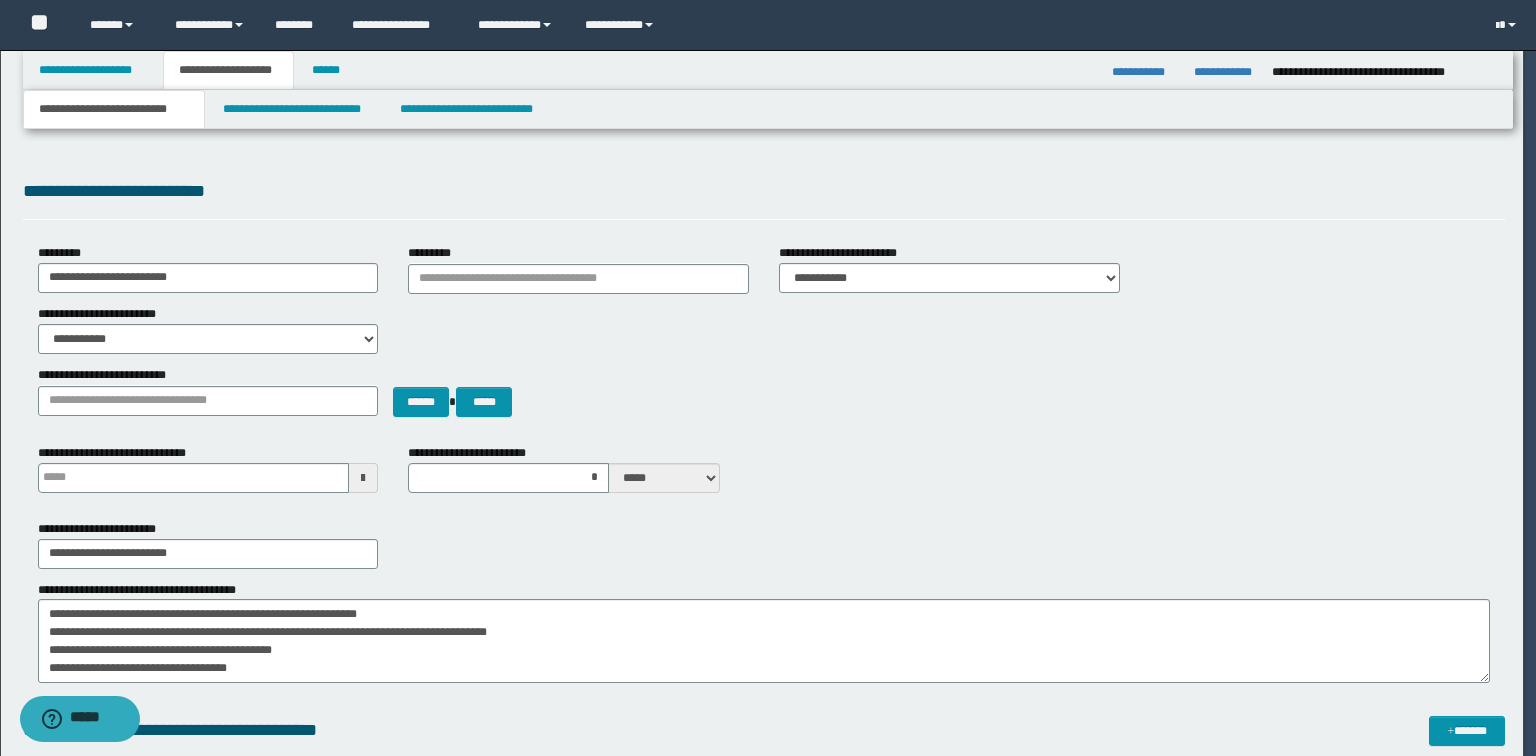 type 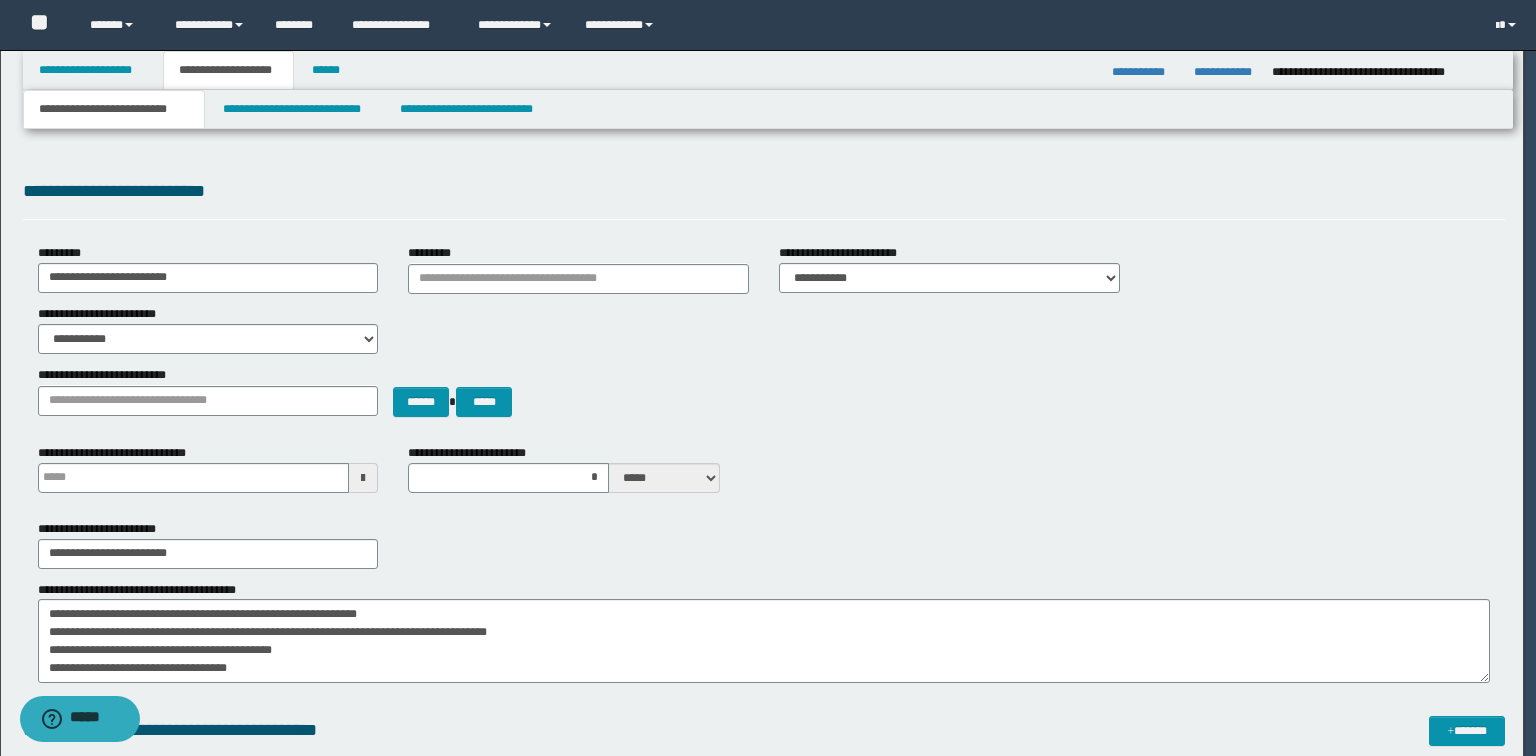 type on "*" 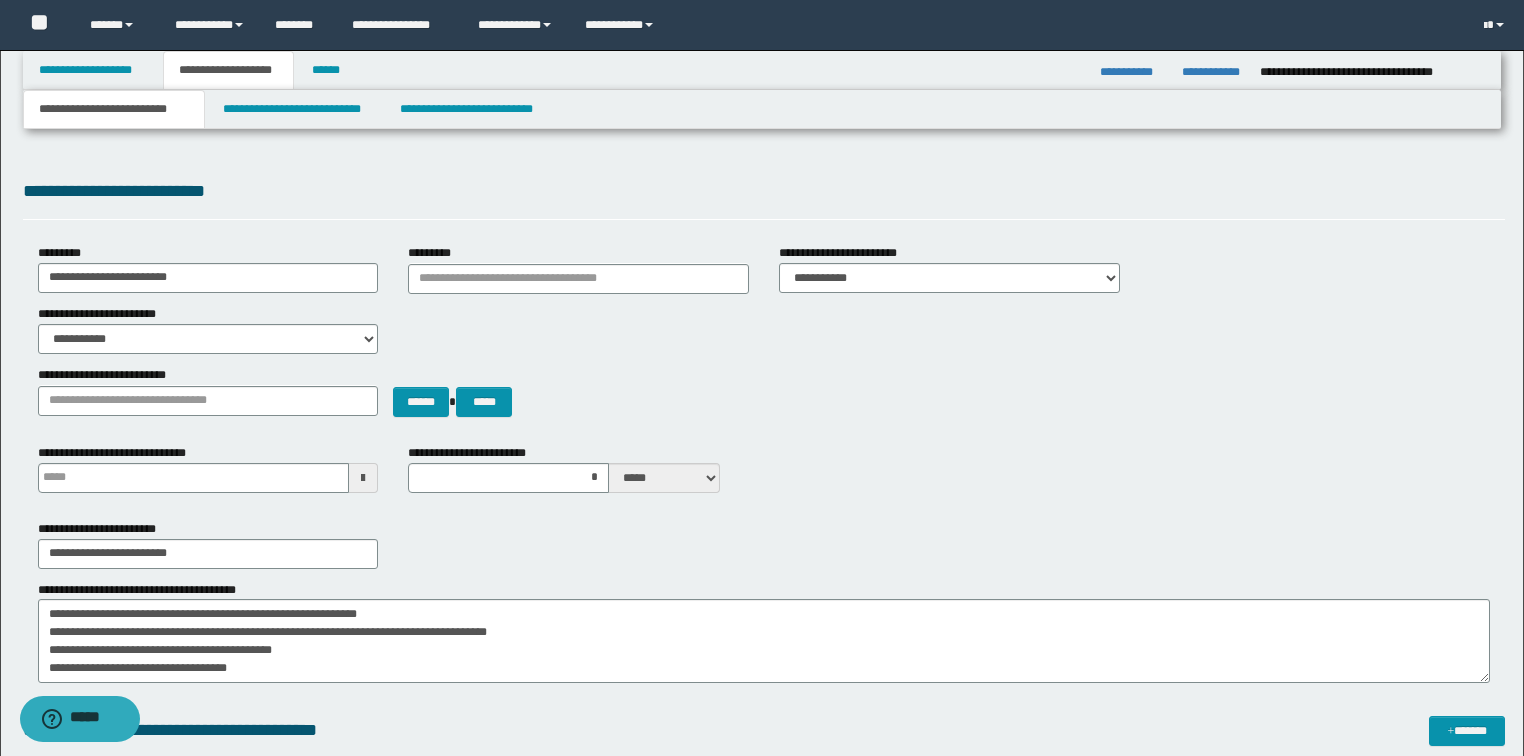type 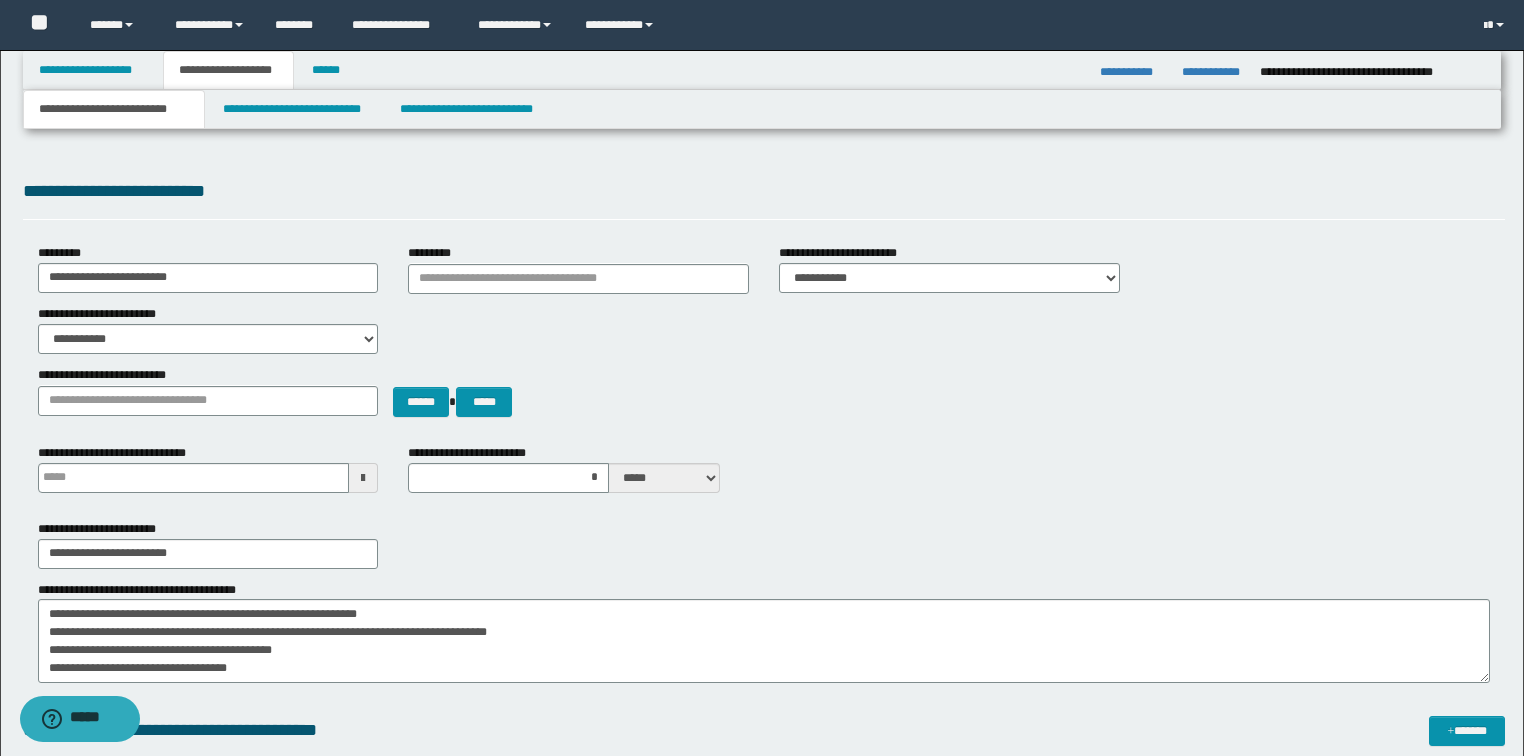 type on "*" 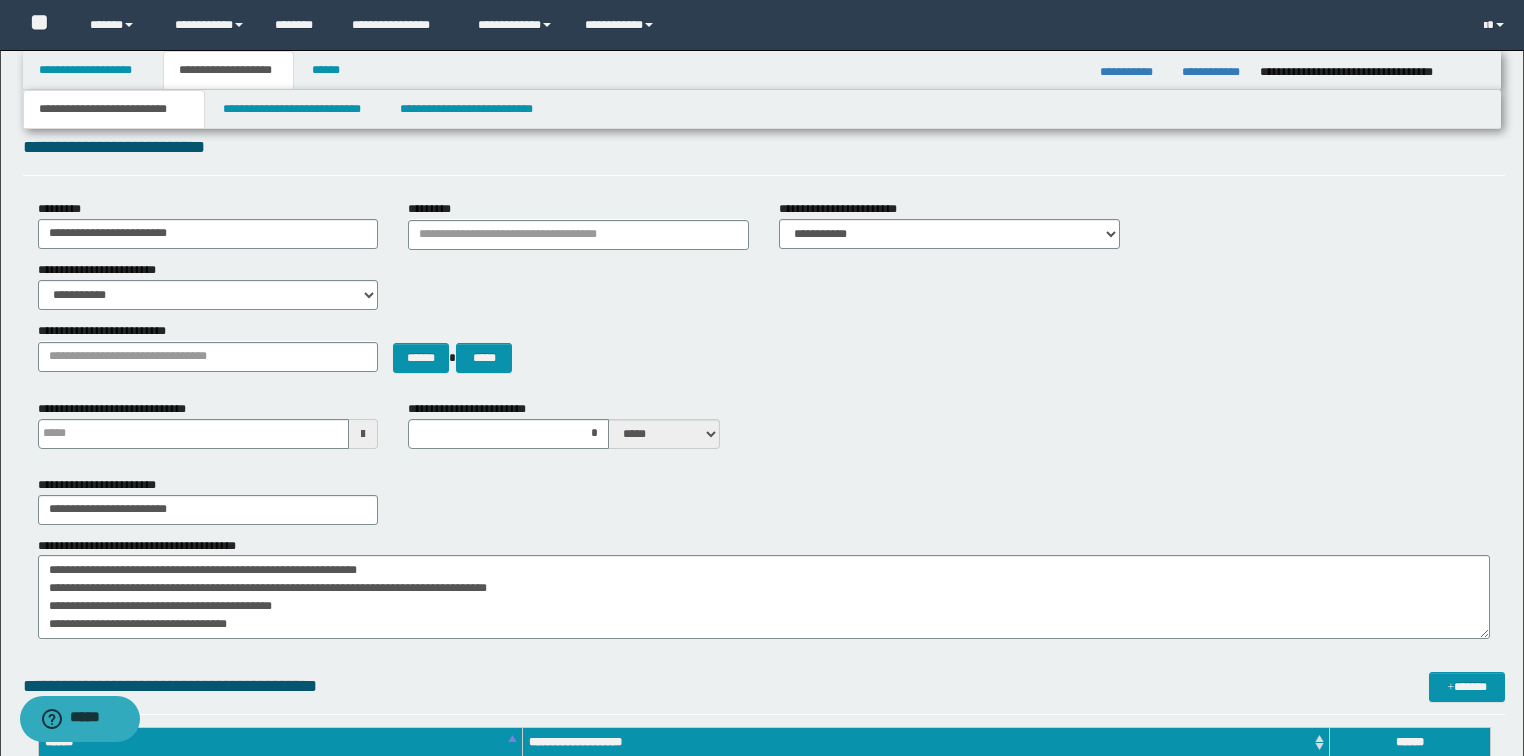 scroll, scrollTop: 80, scrollLeft: 0, axis: vertical 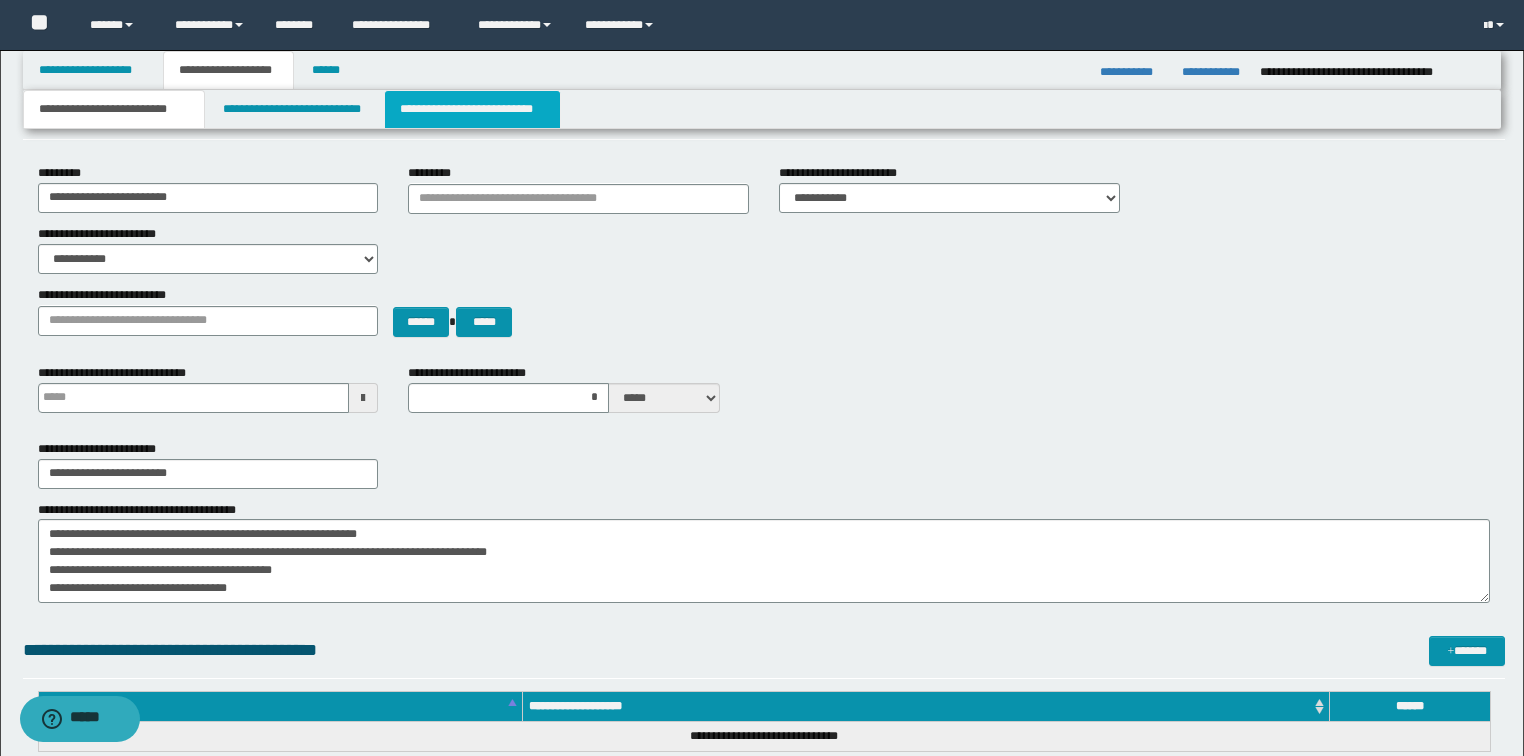 click on "**********" at bounding box center (472, 109) 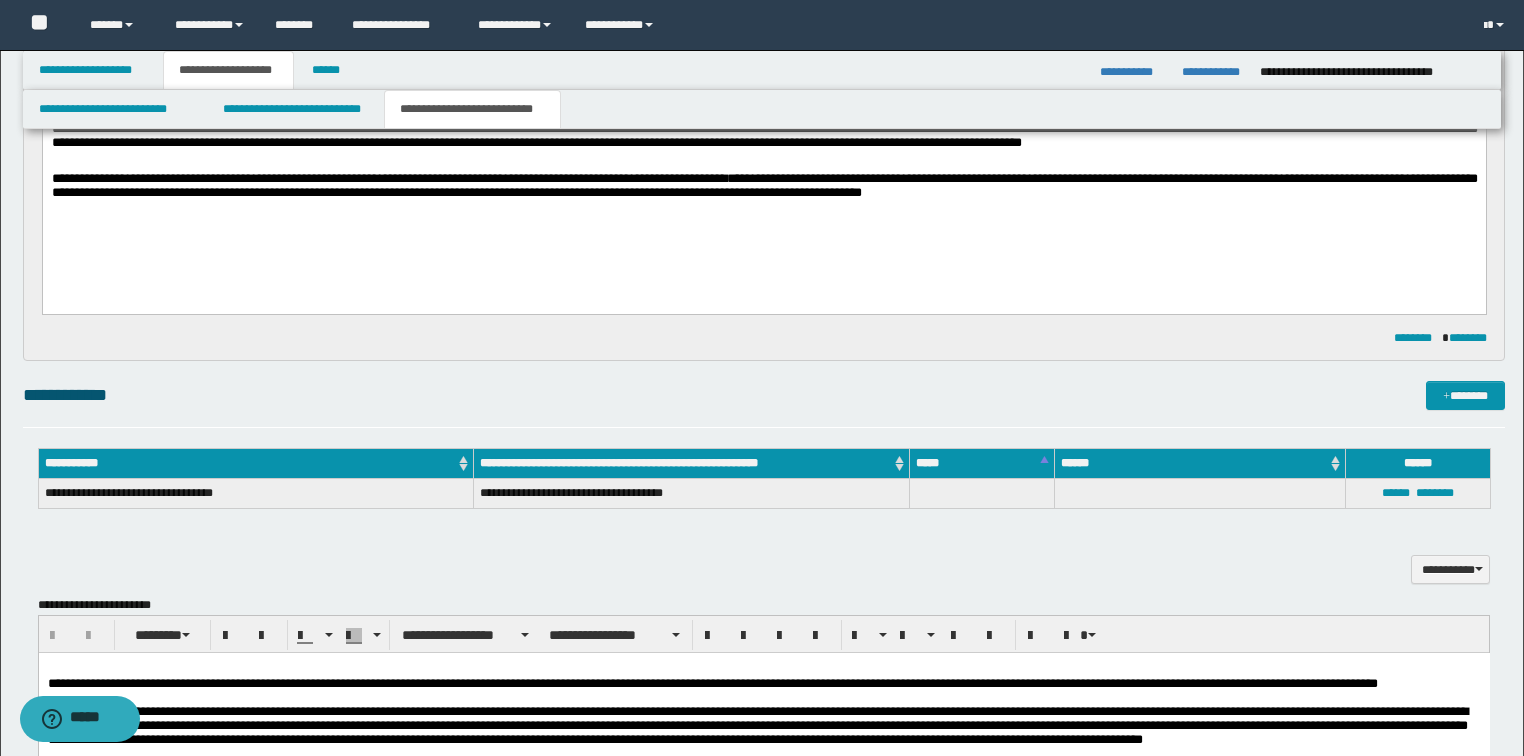 scroll, scrollTop: 800, scrollLeft: 0, axis: vertical 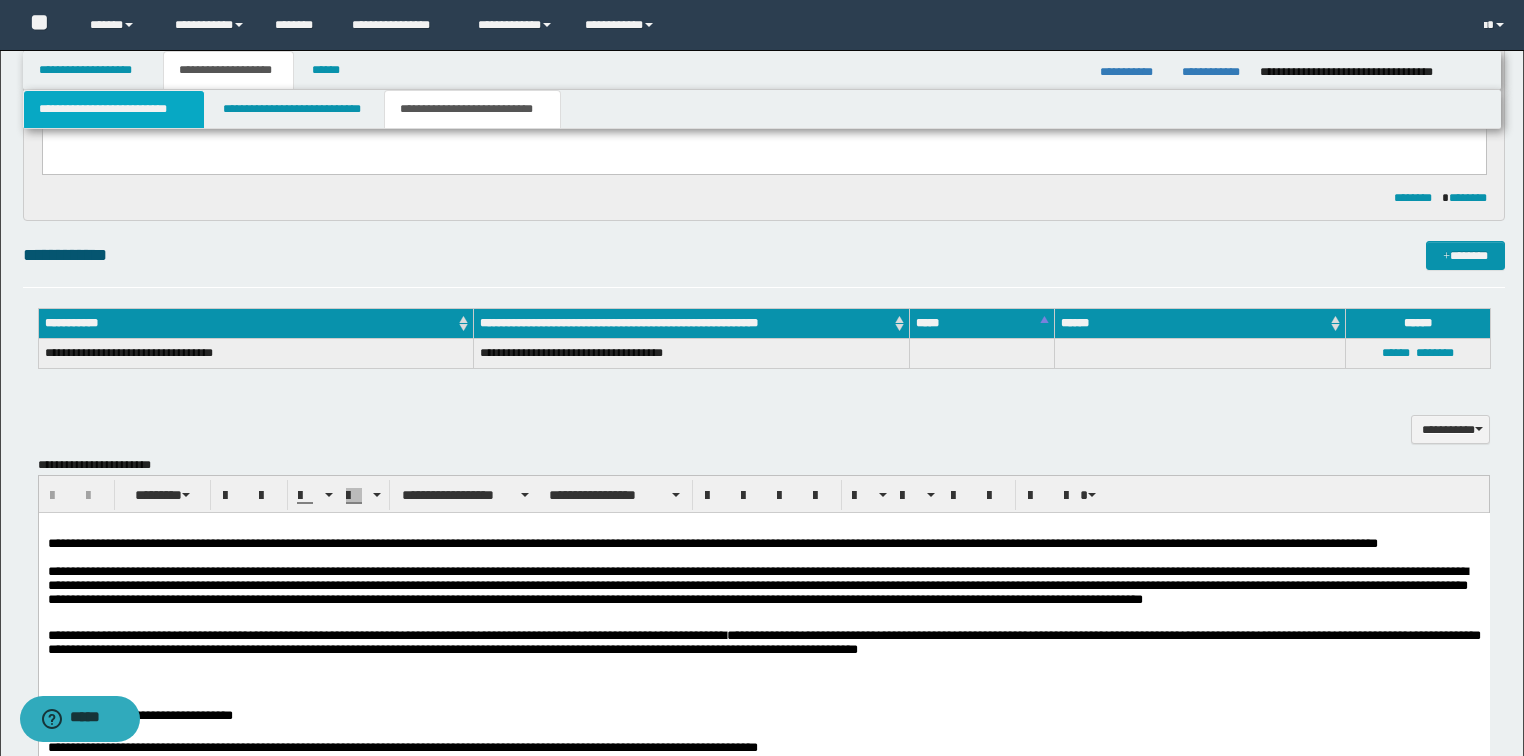click on "**********" at bounding box center [114, 109] 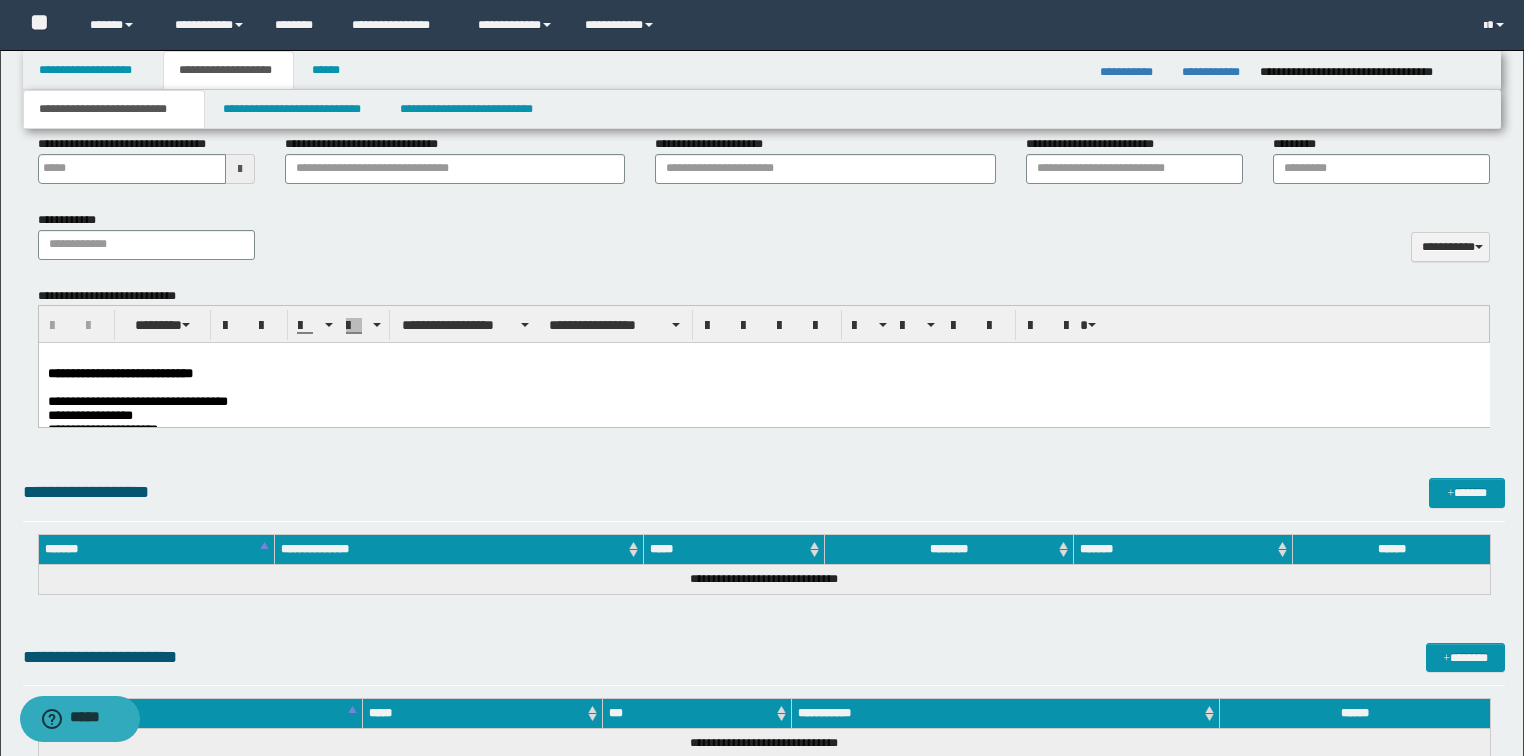 click on "**********" at bounding box center (763, 374) 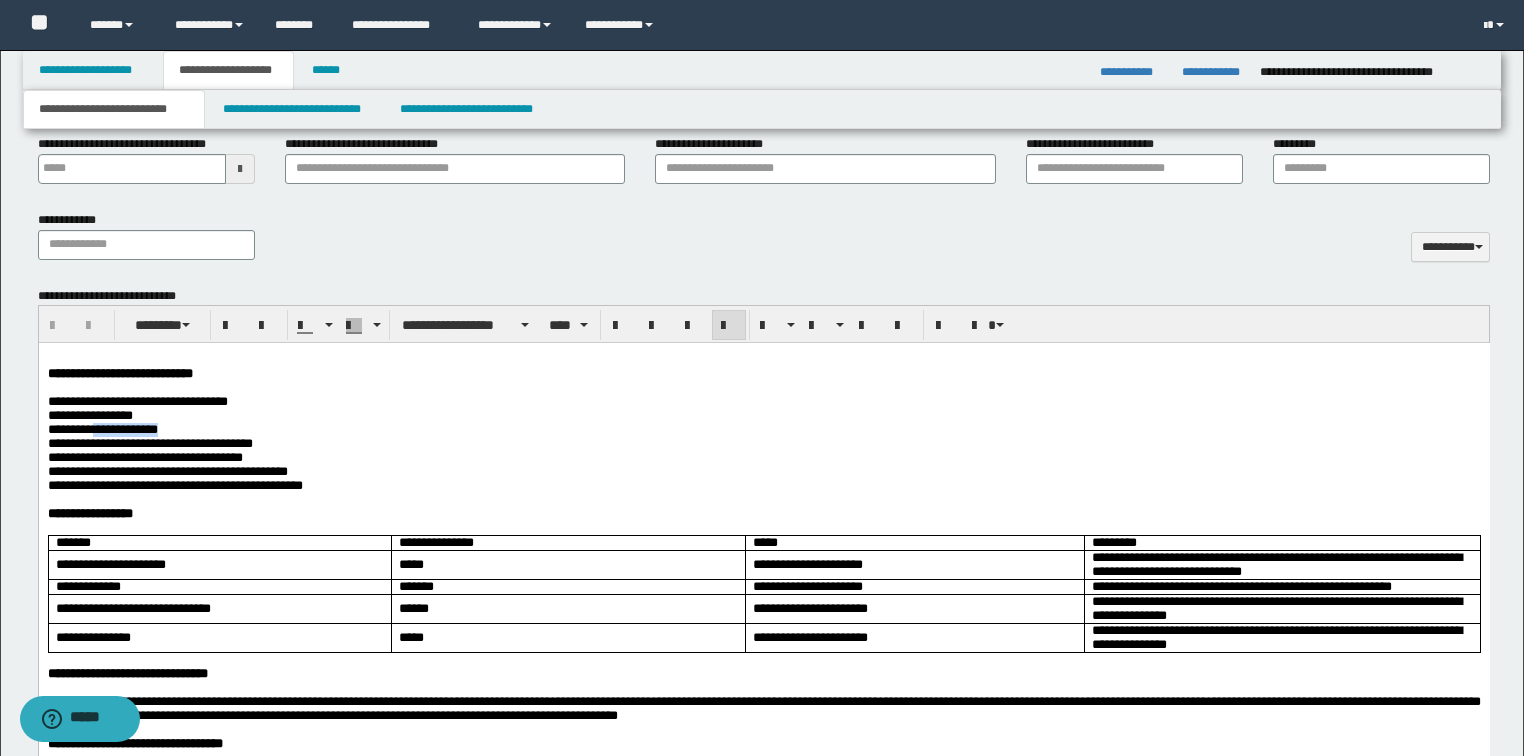 drag, startPoint x: 163, startPoint y: 435, endPoint x: 102, endPoint y: 436, distance: 61.008198 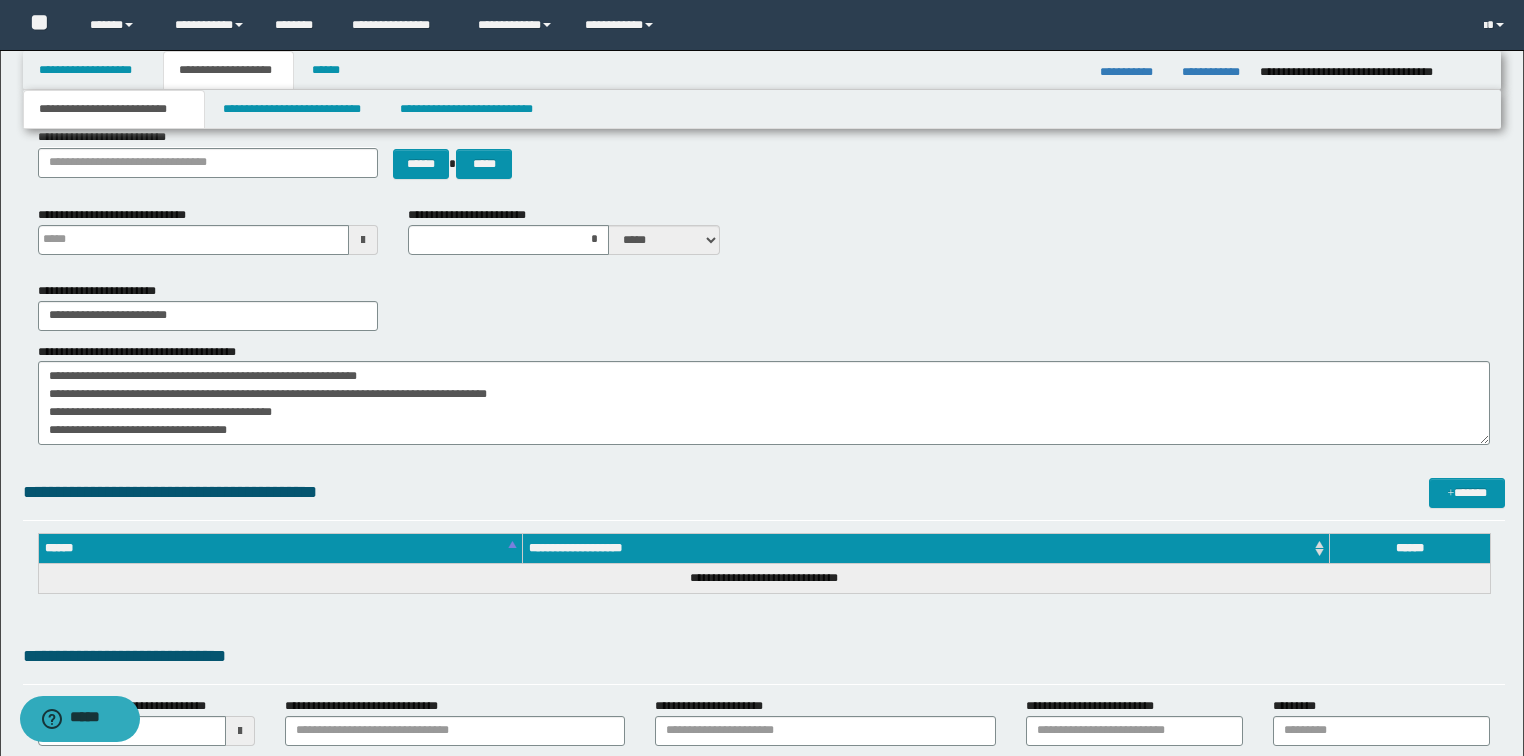 scroll, scrollTop: 80, scrollLeft: 0, axis: vertical 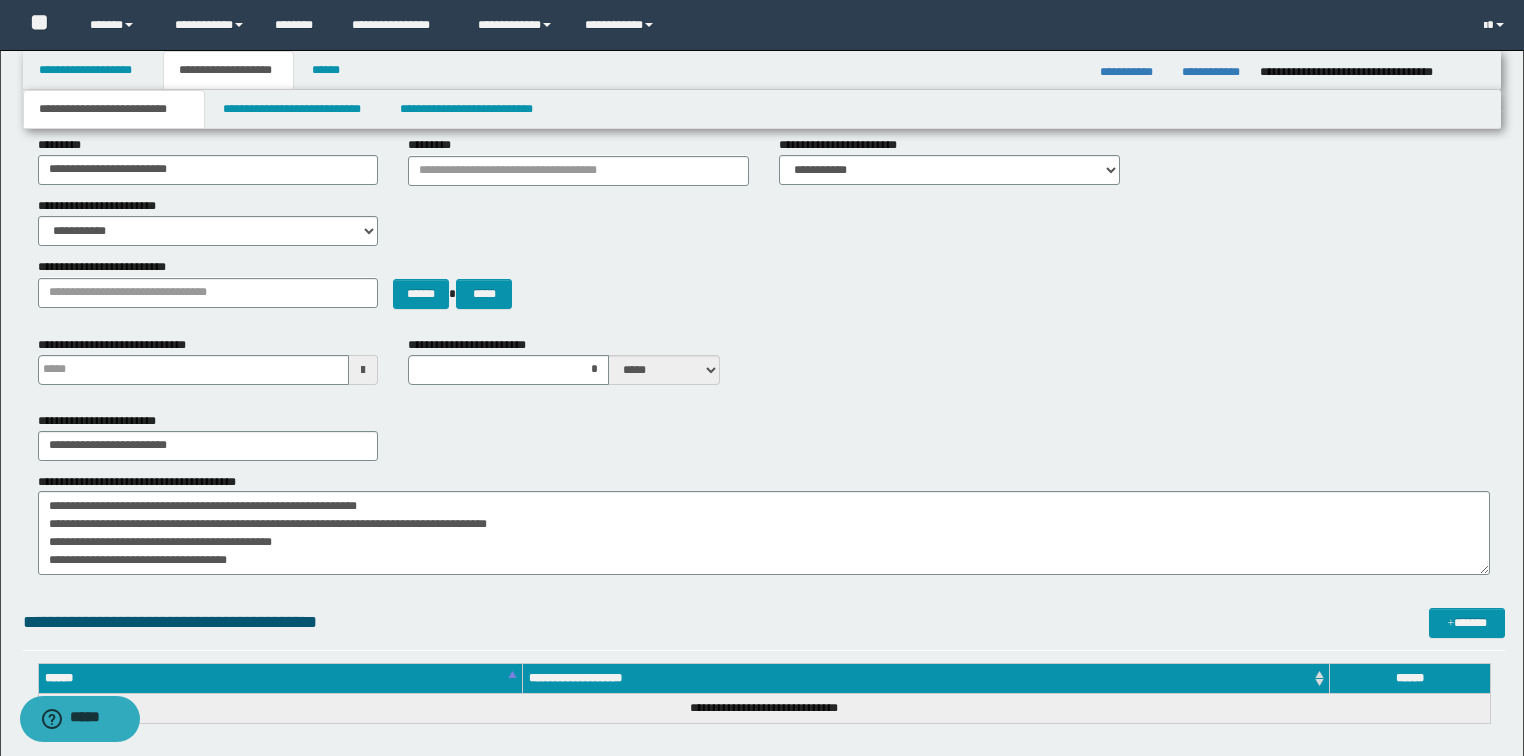 type 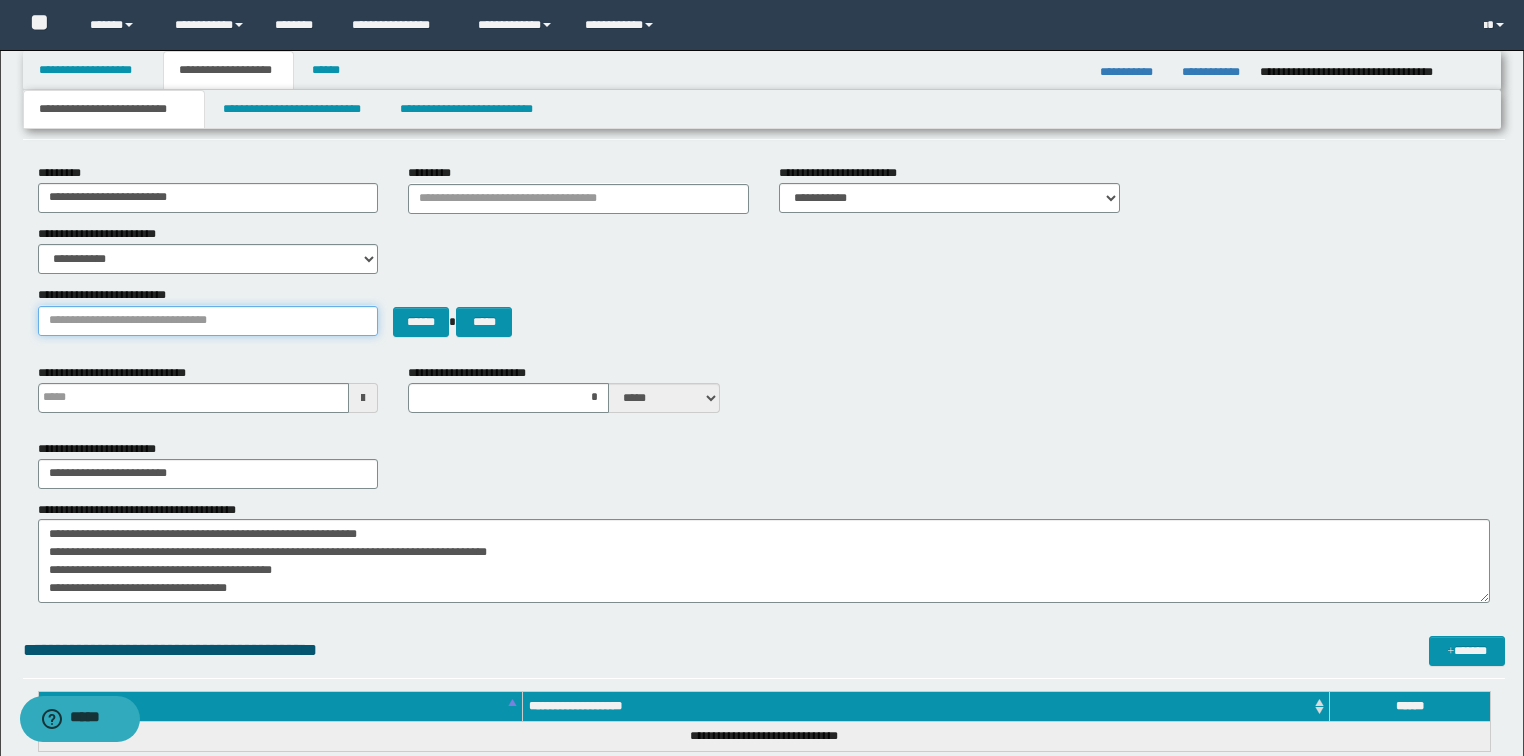 click on "**********" at bounding box center [208, 321] 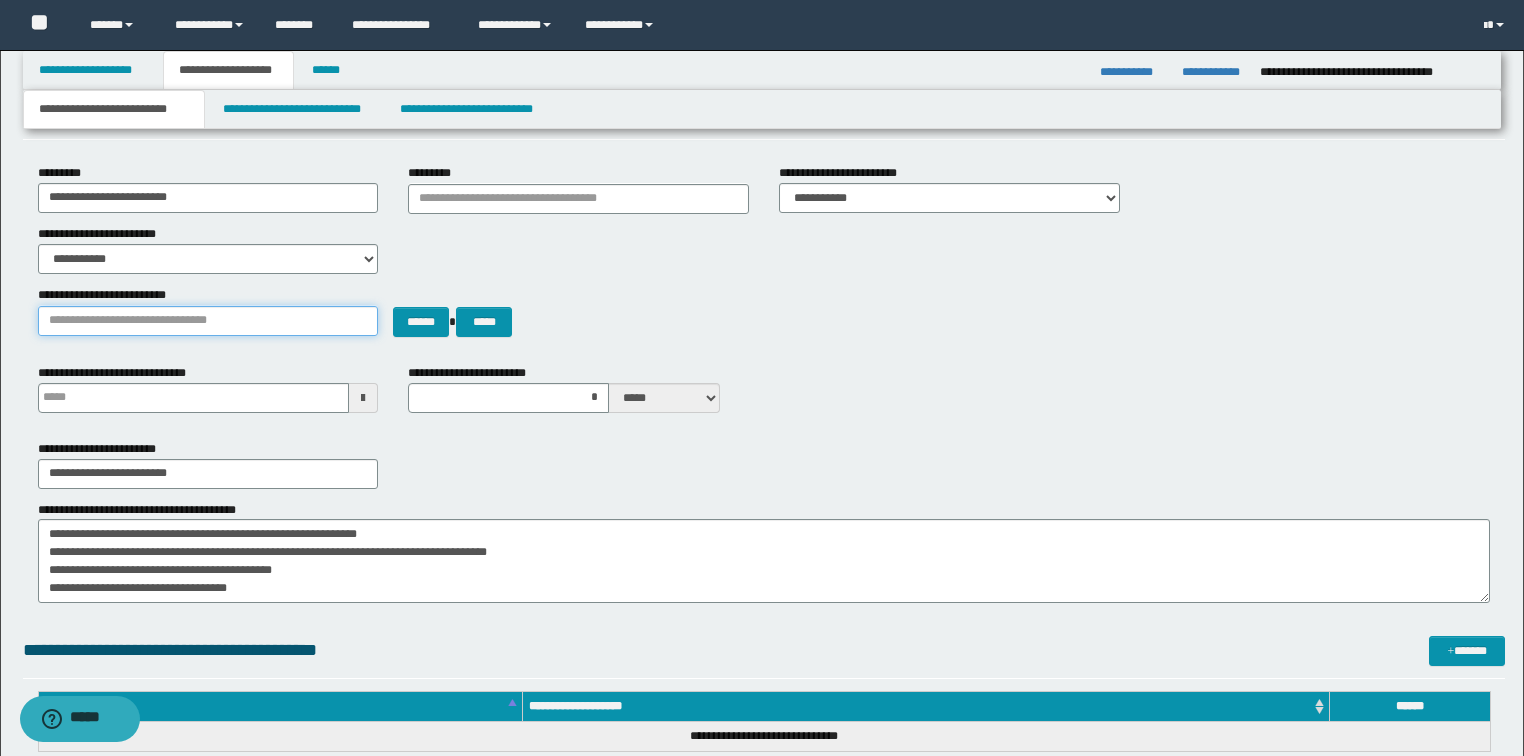 type on "**********" 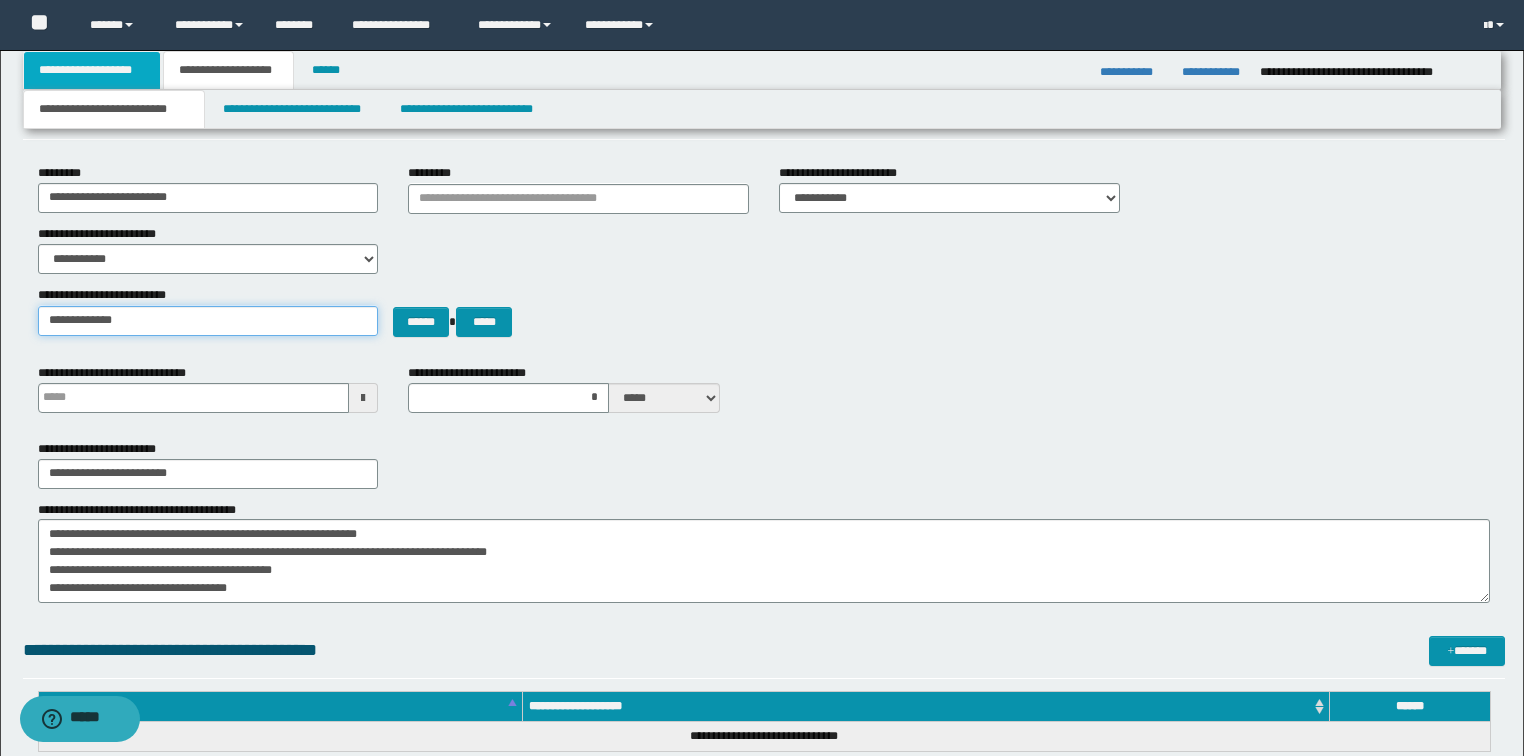 type on "**********" 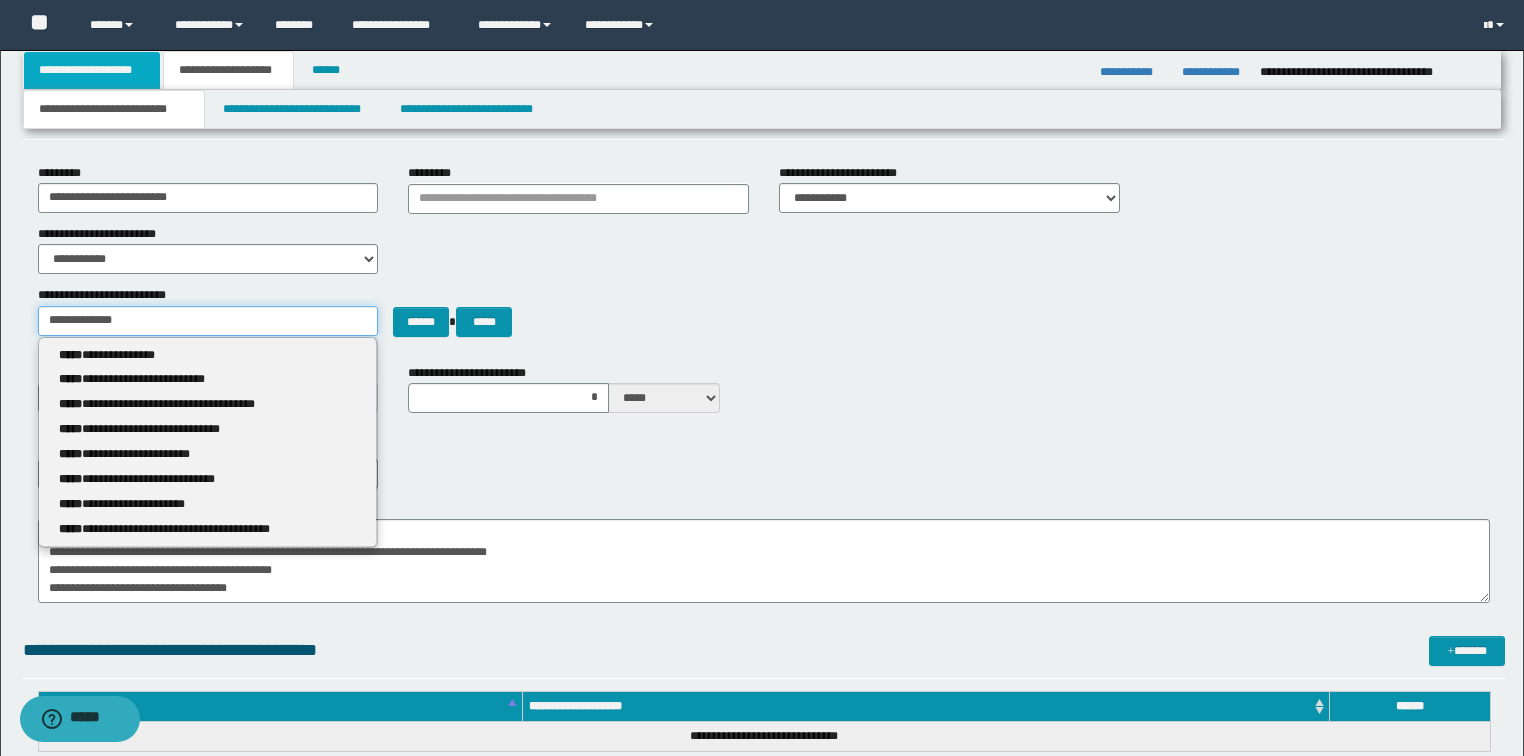 type on "**********" 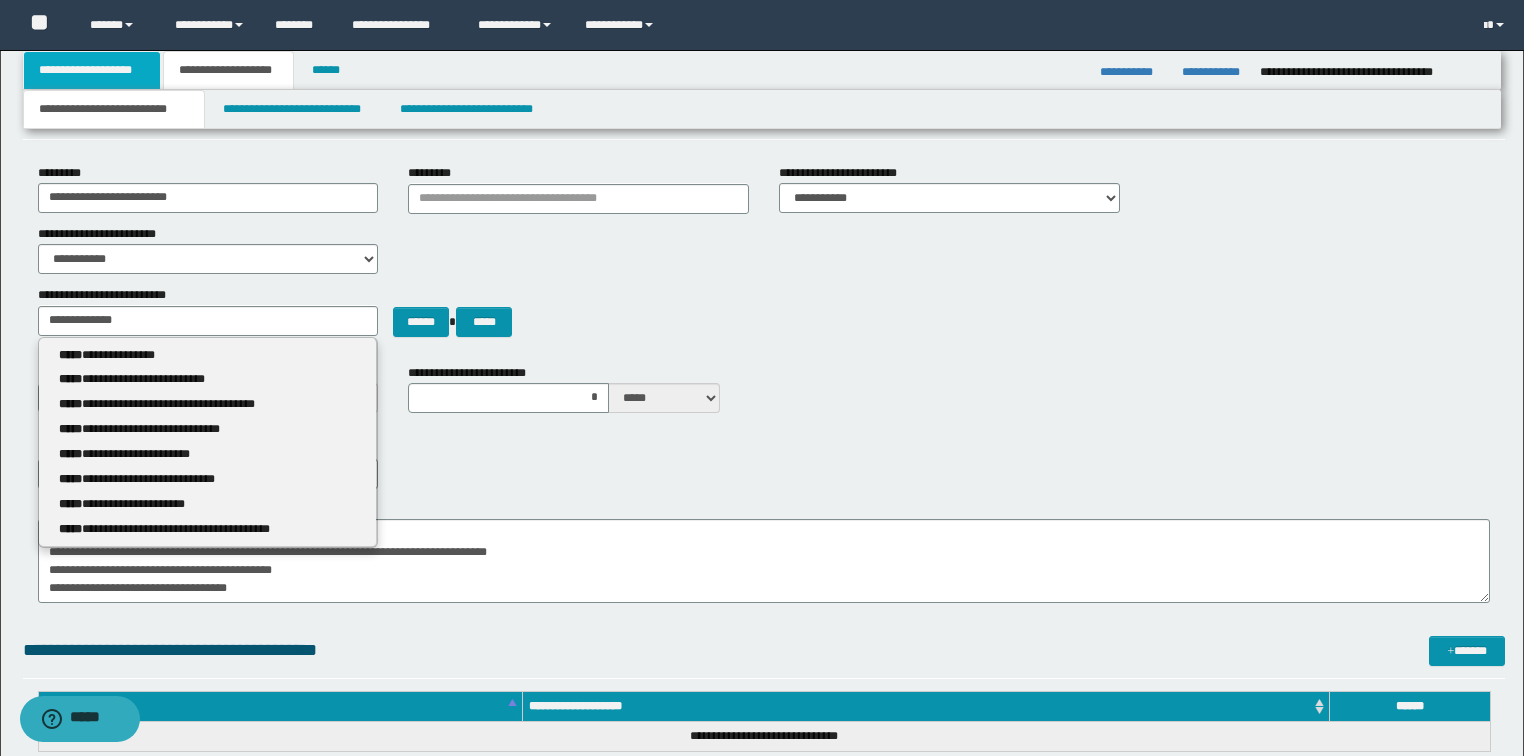 type 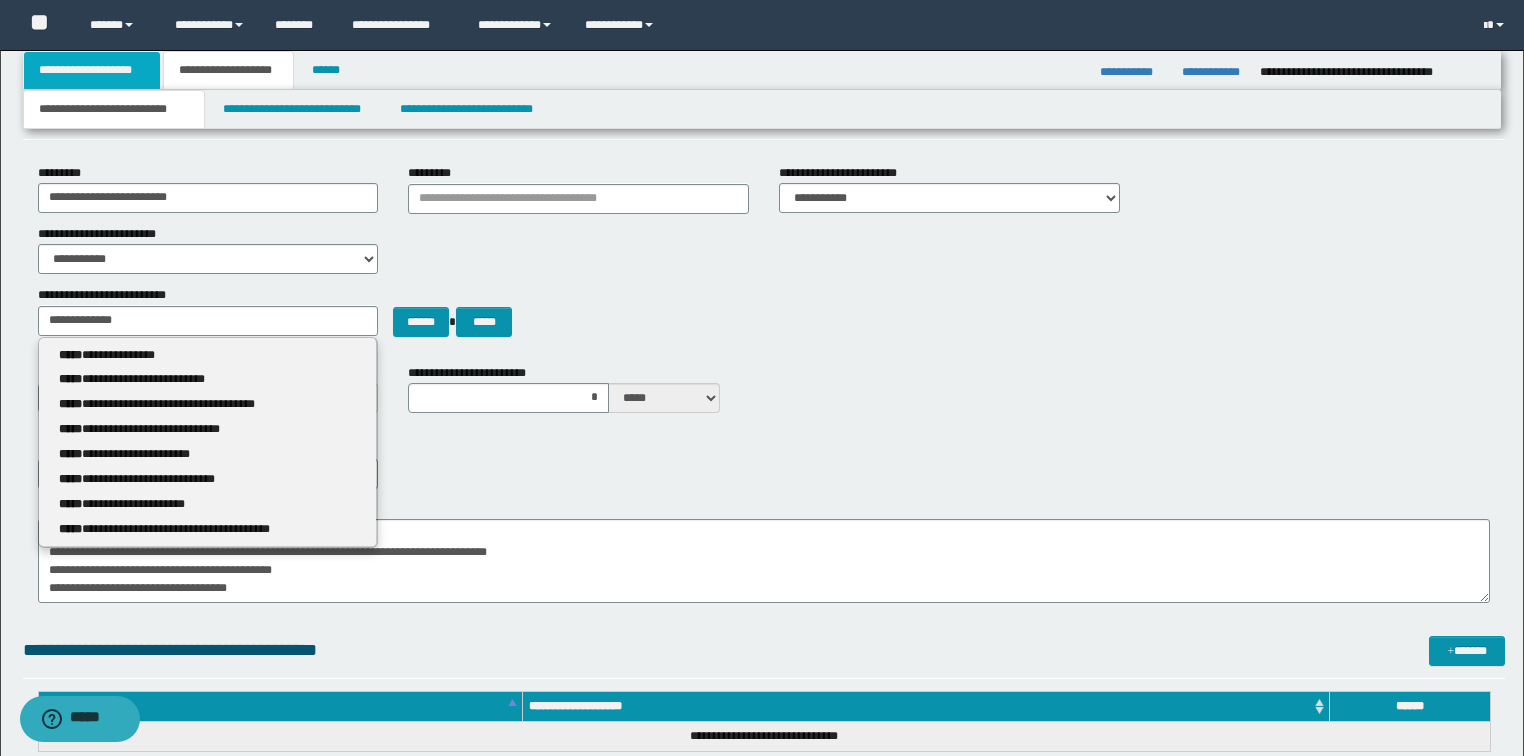 click on "**********" at bounding box center [92, 70] 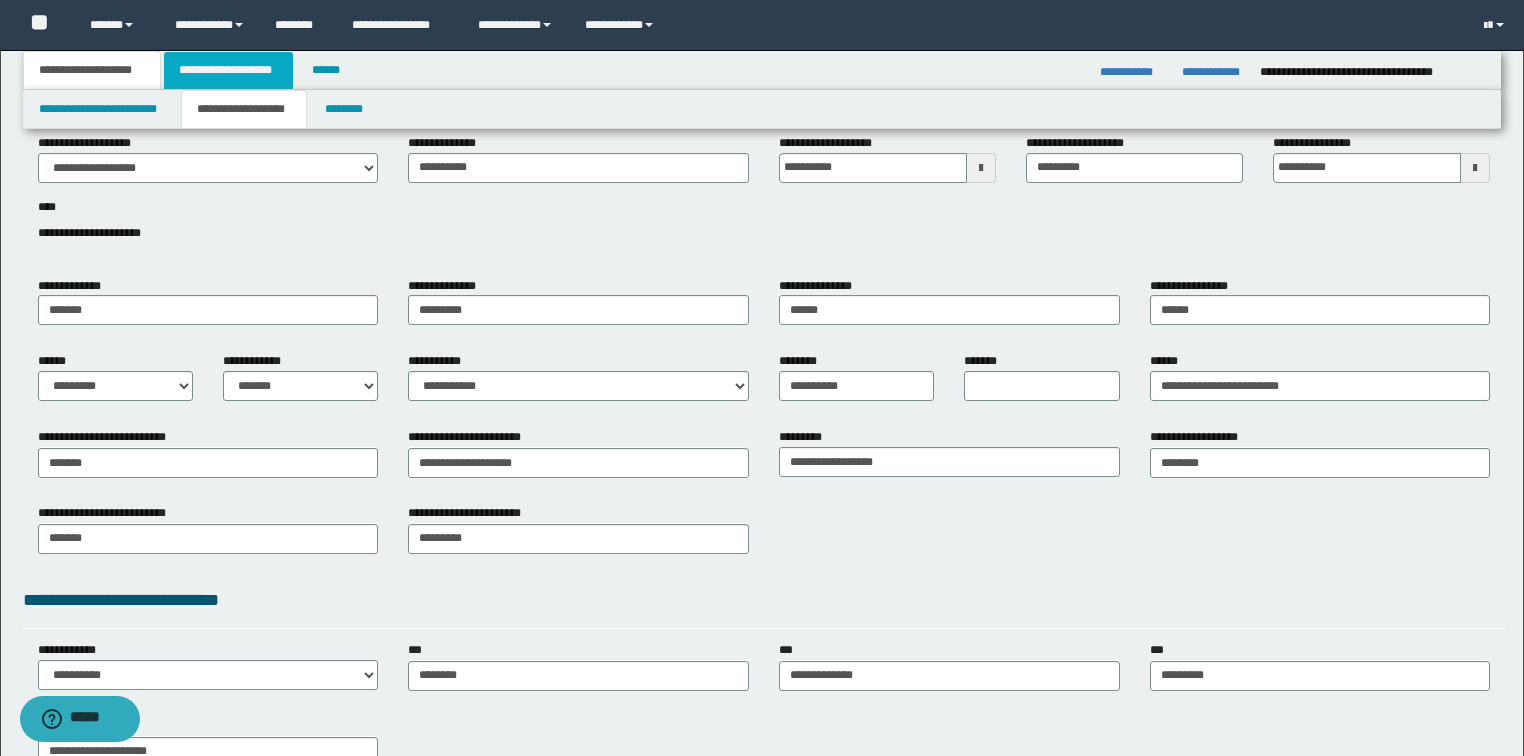 click on "**********" at bounding box center (228, 70) 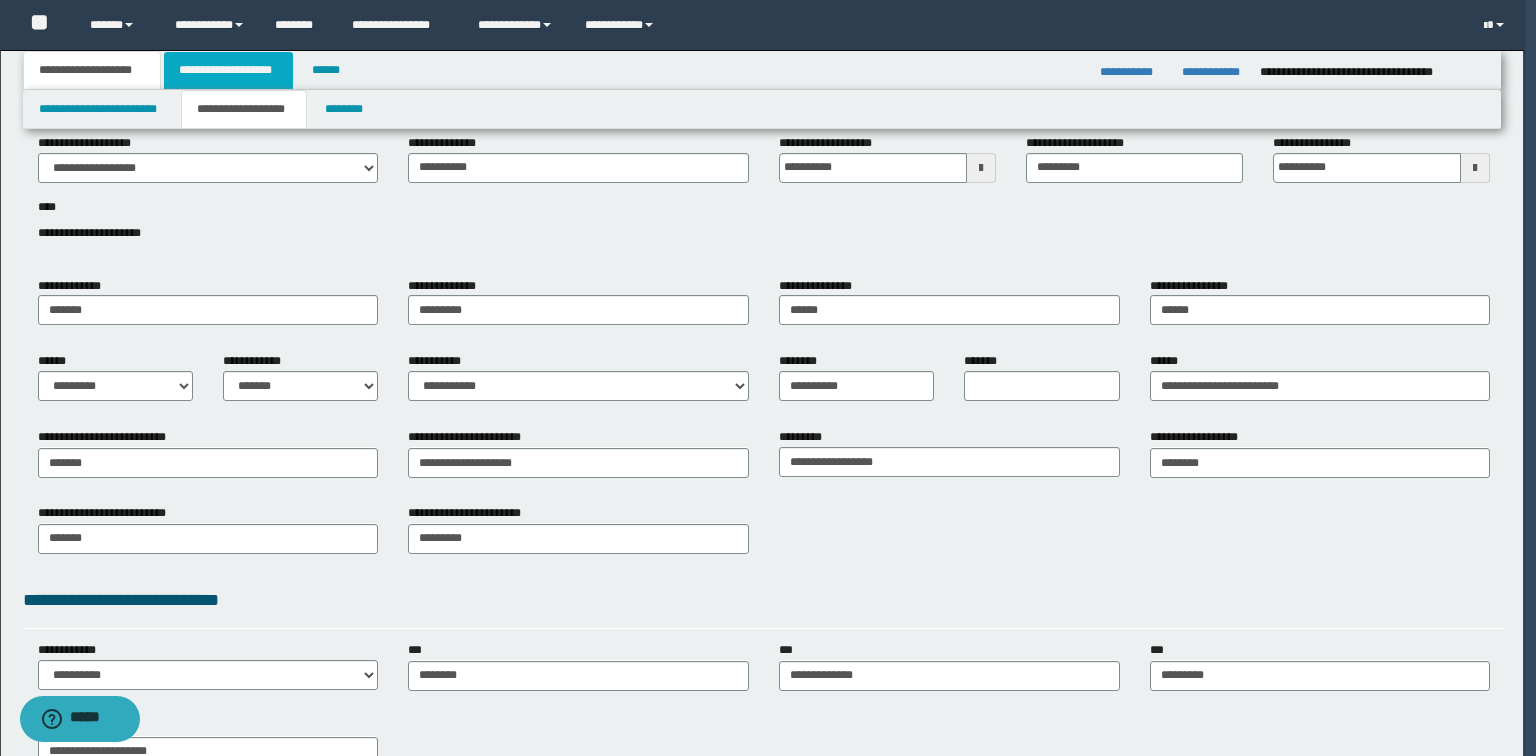 type 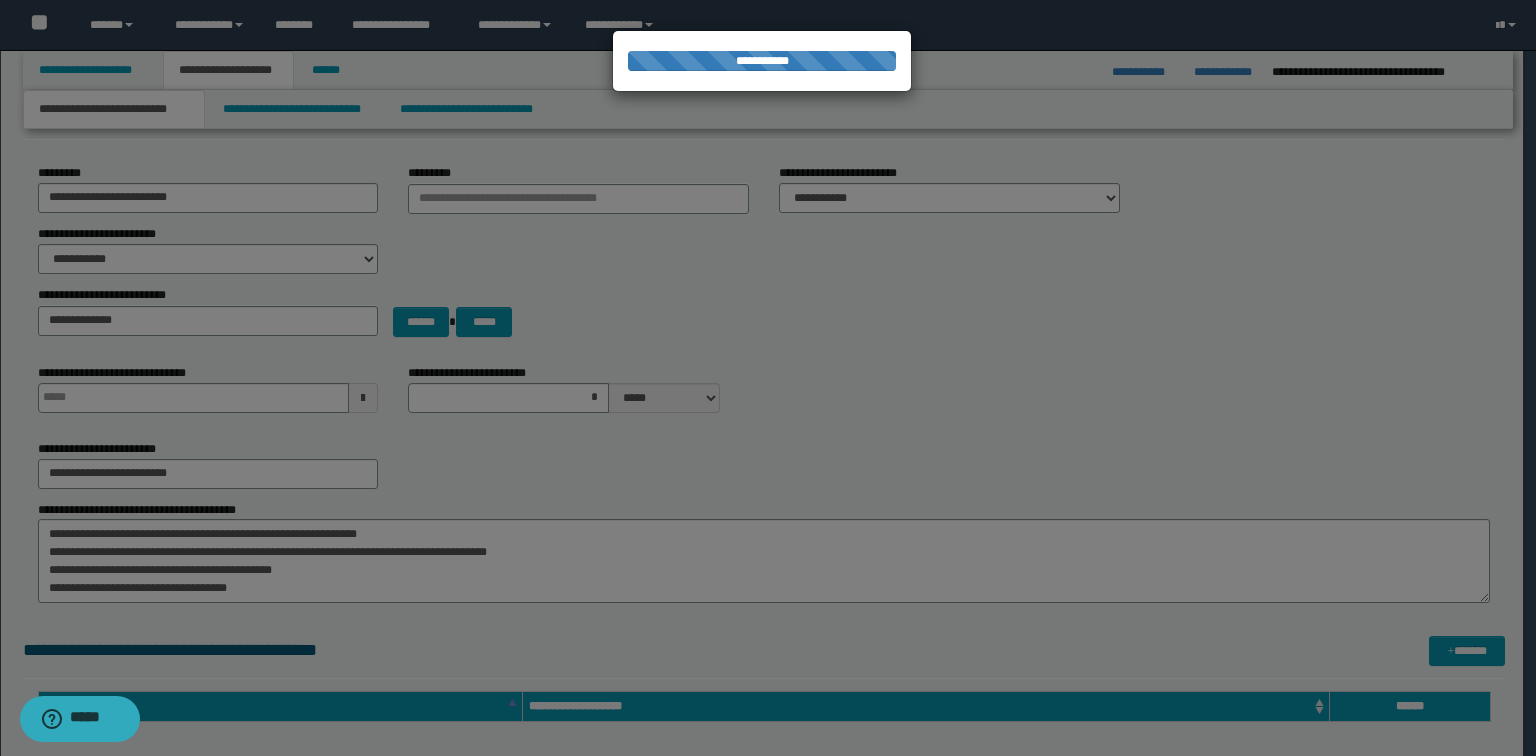 type 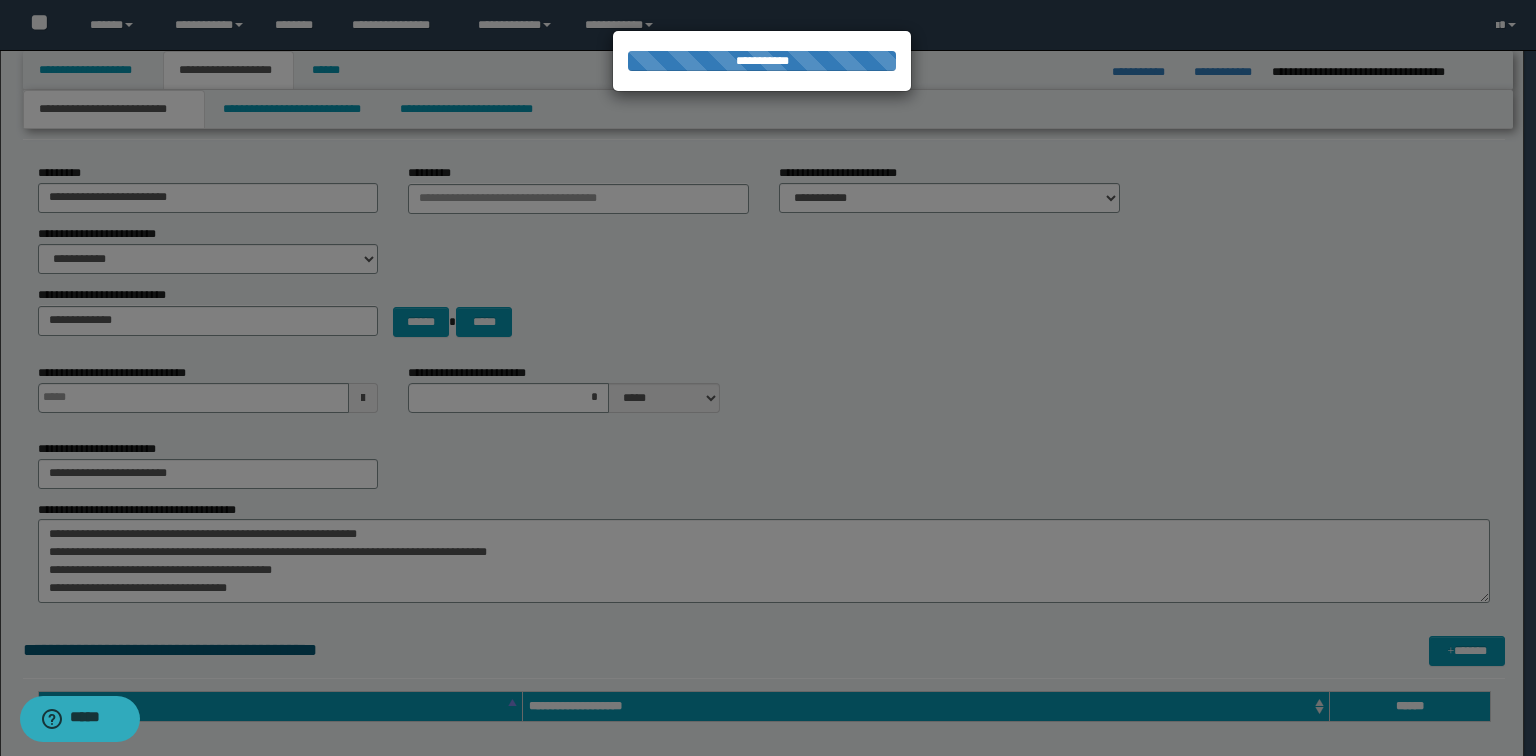 type on "*" 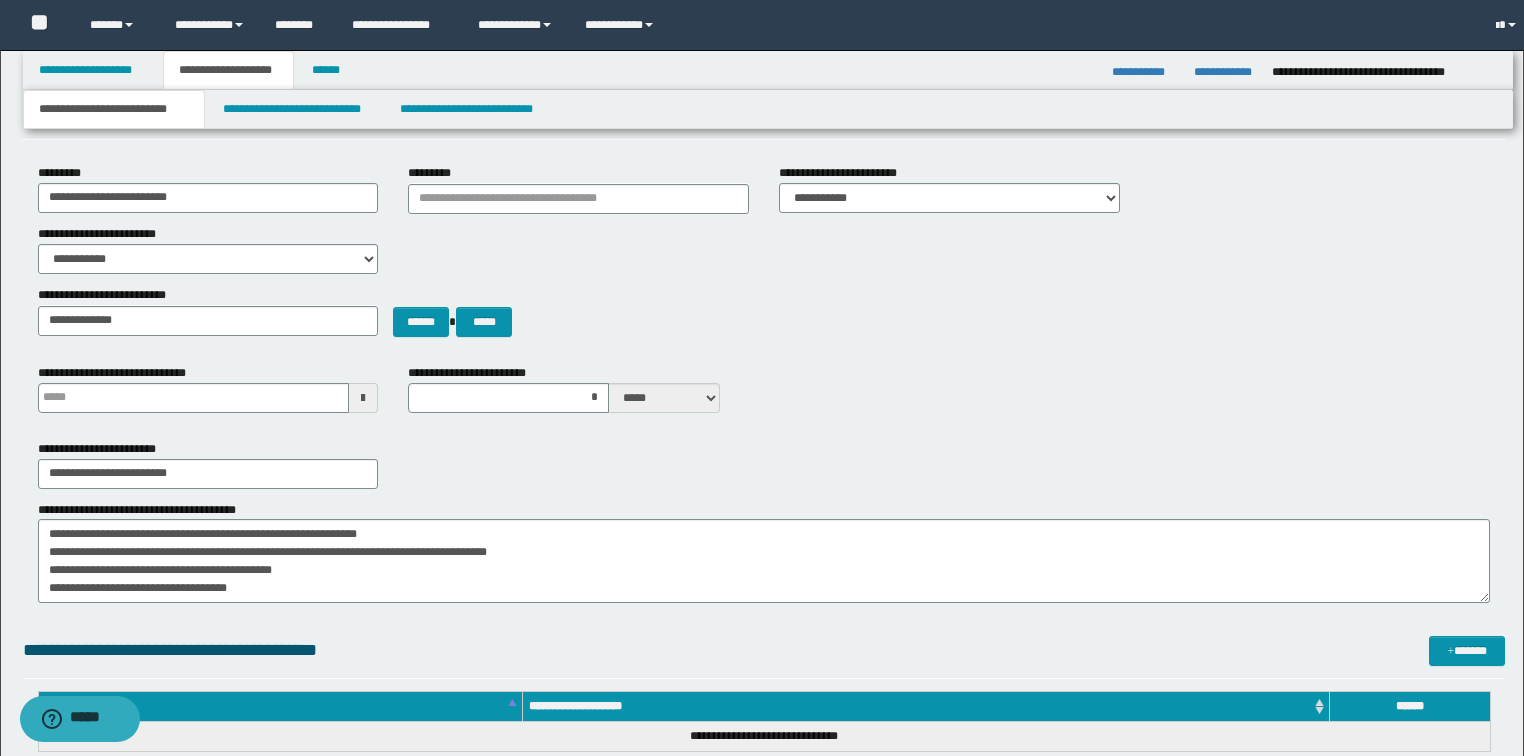 type 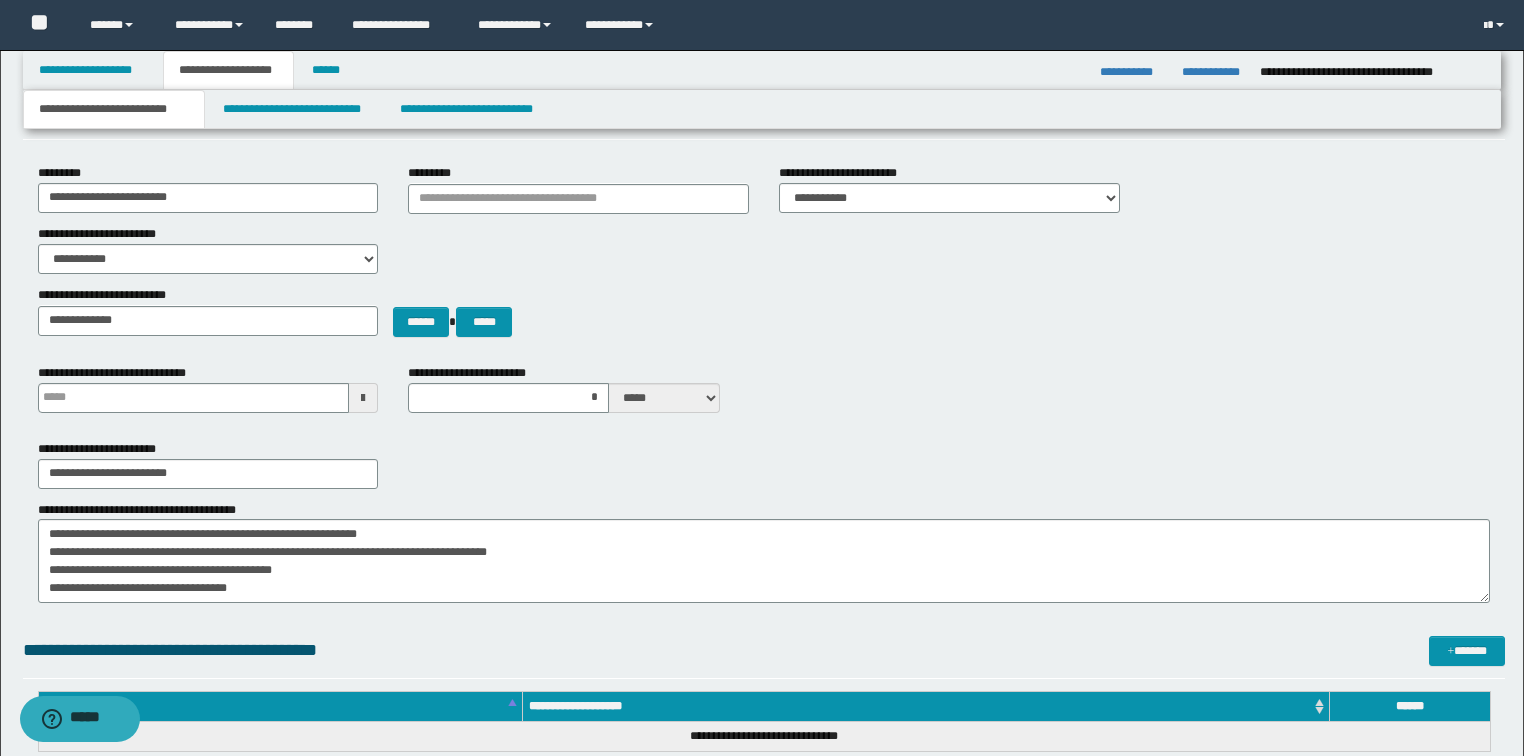 click on "**********" at bounding box center (111, 295) 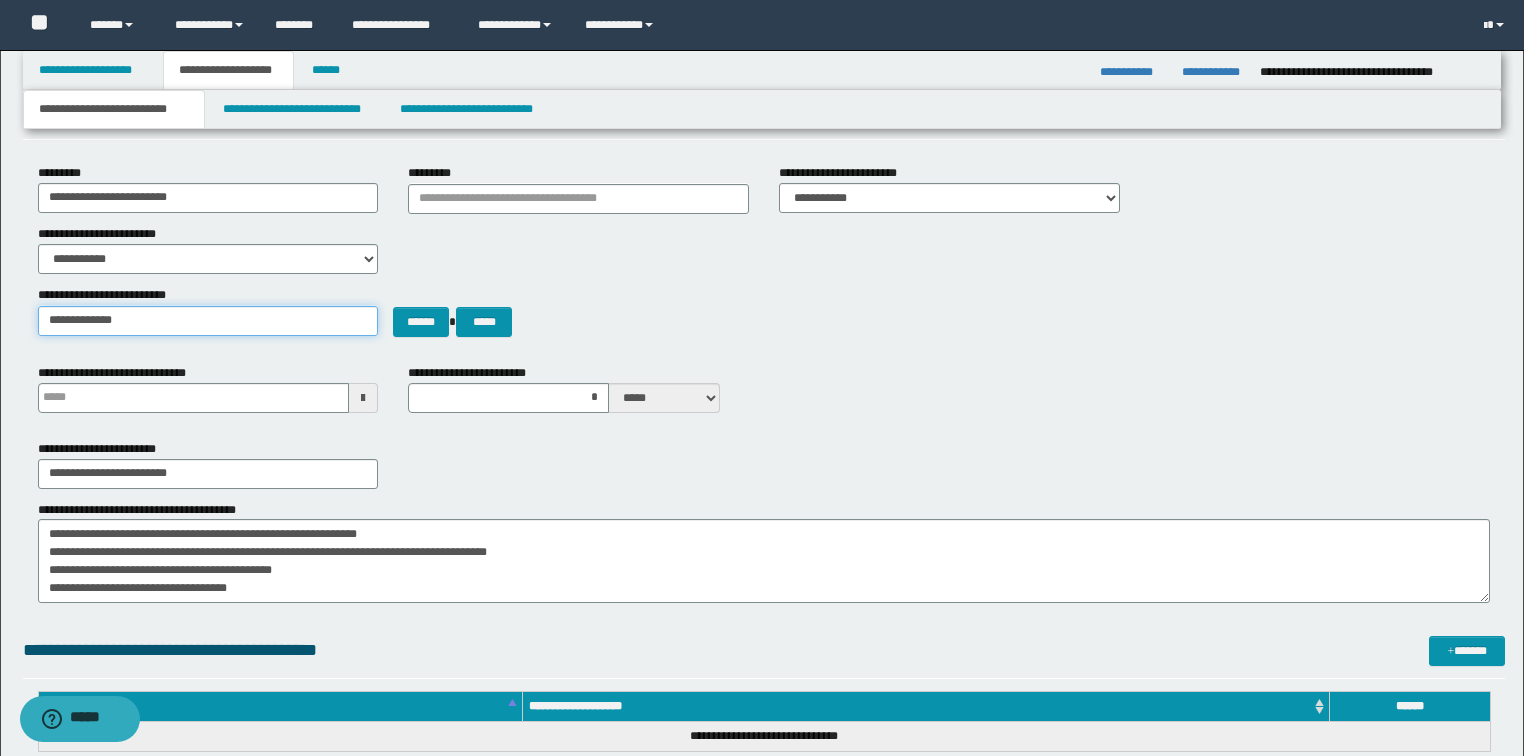 click on "**********" at bounding box center [208, 321] 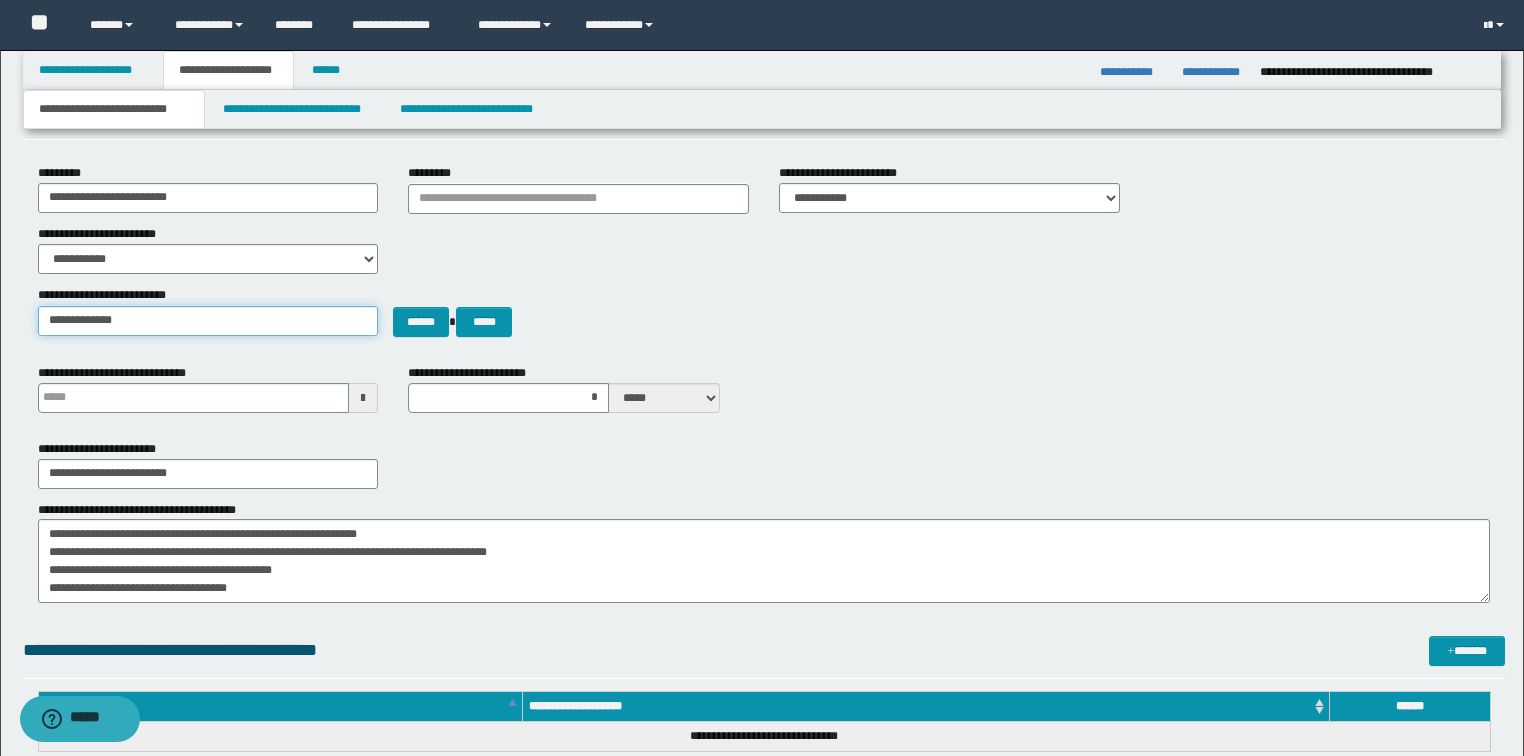 type on "**********" 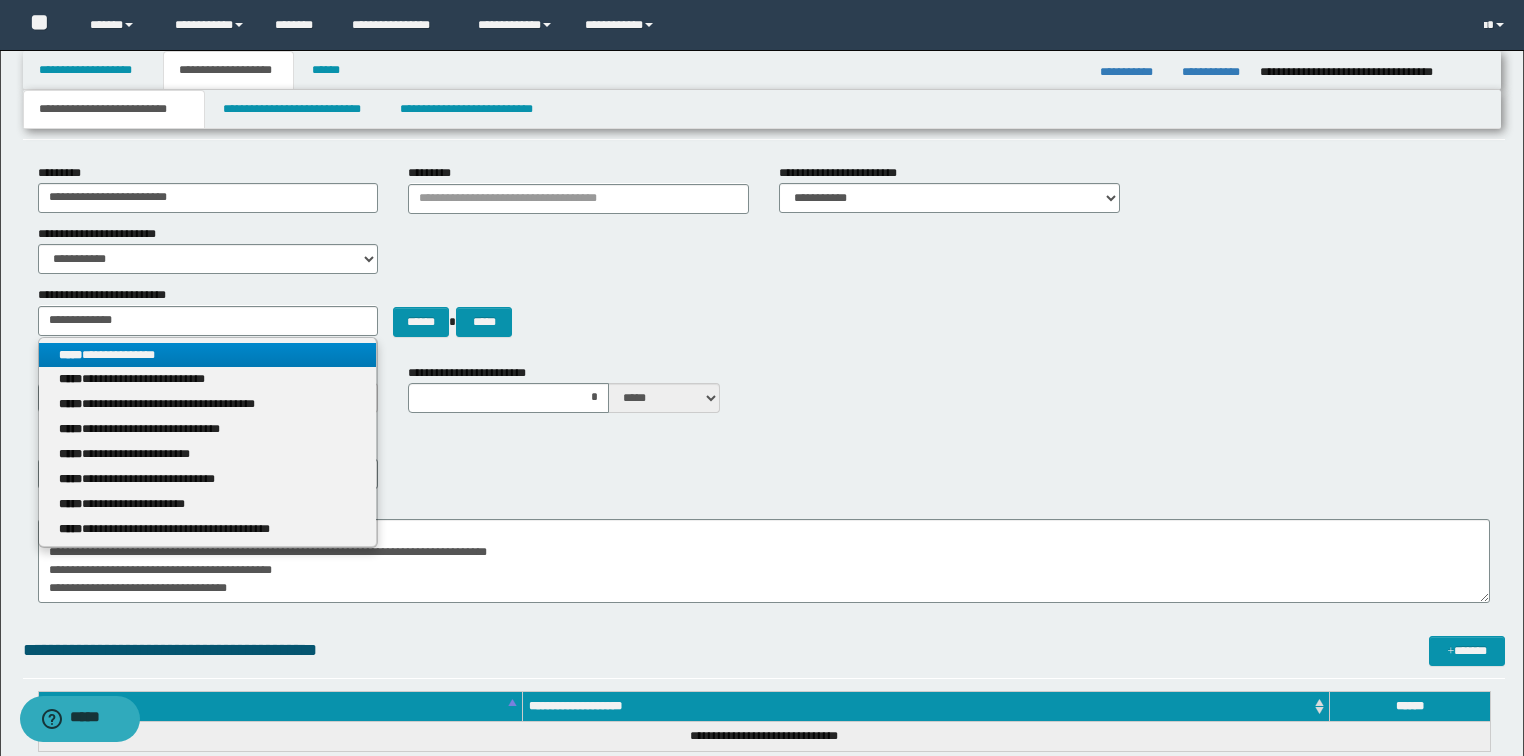 click on "**********" at bounding box center [208, 355] 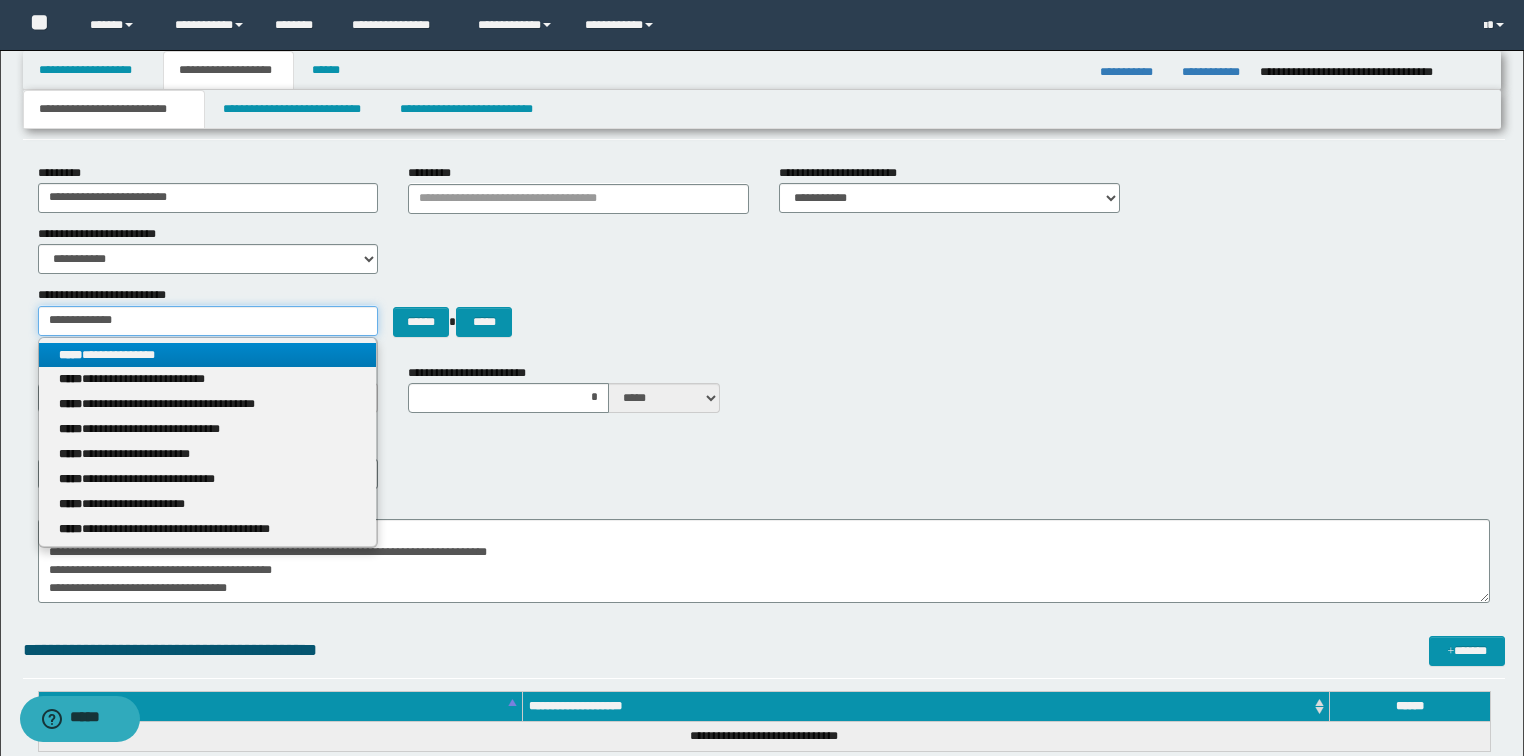 type 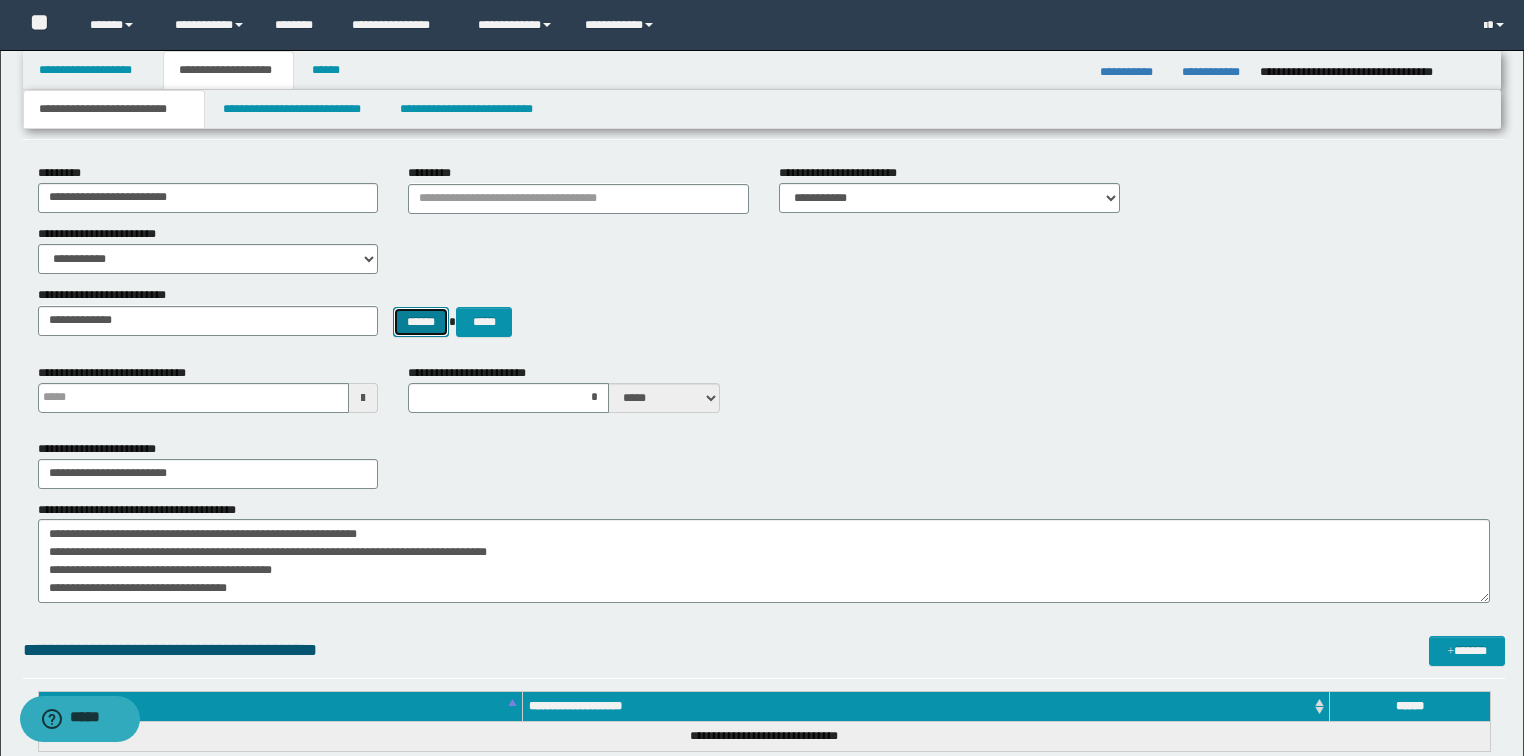 click on "******" at bounding box center [421, 322] 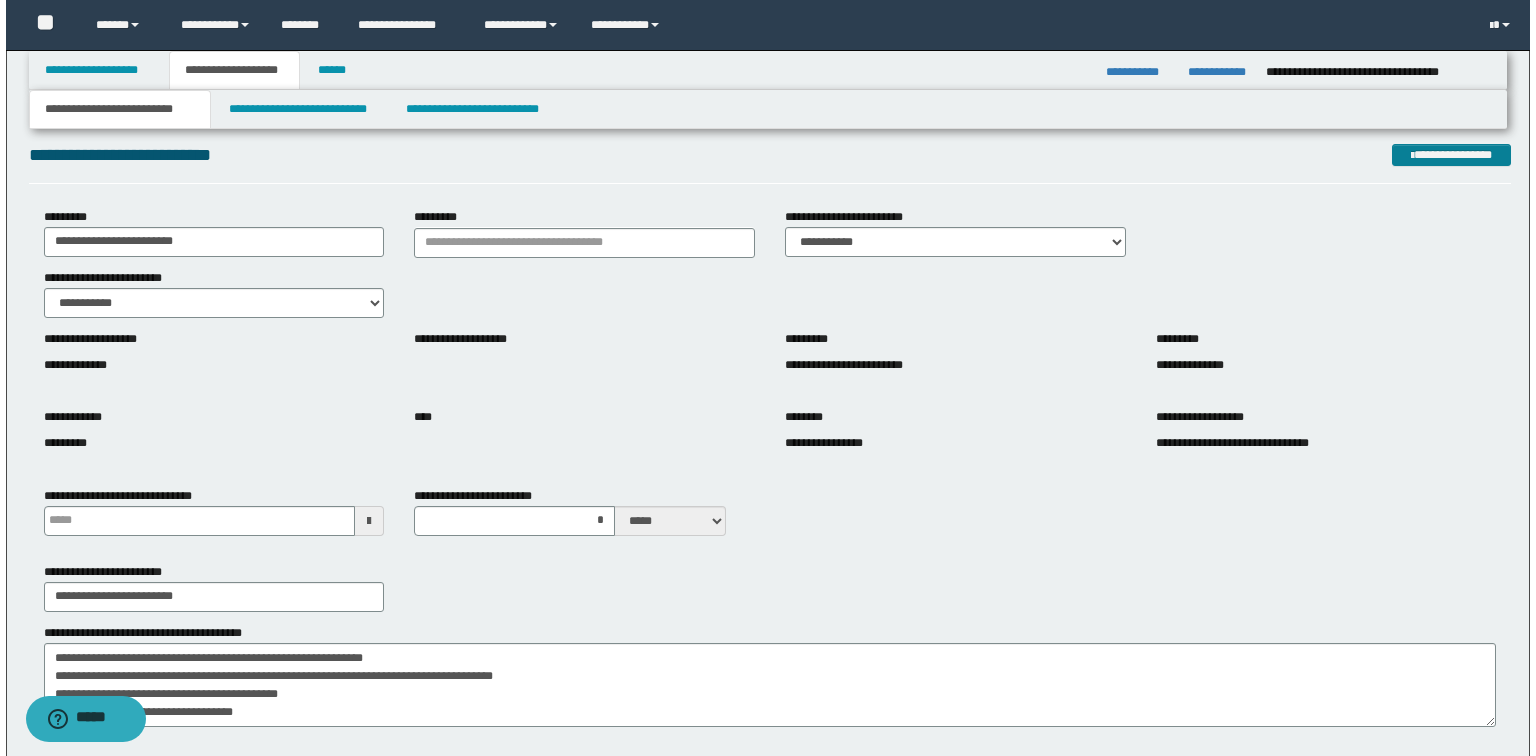 scroll, scrollTop: 0, scrollLeft: 0, axis: both 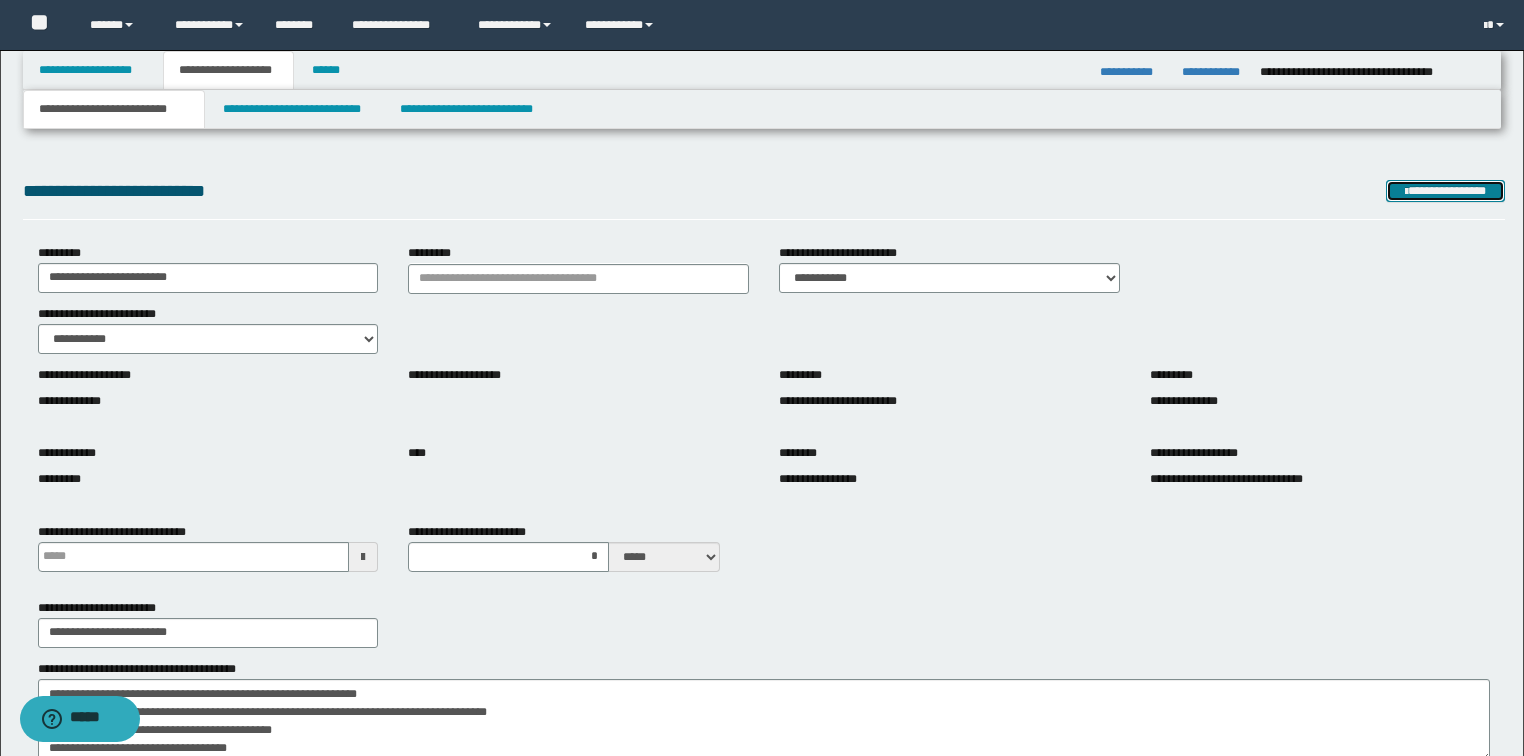 click on "**********" at bounding box center (1446, 191) 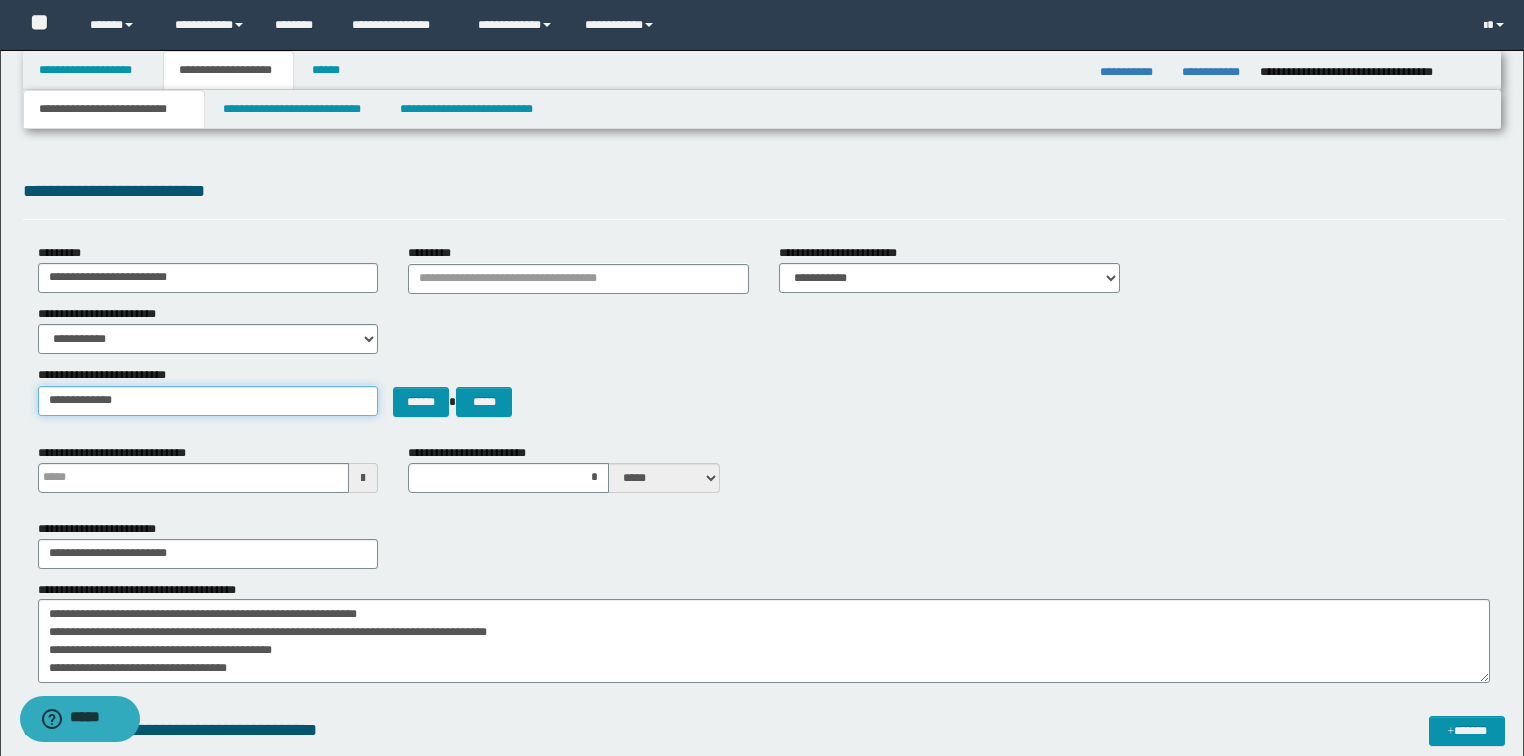 type on "**********" 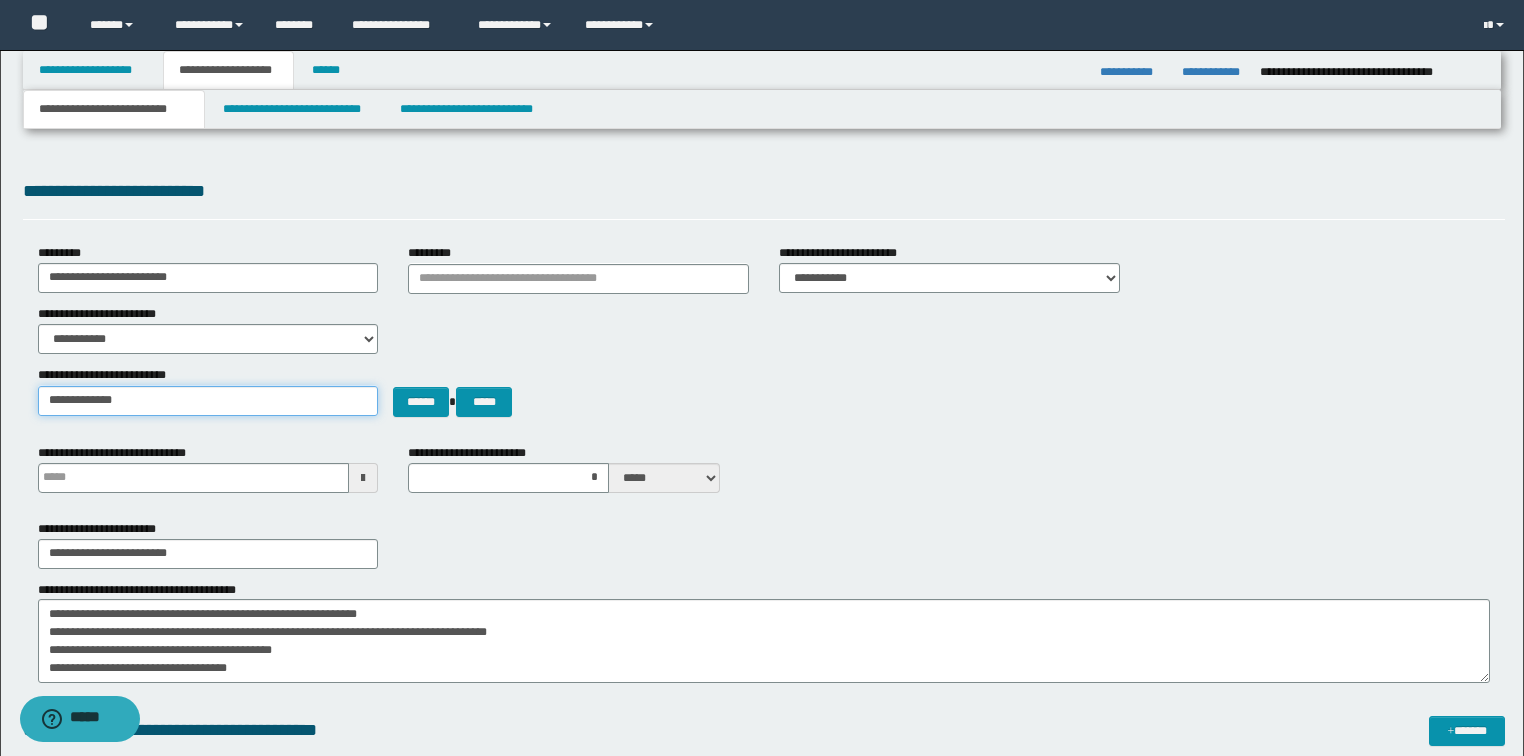 click on "**********" at bounding box center [208, 401] 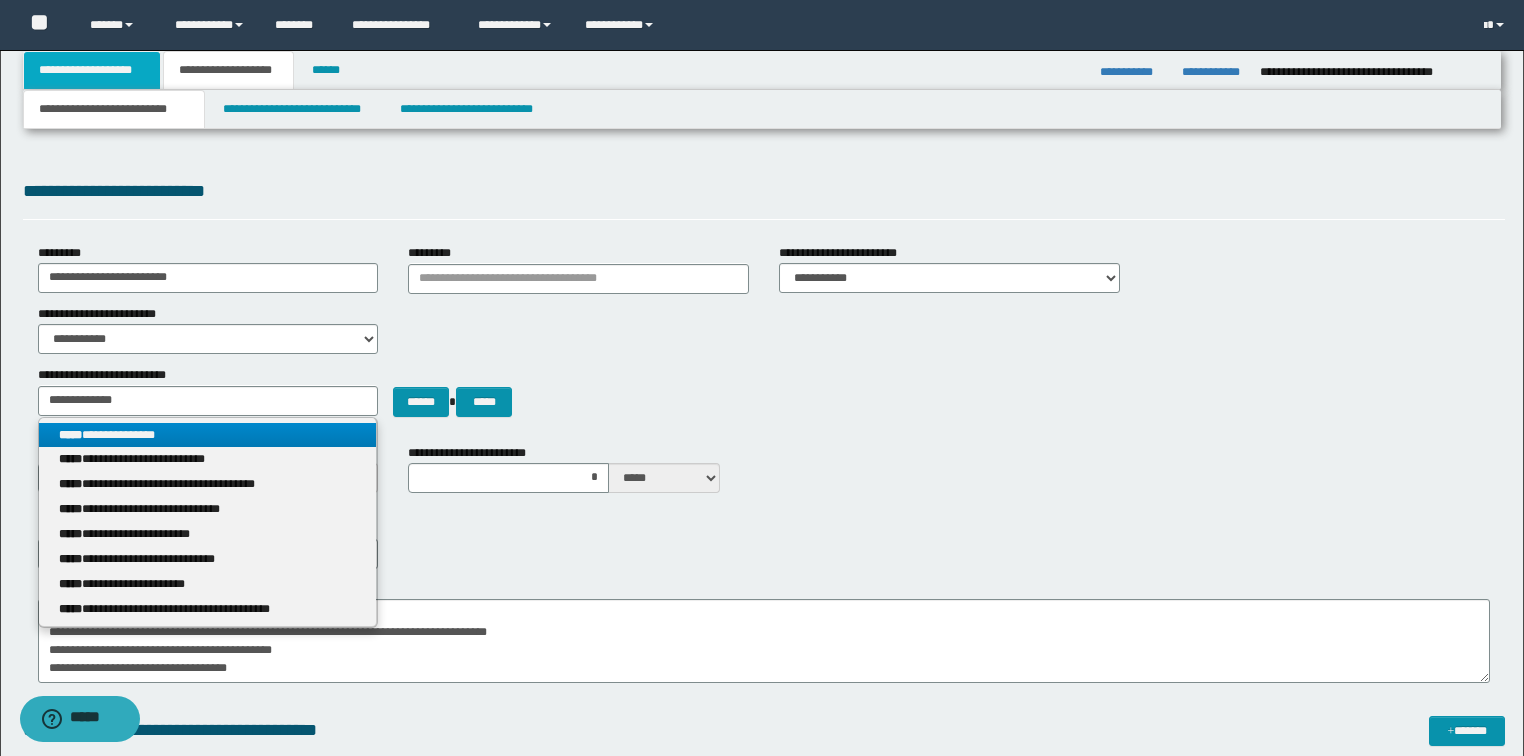 type 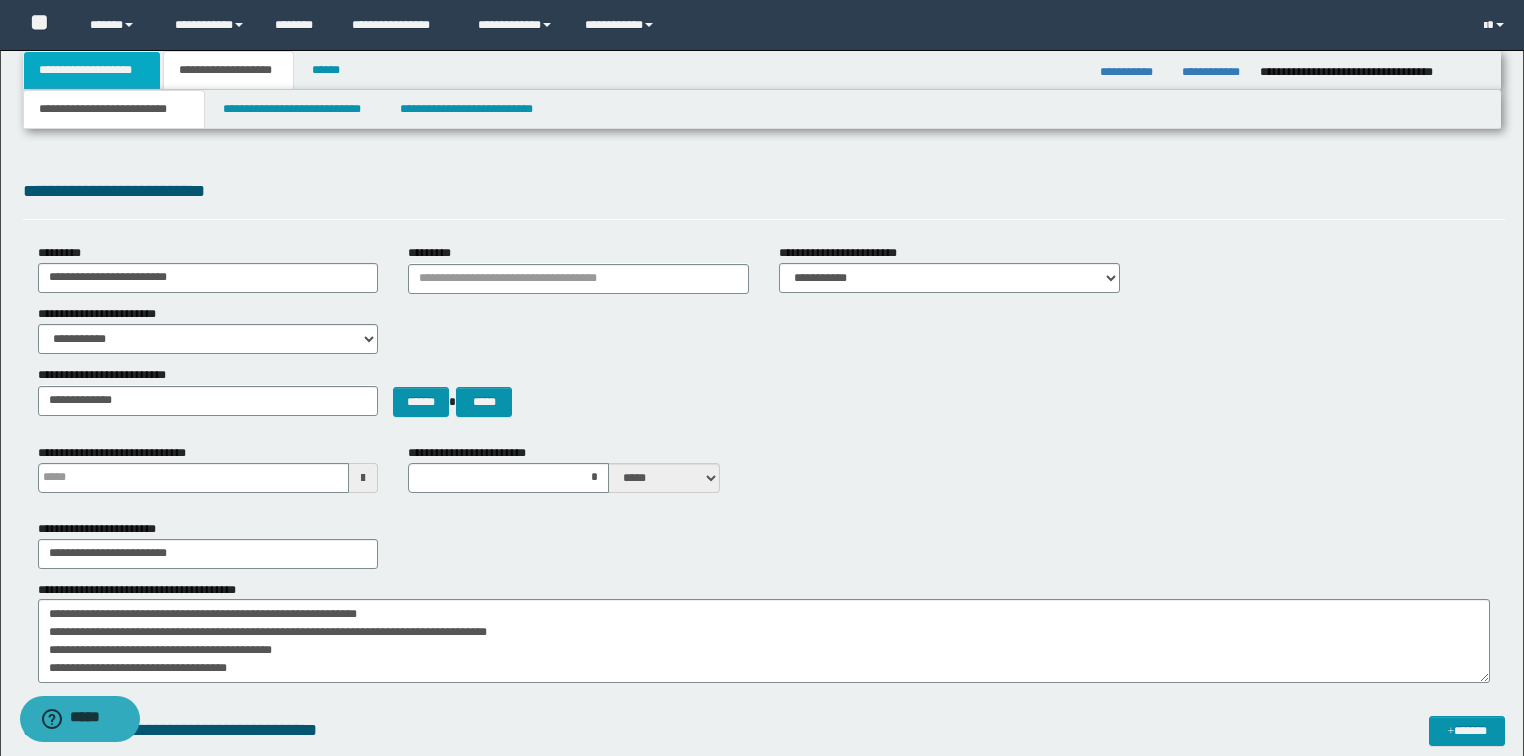 click on "**********" at bounding box center (92, 70) 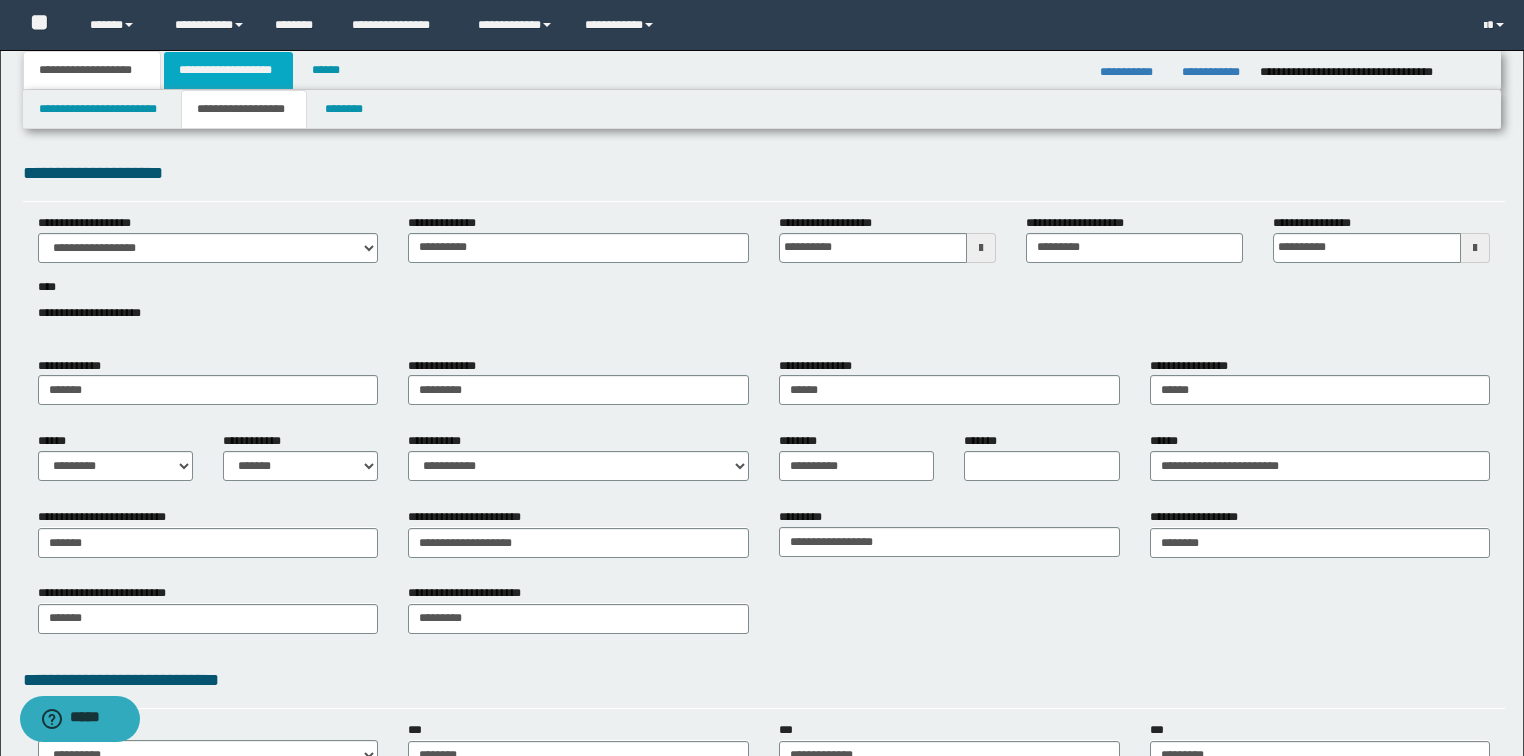 click on "**********" at bounding box center (228, 70) 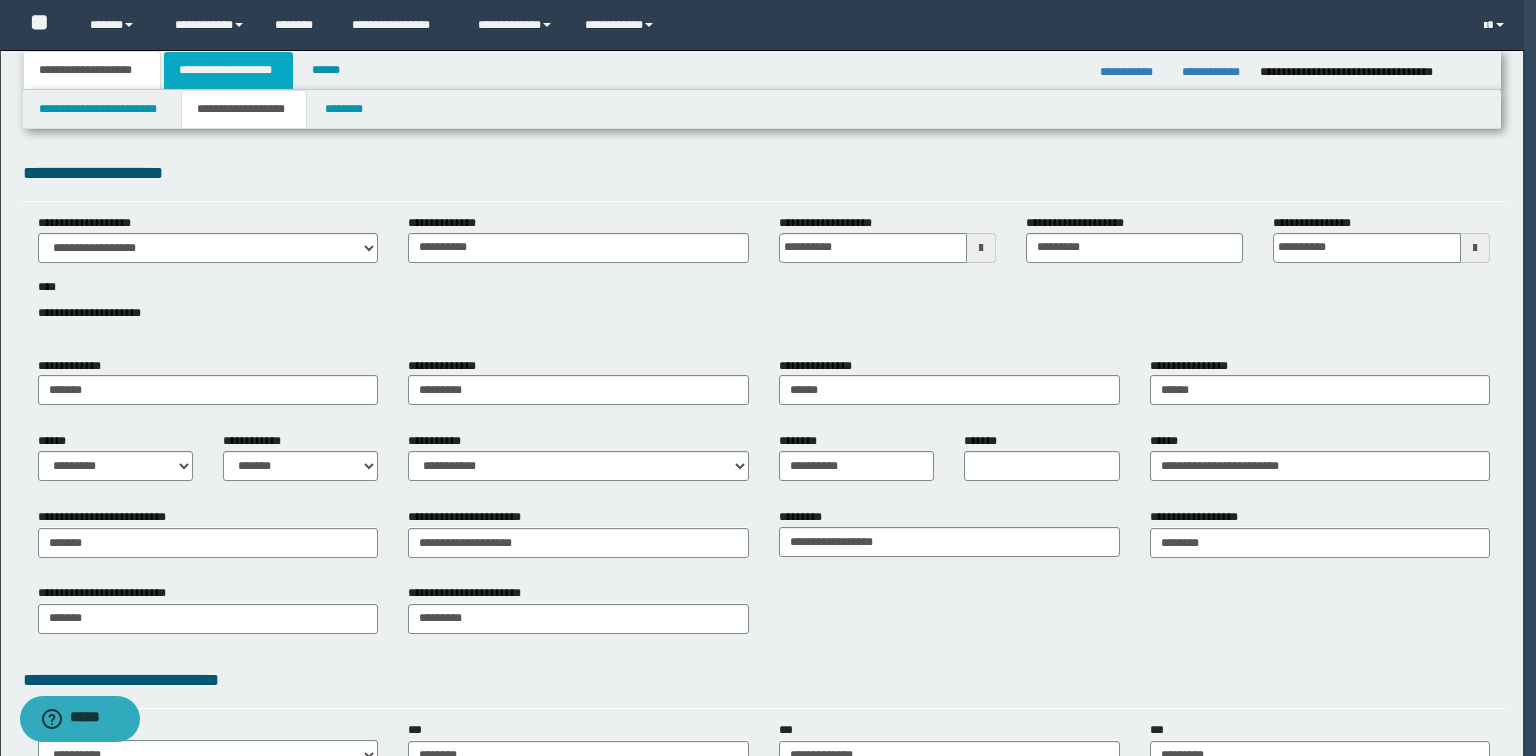 type 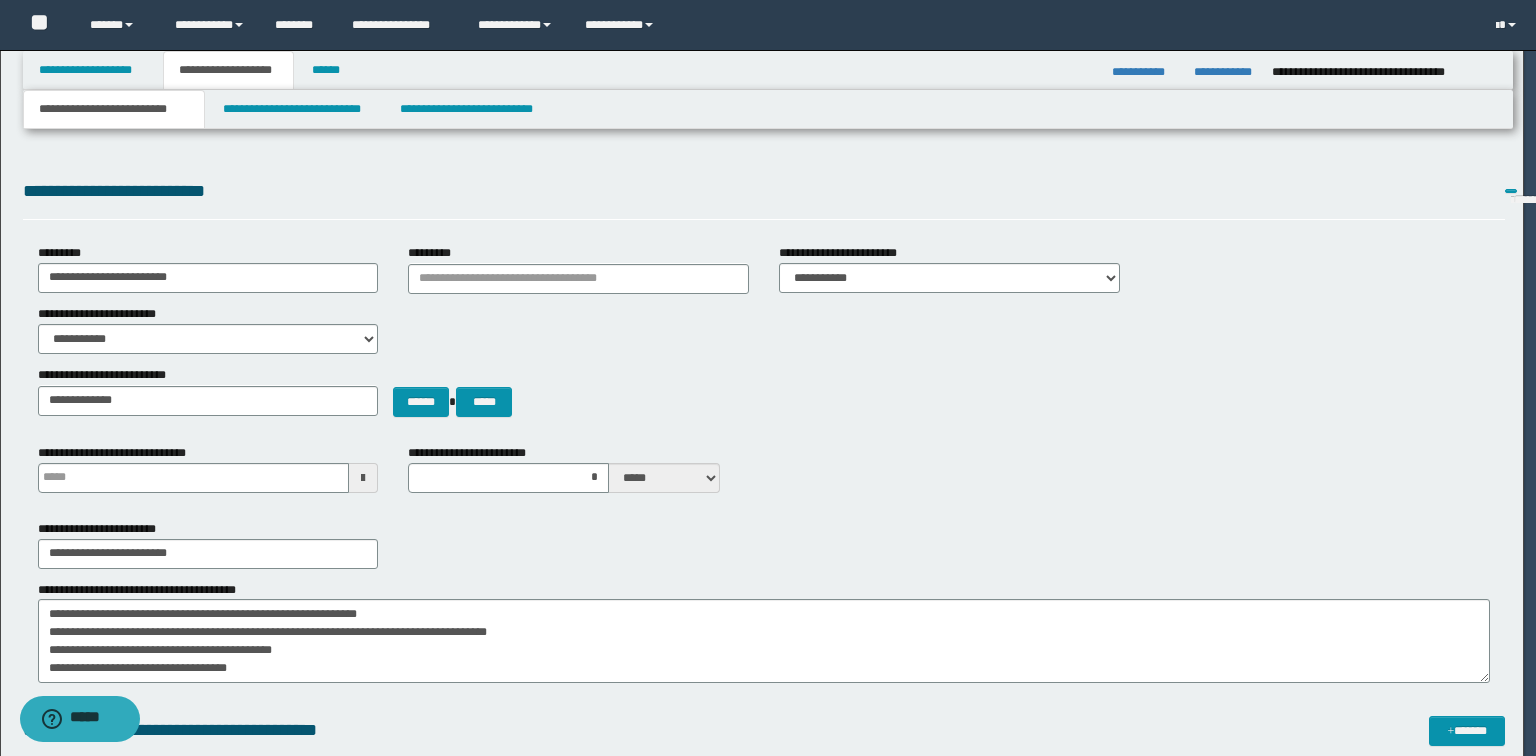 type 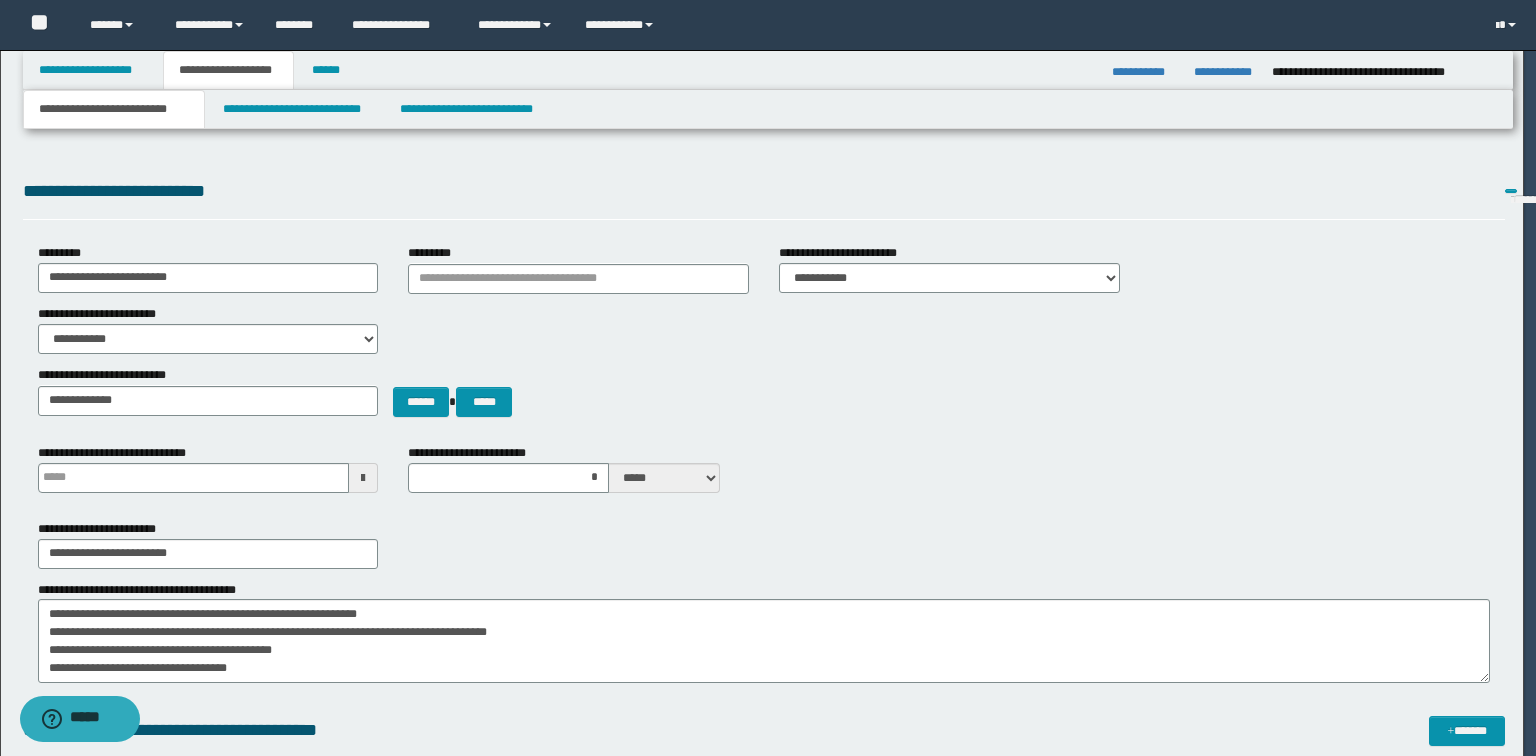 type on "*" 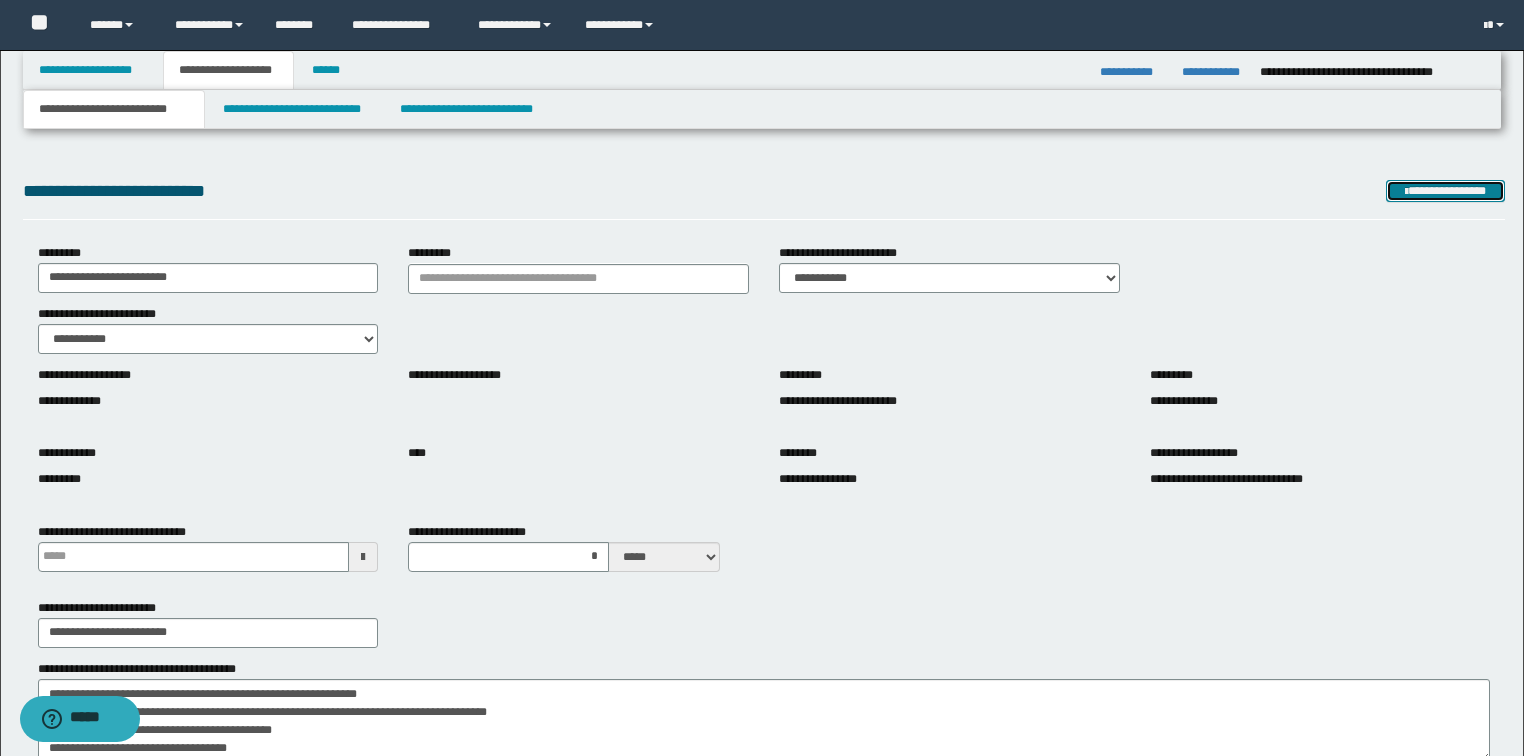 click on "**********" at bounding box center [1446, 191] 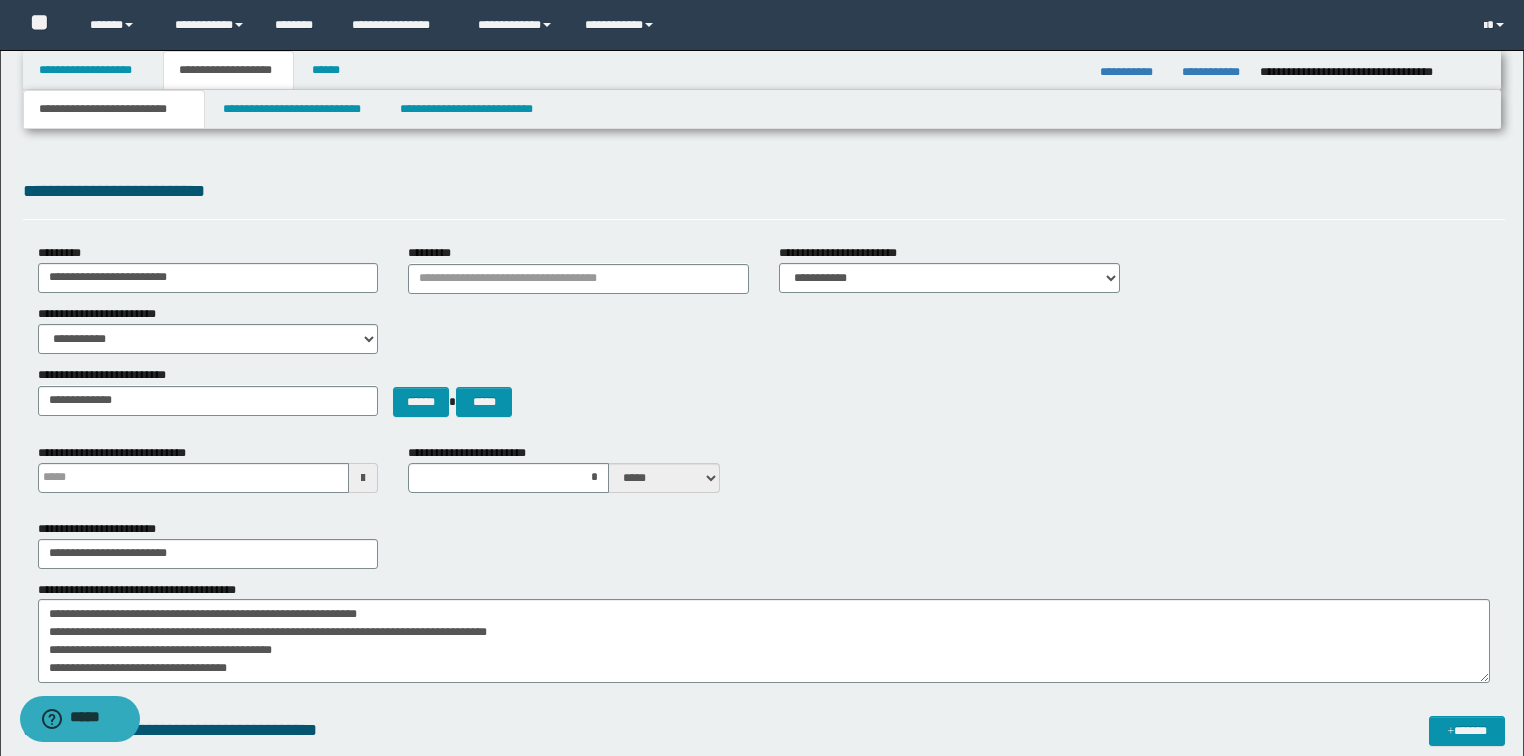 type 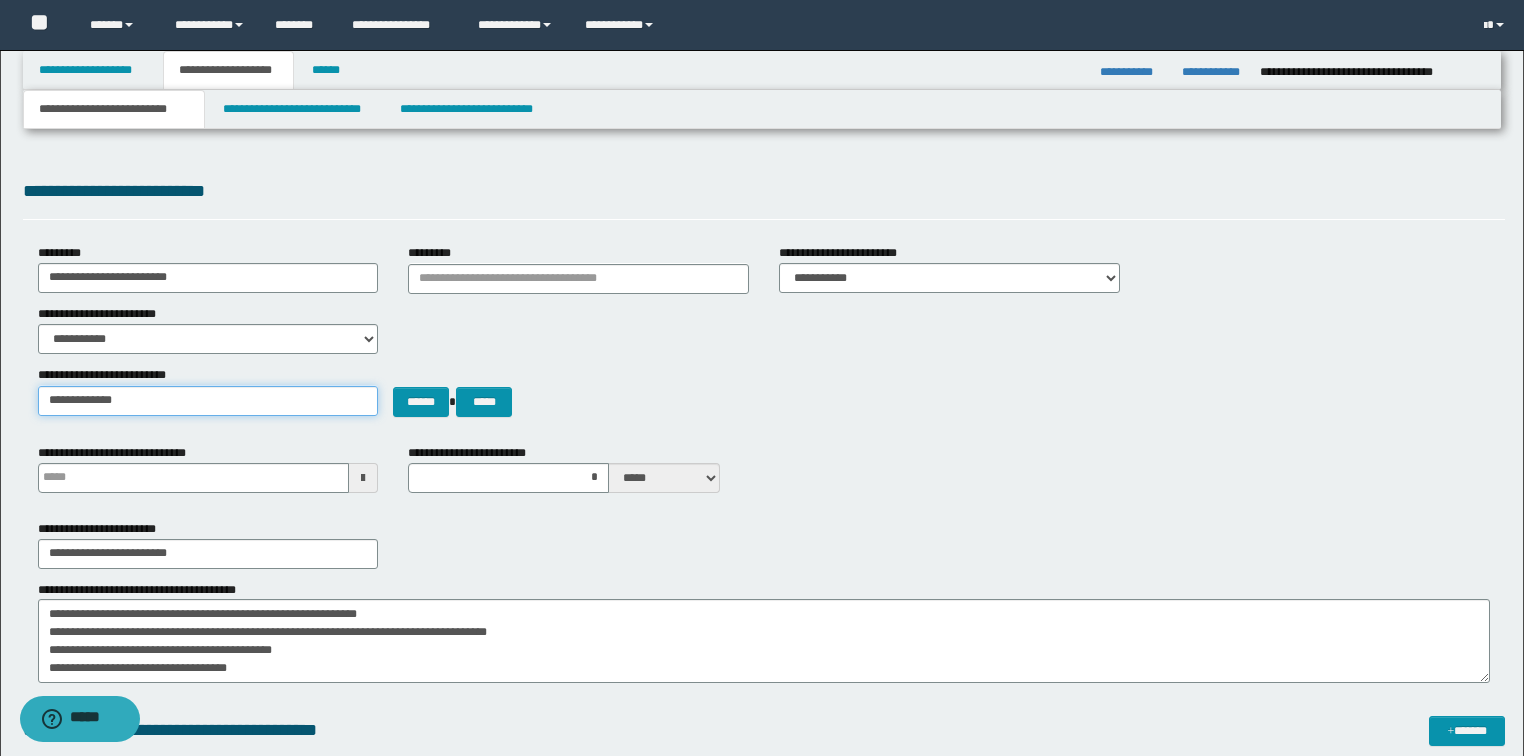 type on "**********" 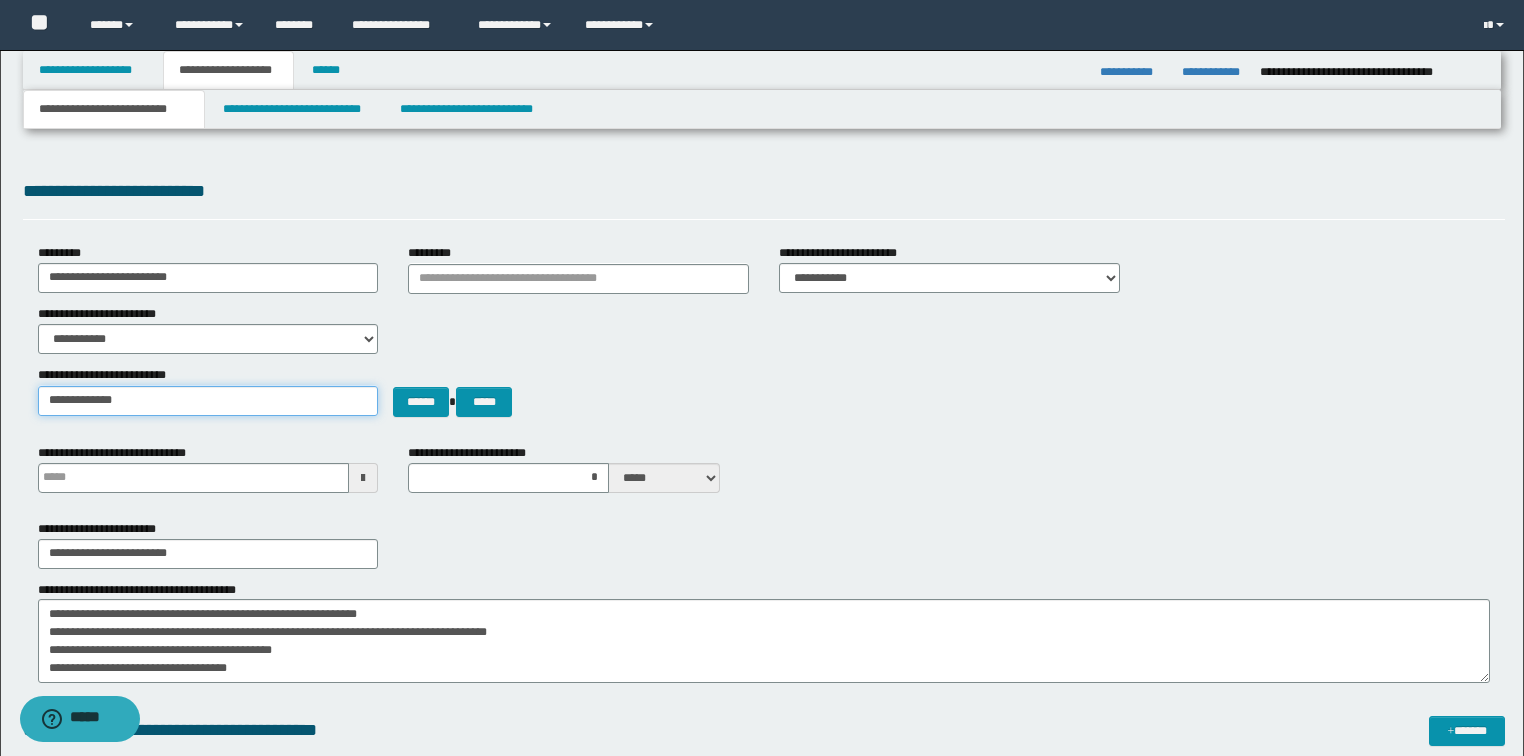 click on "**********" at bounding box center (208, 401) 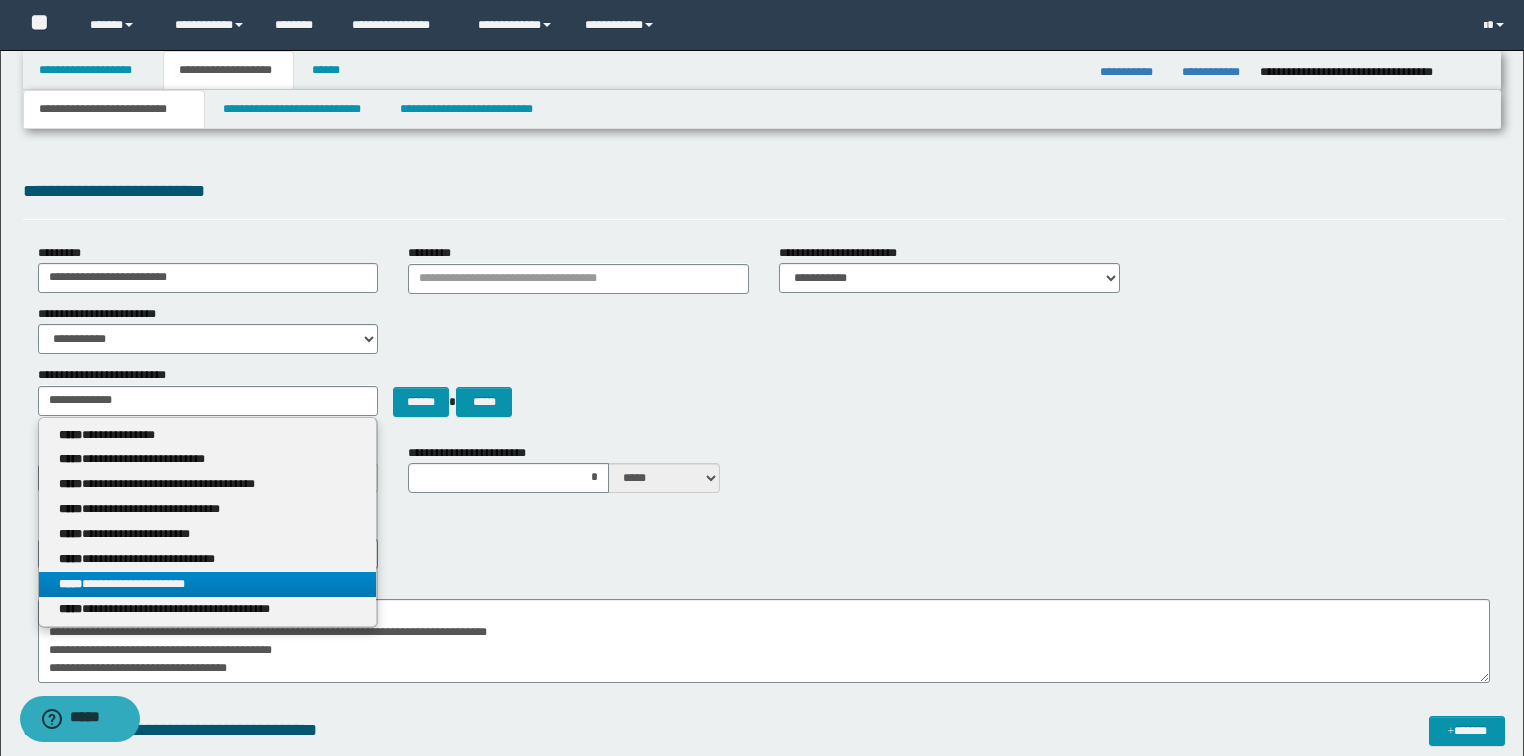 click on "**********" at bounding box center [208, 584] 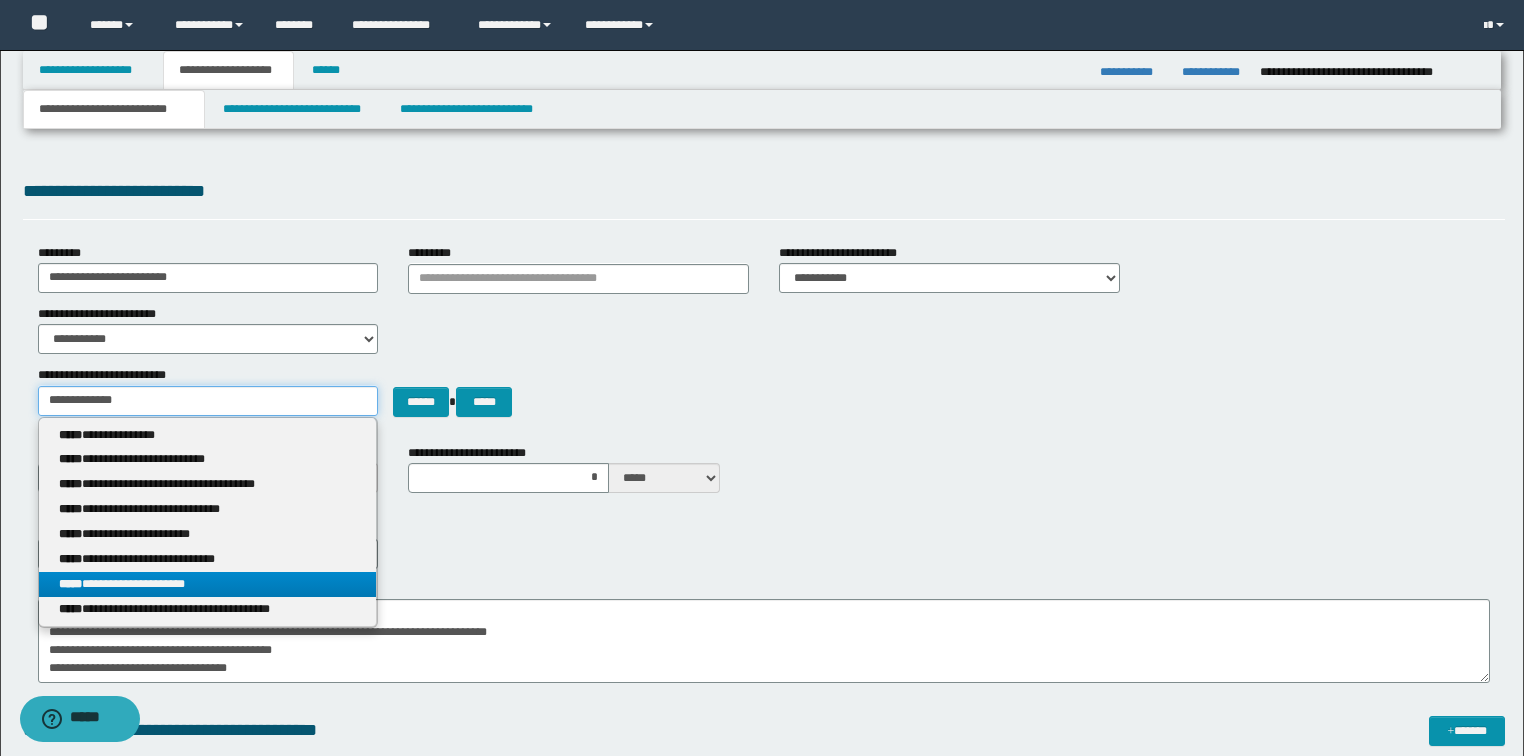 type 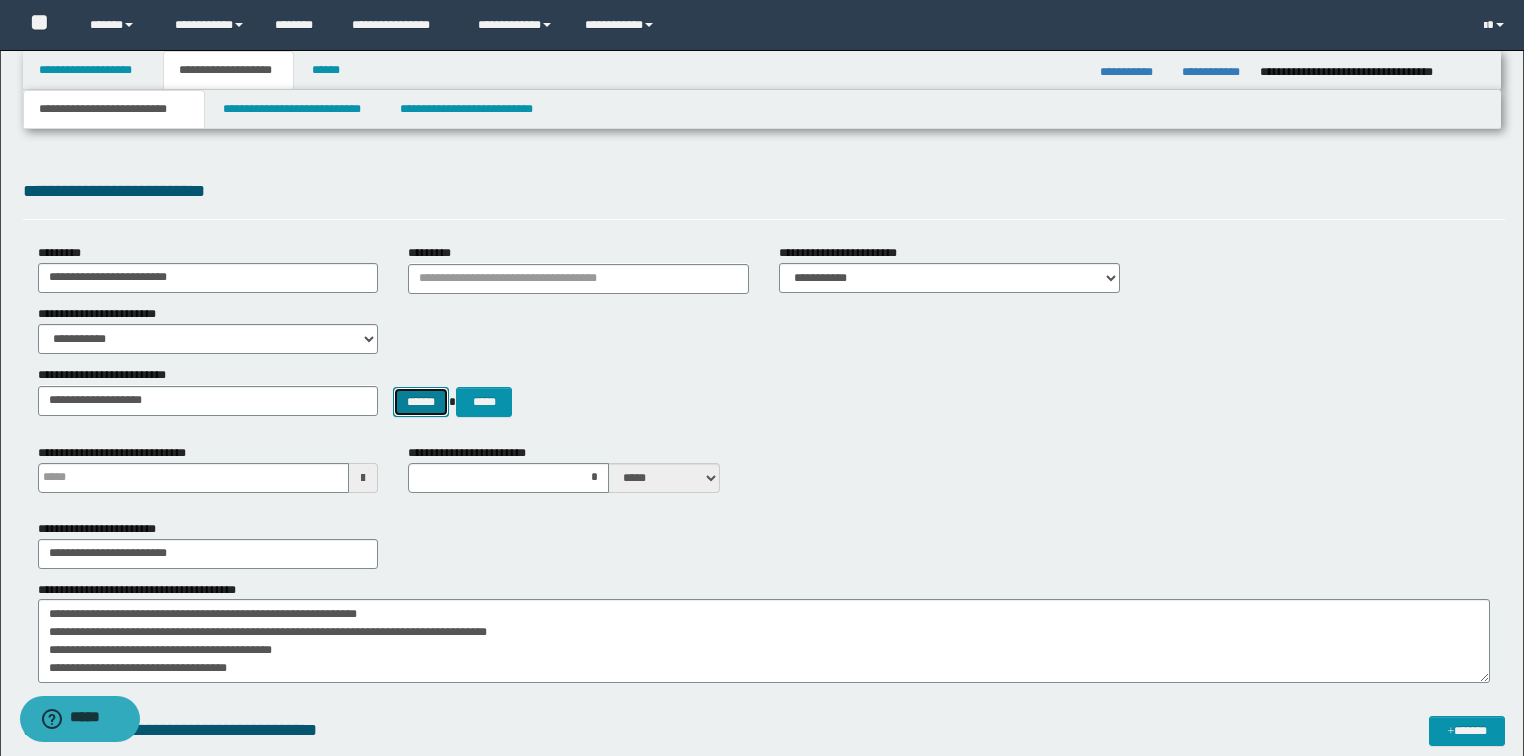 click on "******" at bounding box center [421, 402] 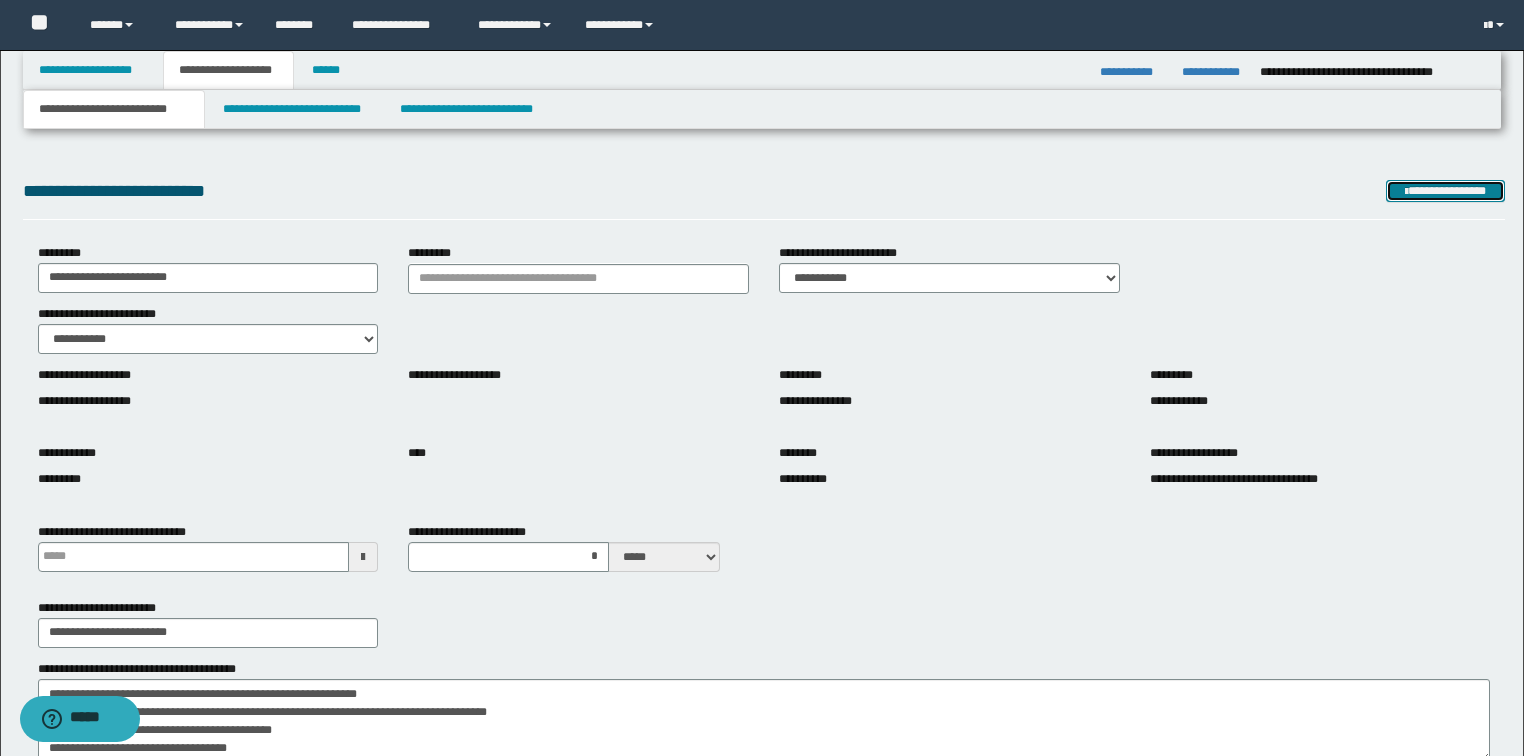 click on "**********" at bounding box center (1446, 191) 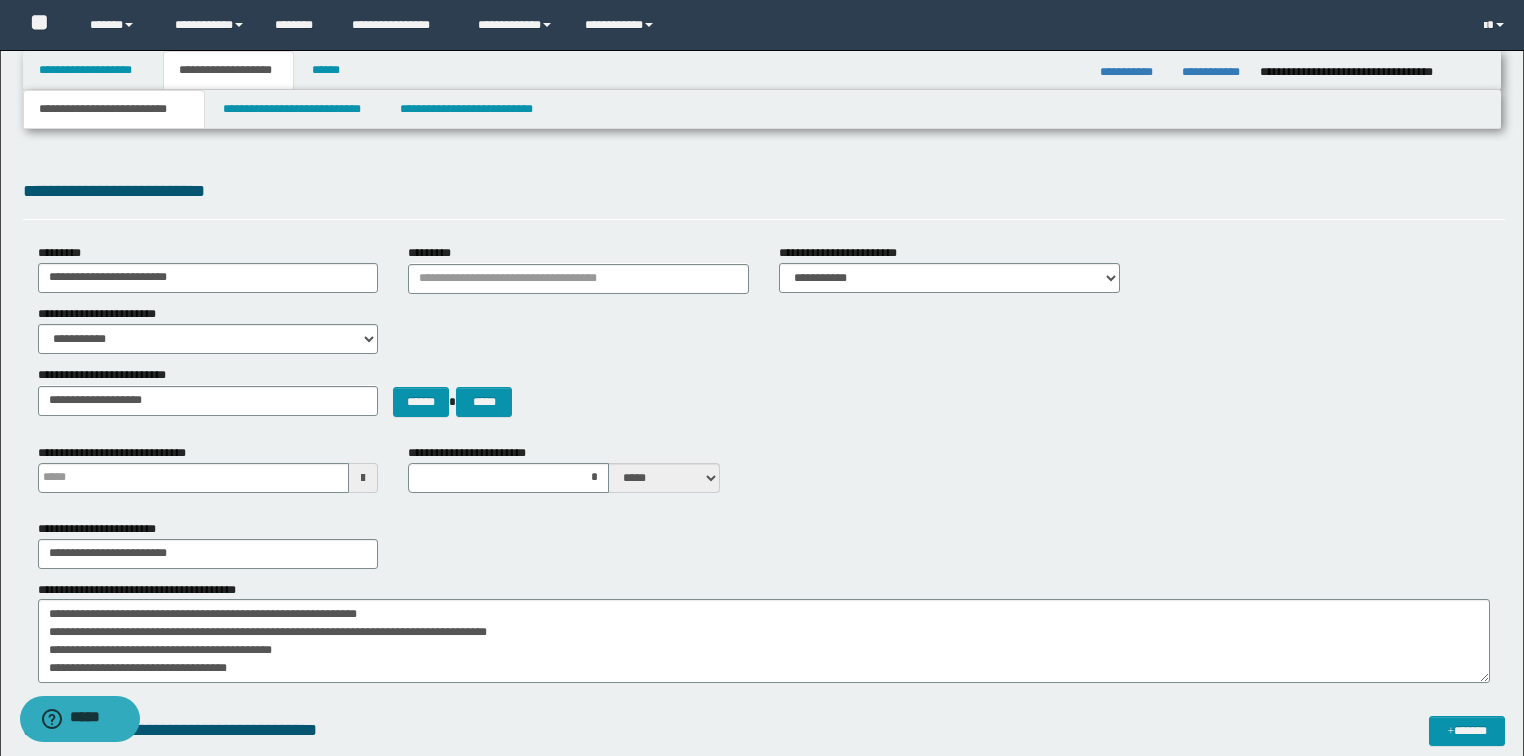 type 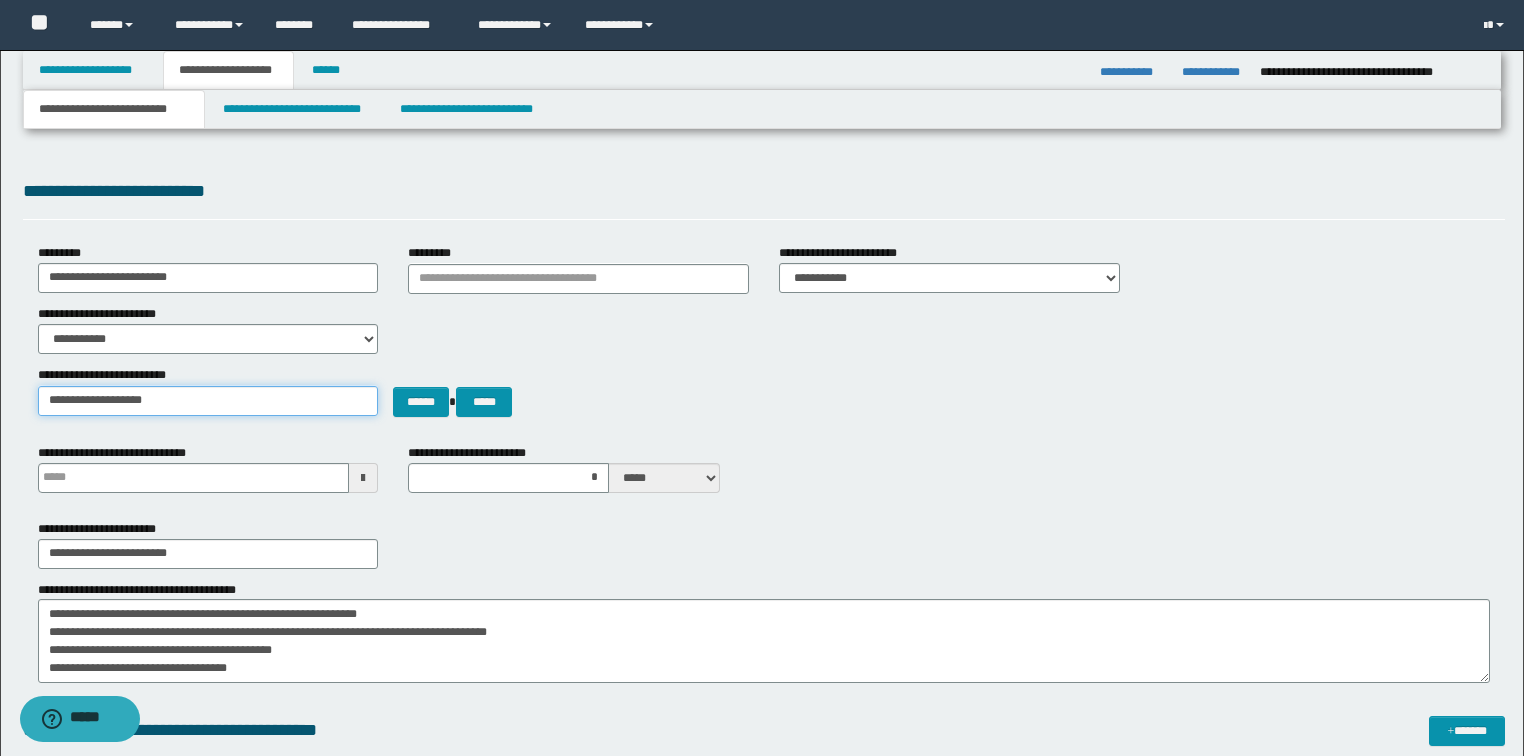 type on "**********" 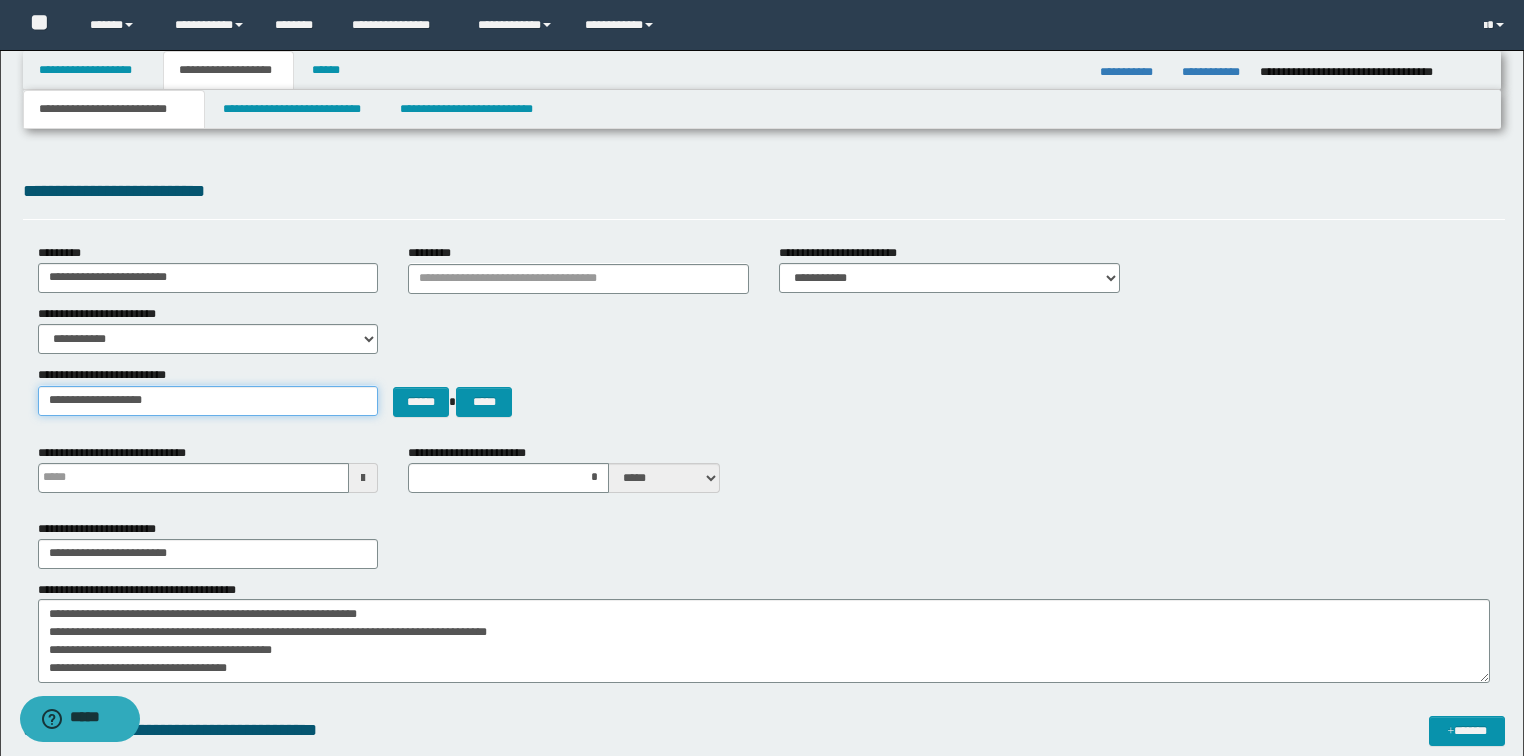 click on "**********" at bounding box center [208, 401] 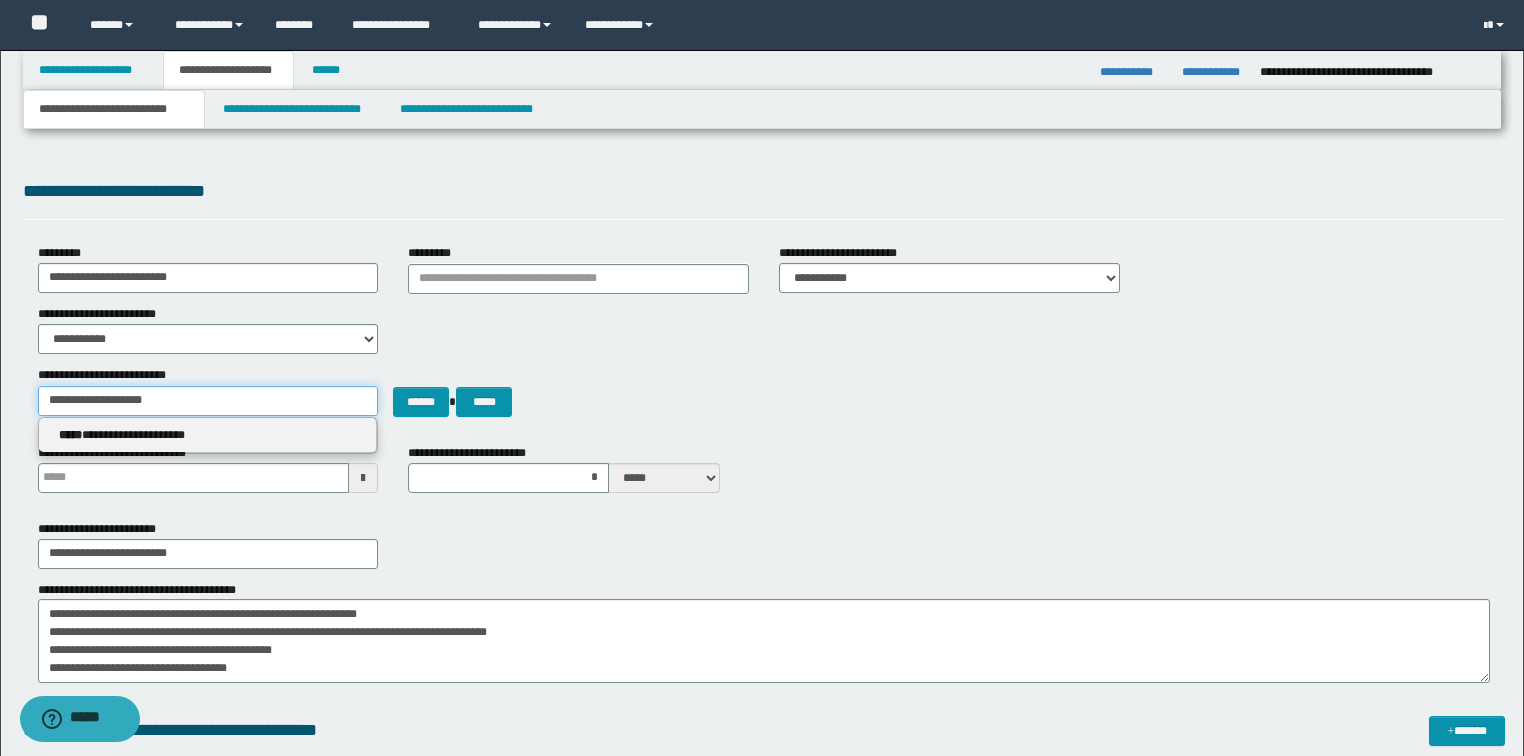drag, startPoint x: 111, startPoint y: 400, endPoint x: 305, endPoint y: 402, distance: 194.01031 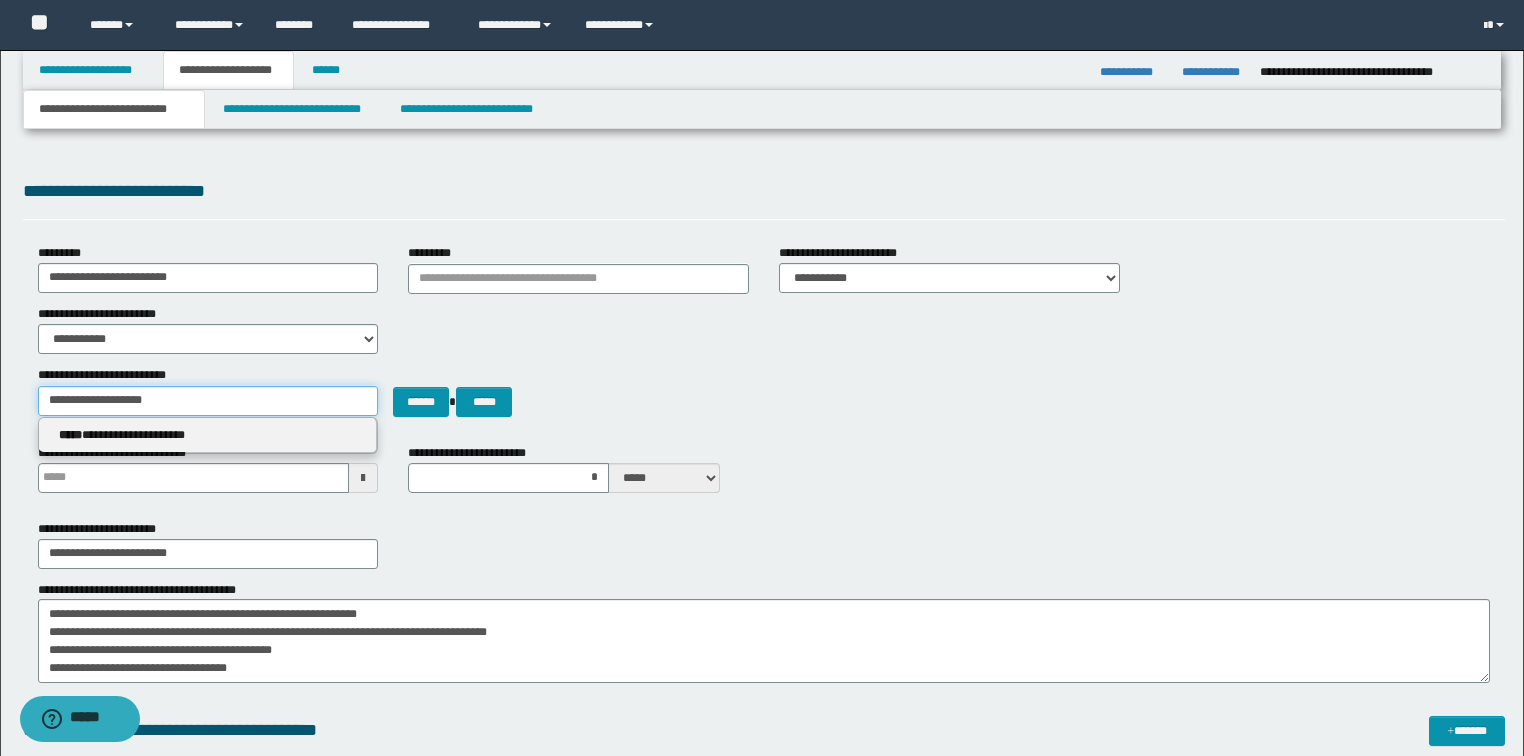 click on "**********" at bounding box center [208, 401] 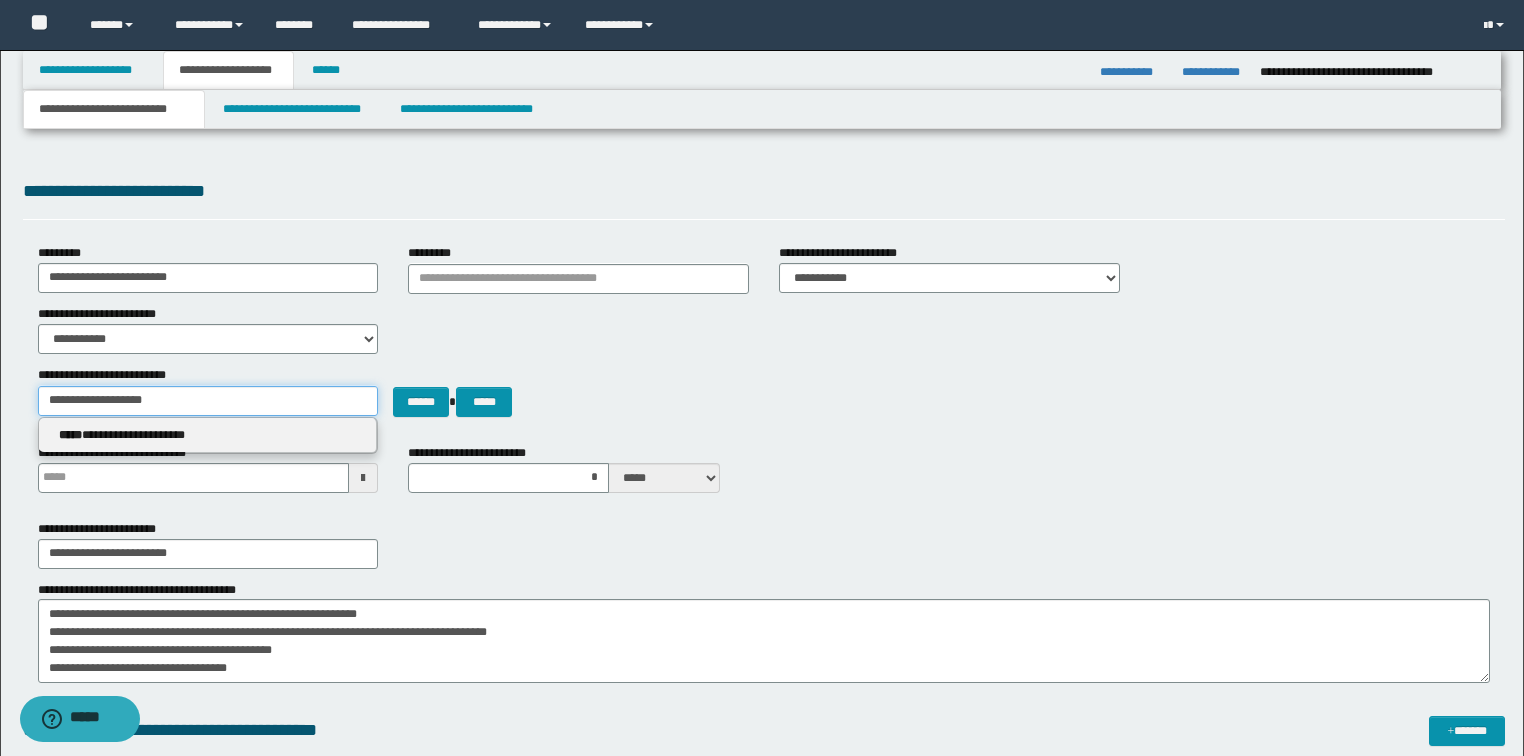 type 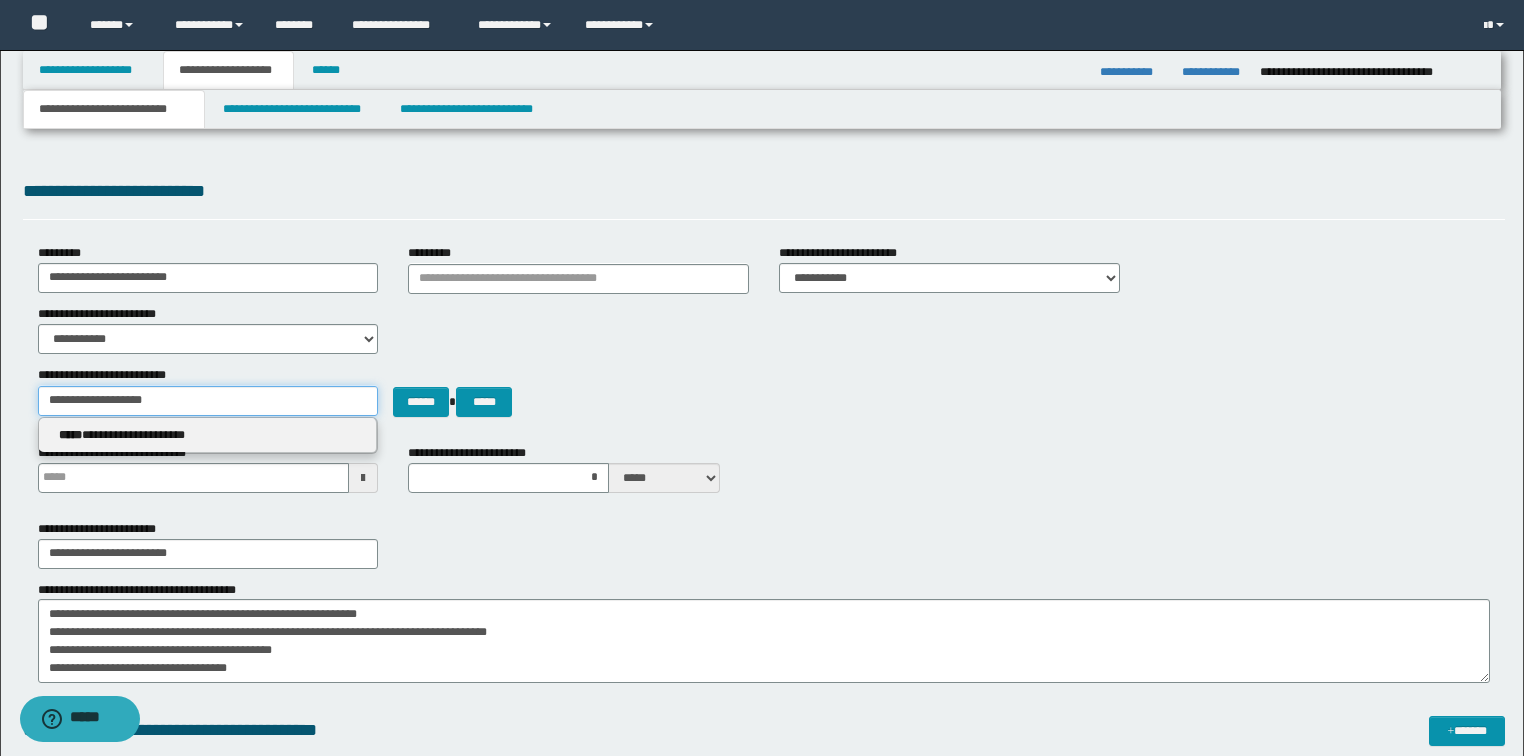 type on "*********" 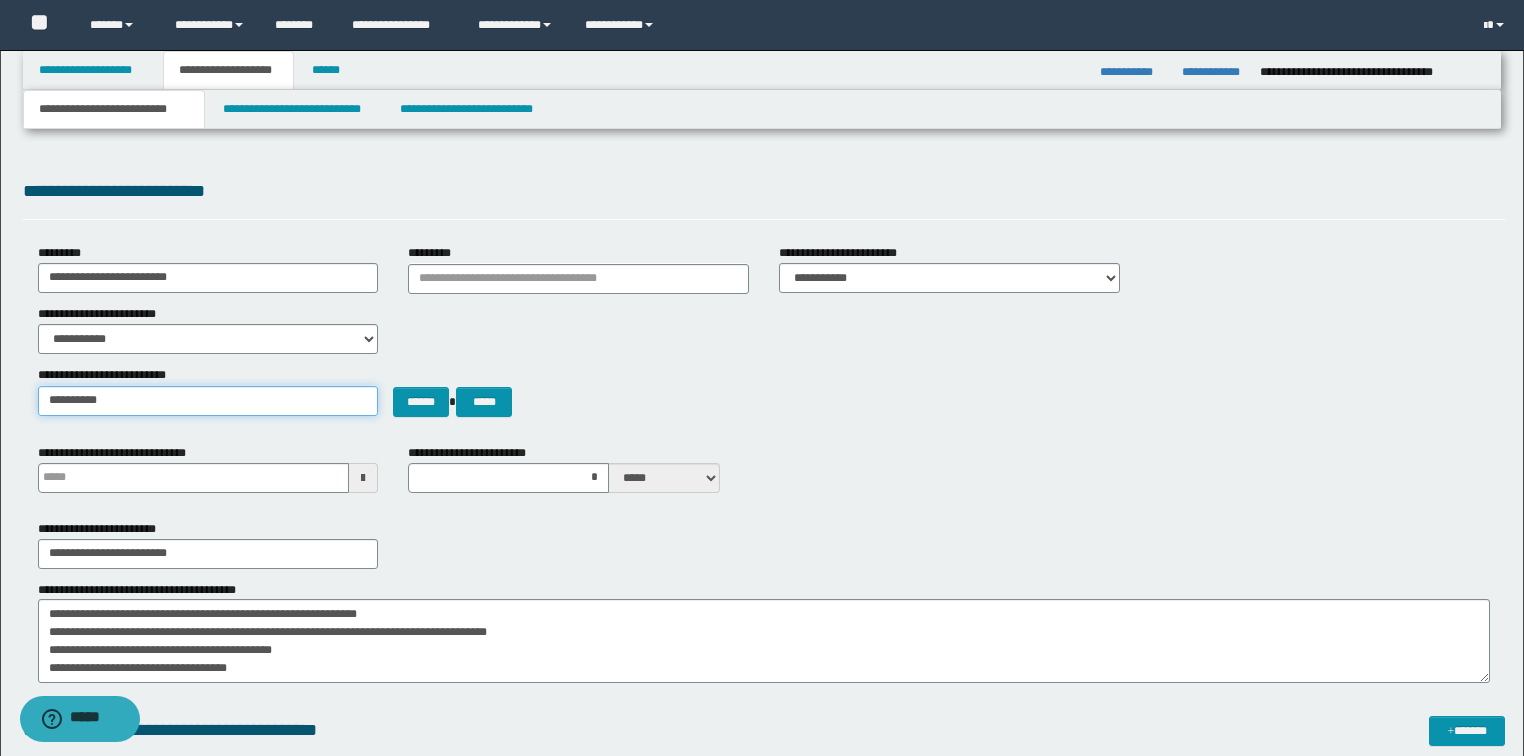 type on "**********" 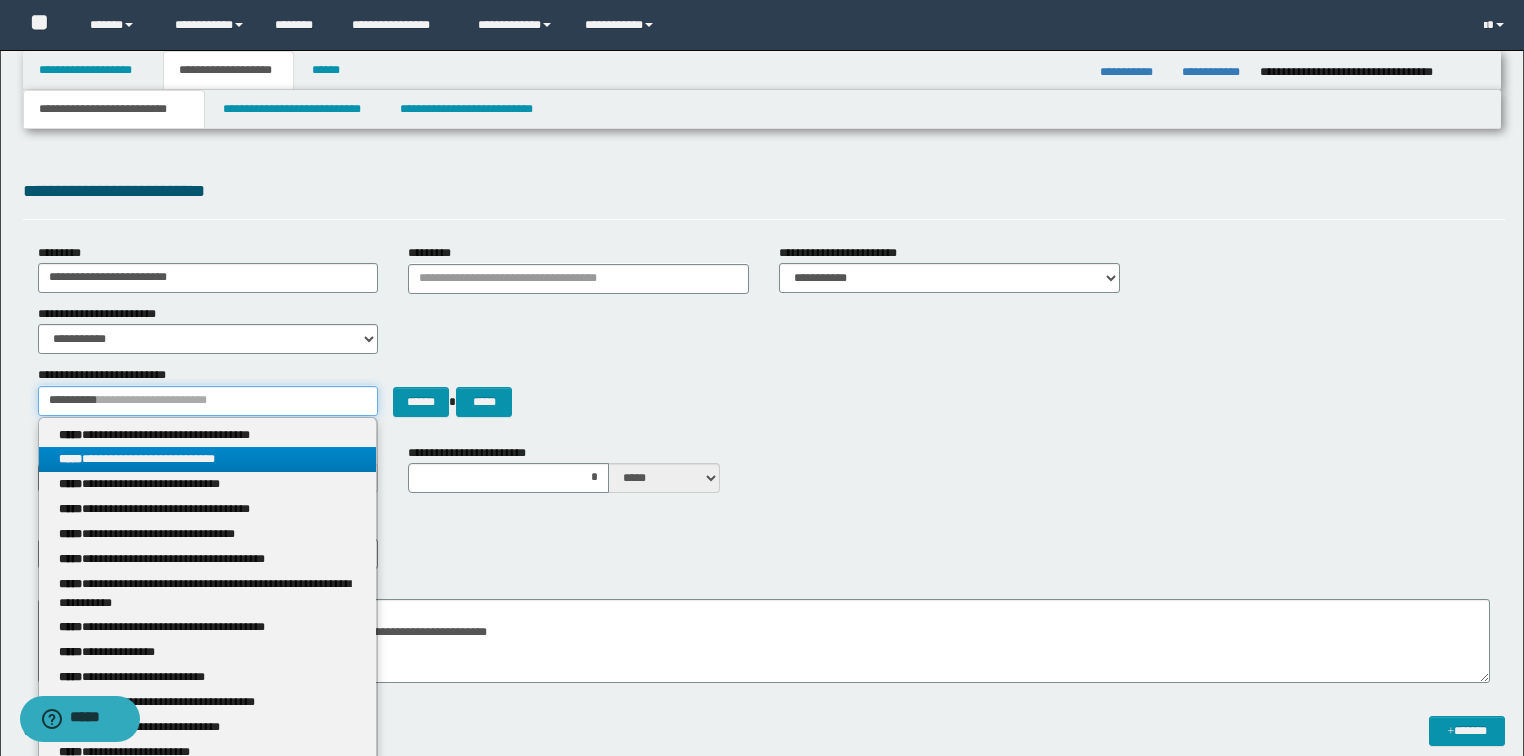type 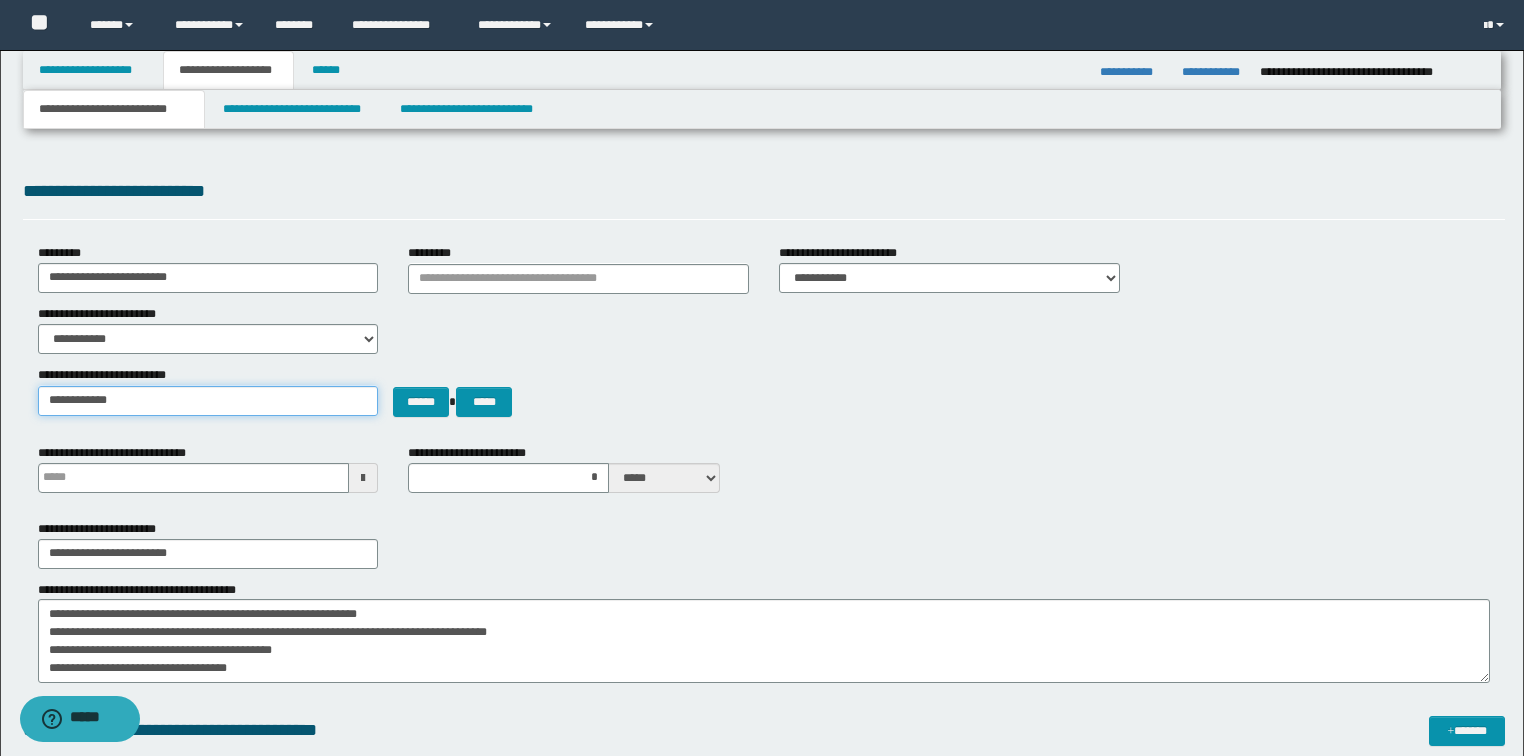 type on "**********" 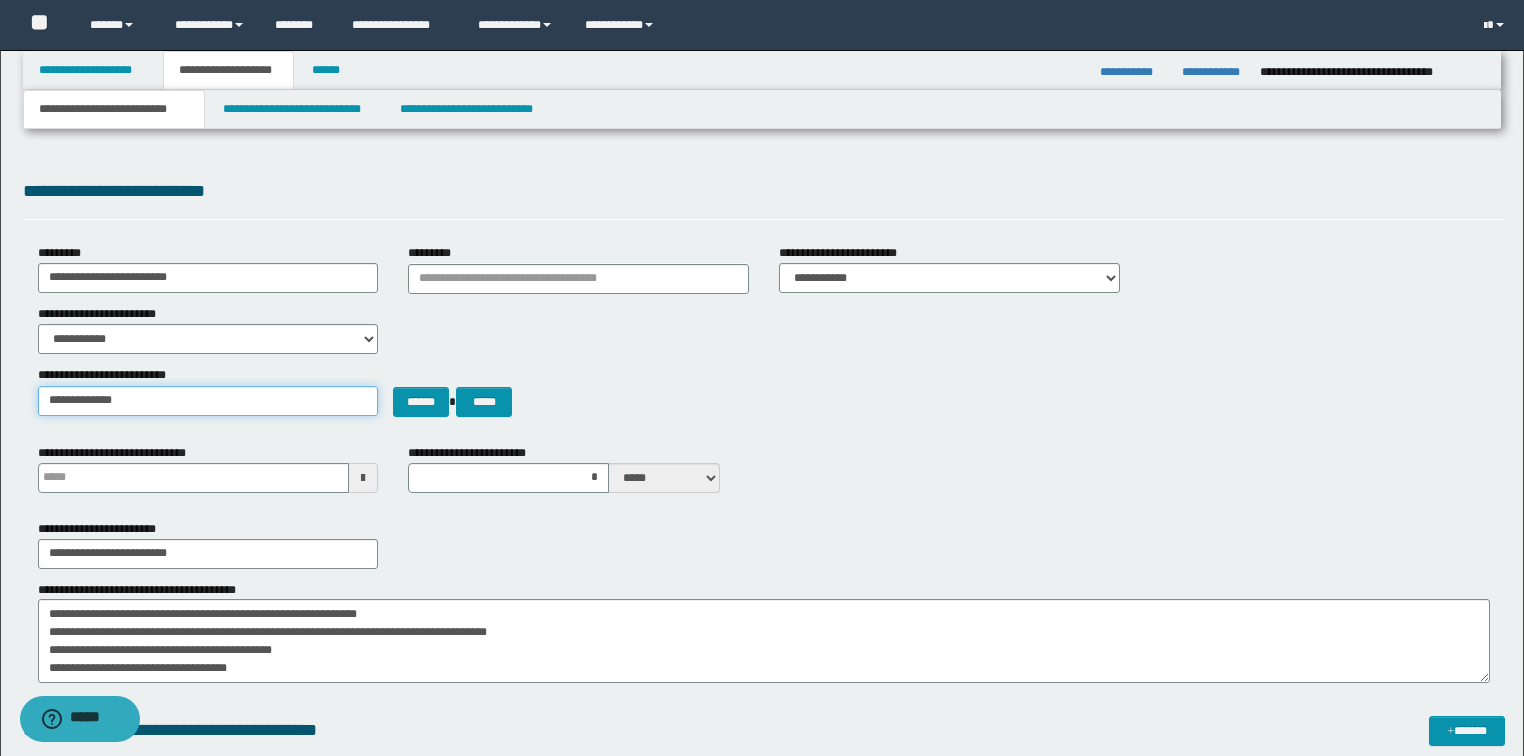 type on "**********" 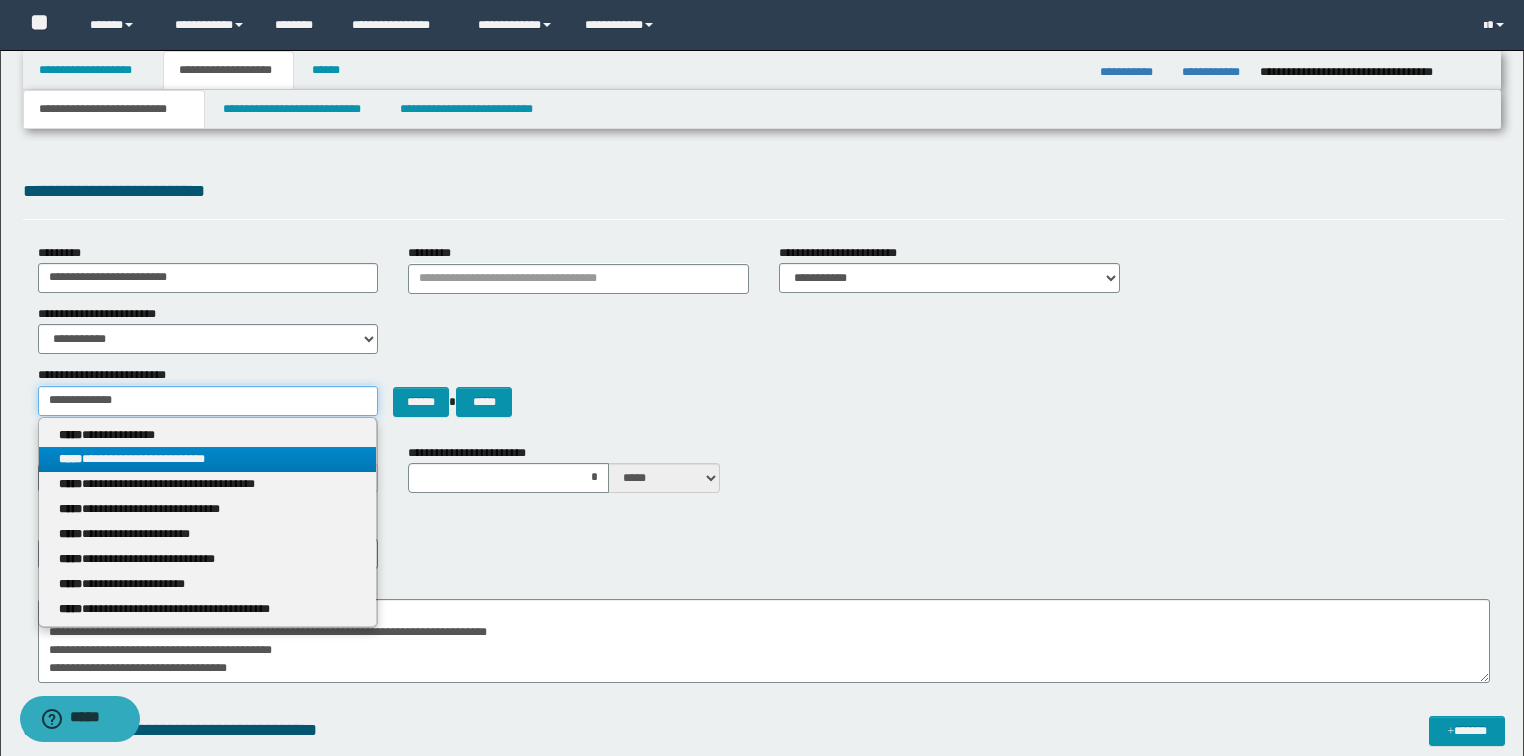 type on "**********" 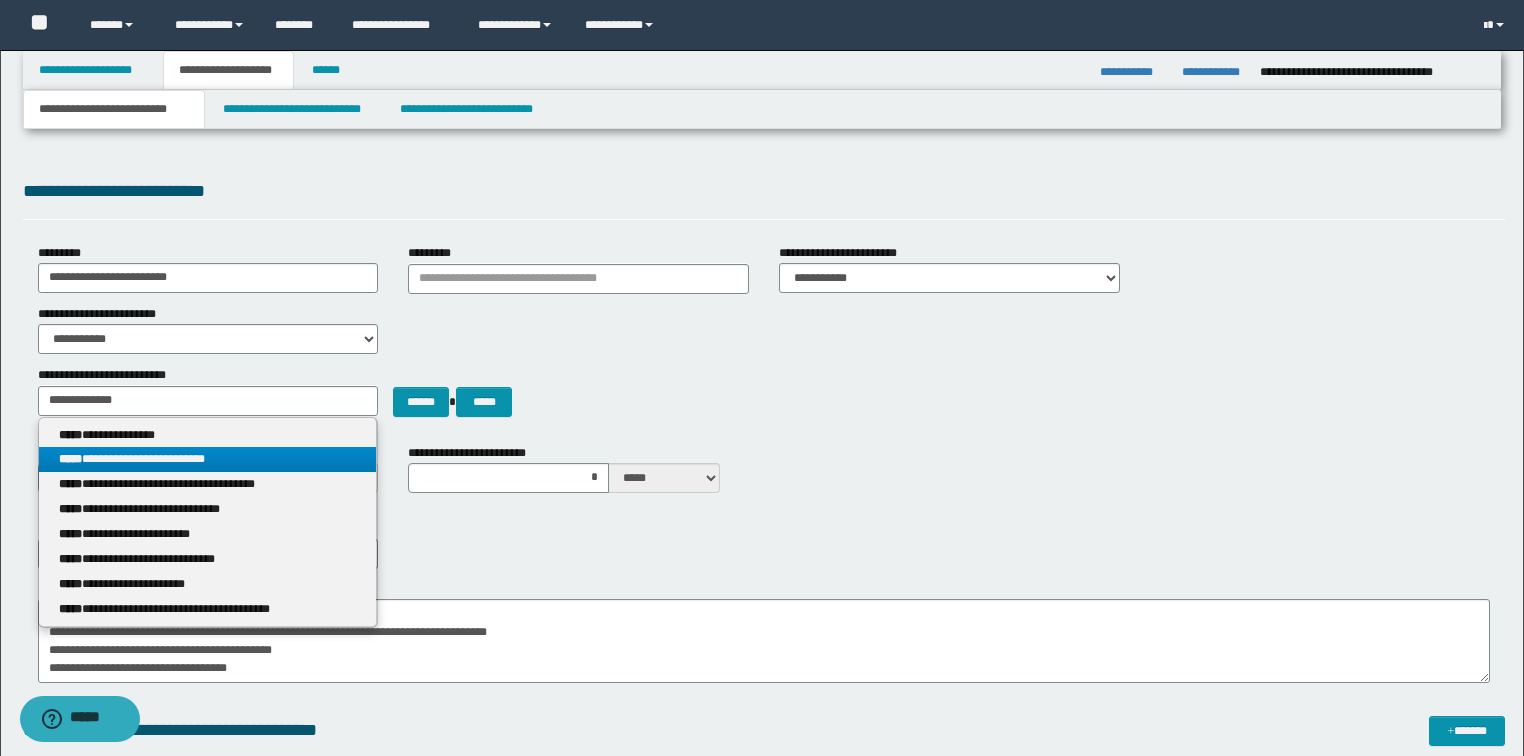 click on "**********" at bounding box center (208, 459) 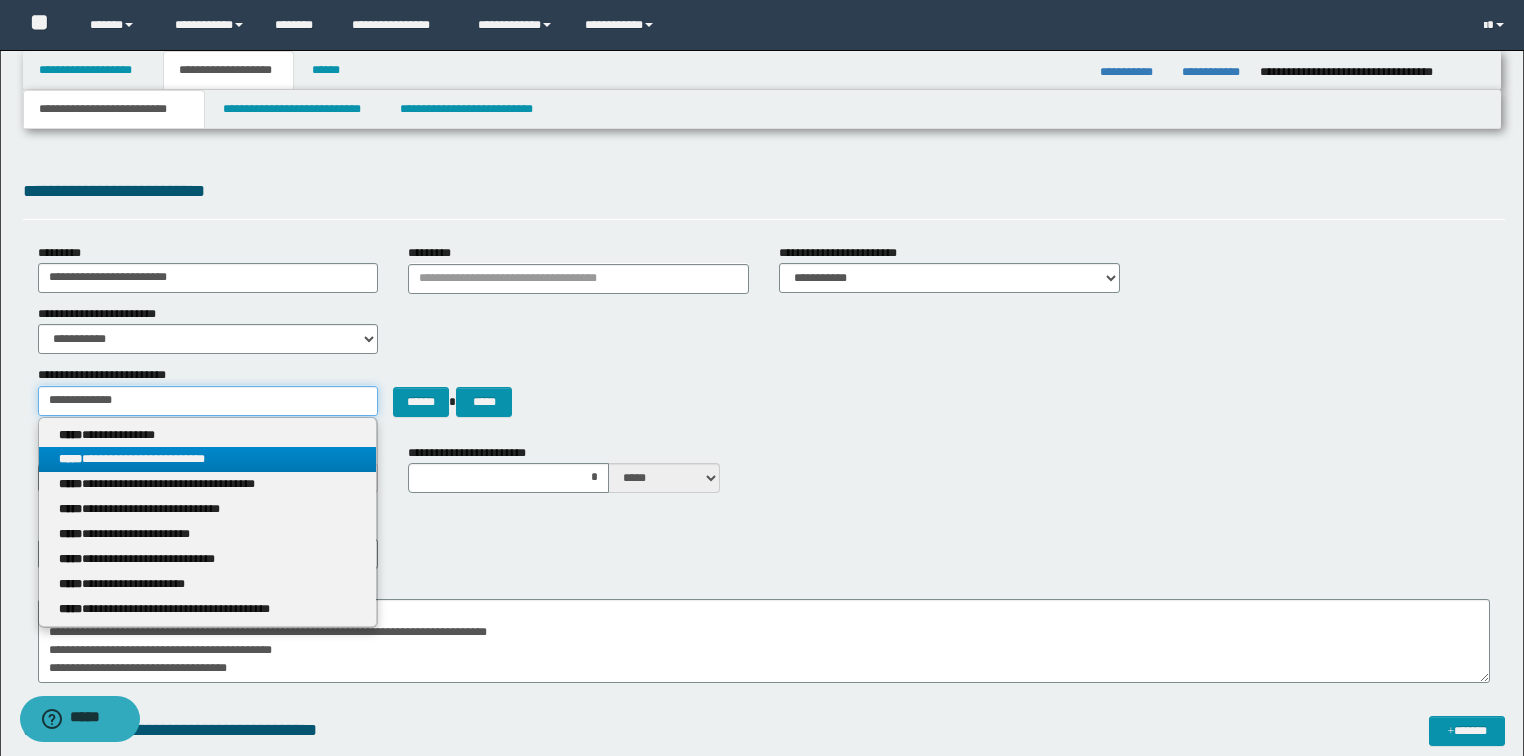 type 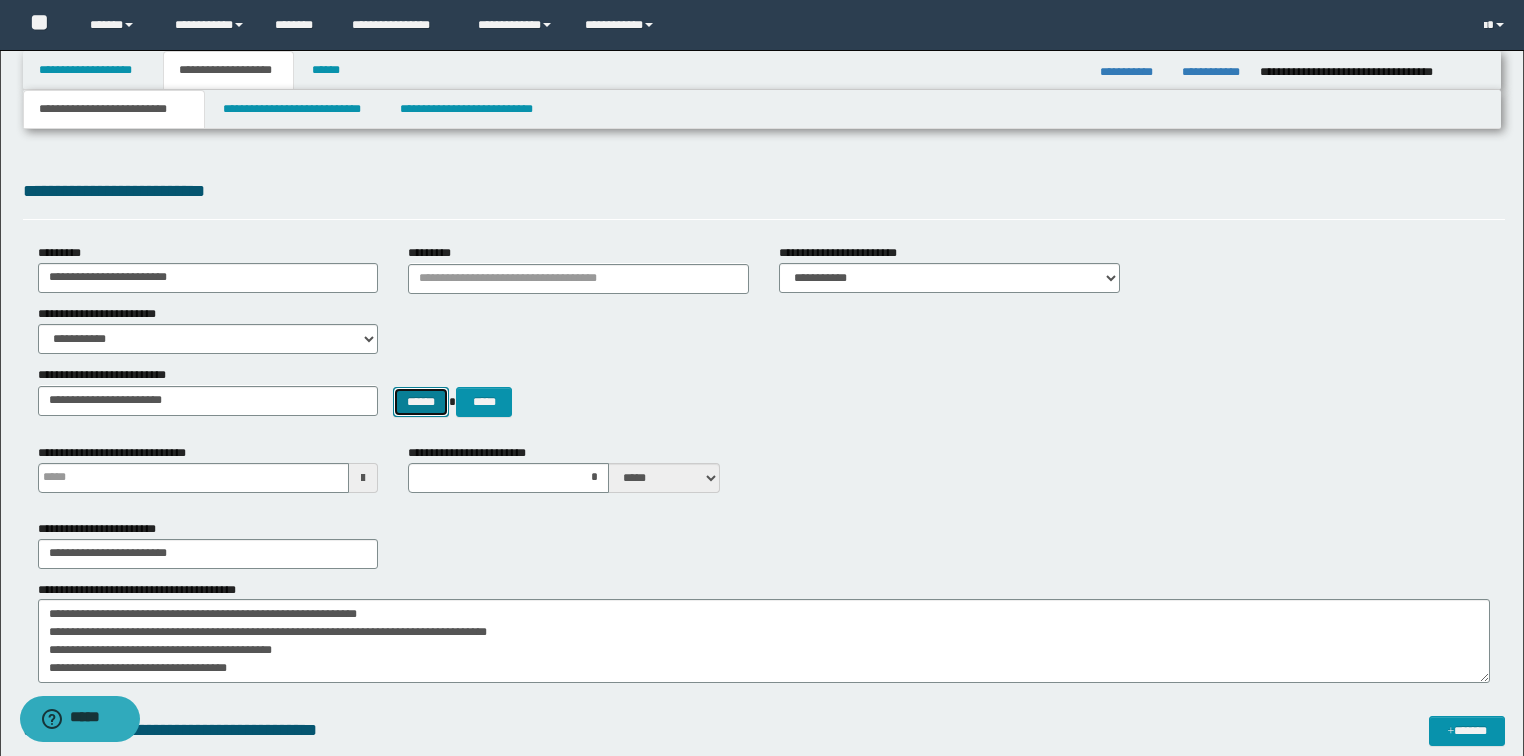 click on "******" at bounding box center [421, 402] 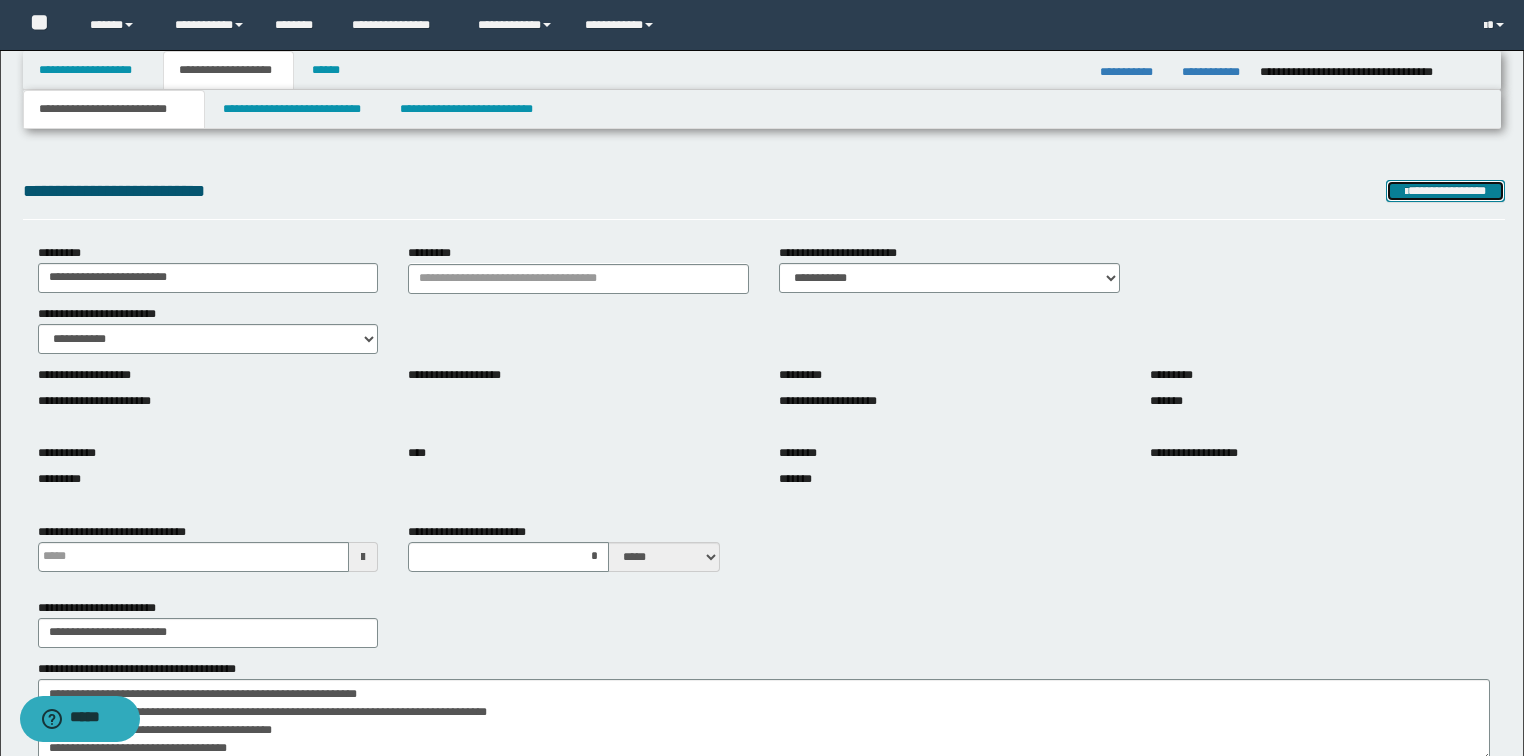 click on "**********" at bounding box center (1446, 191) 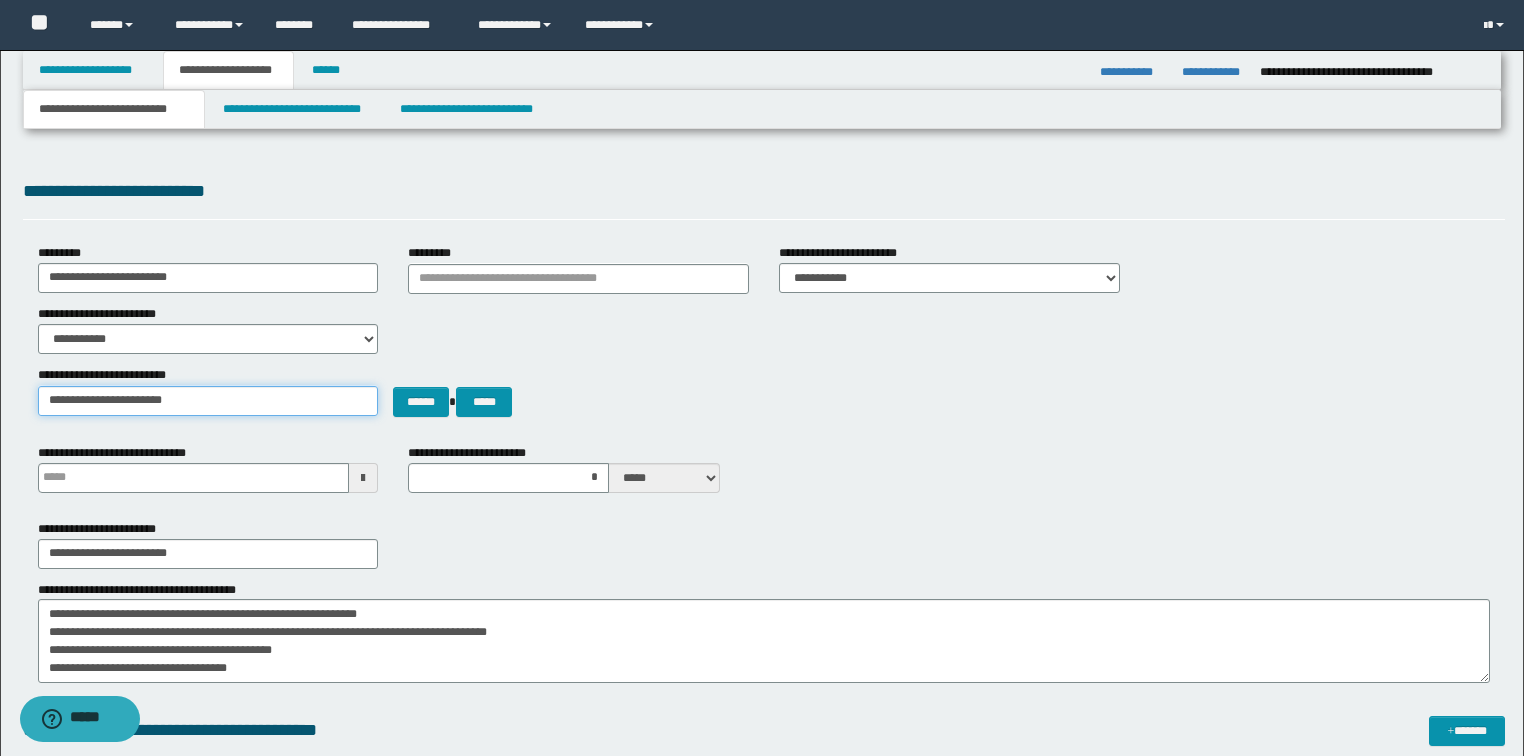 type on "**********" 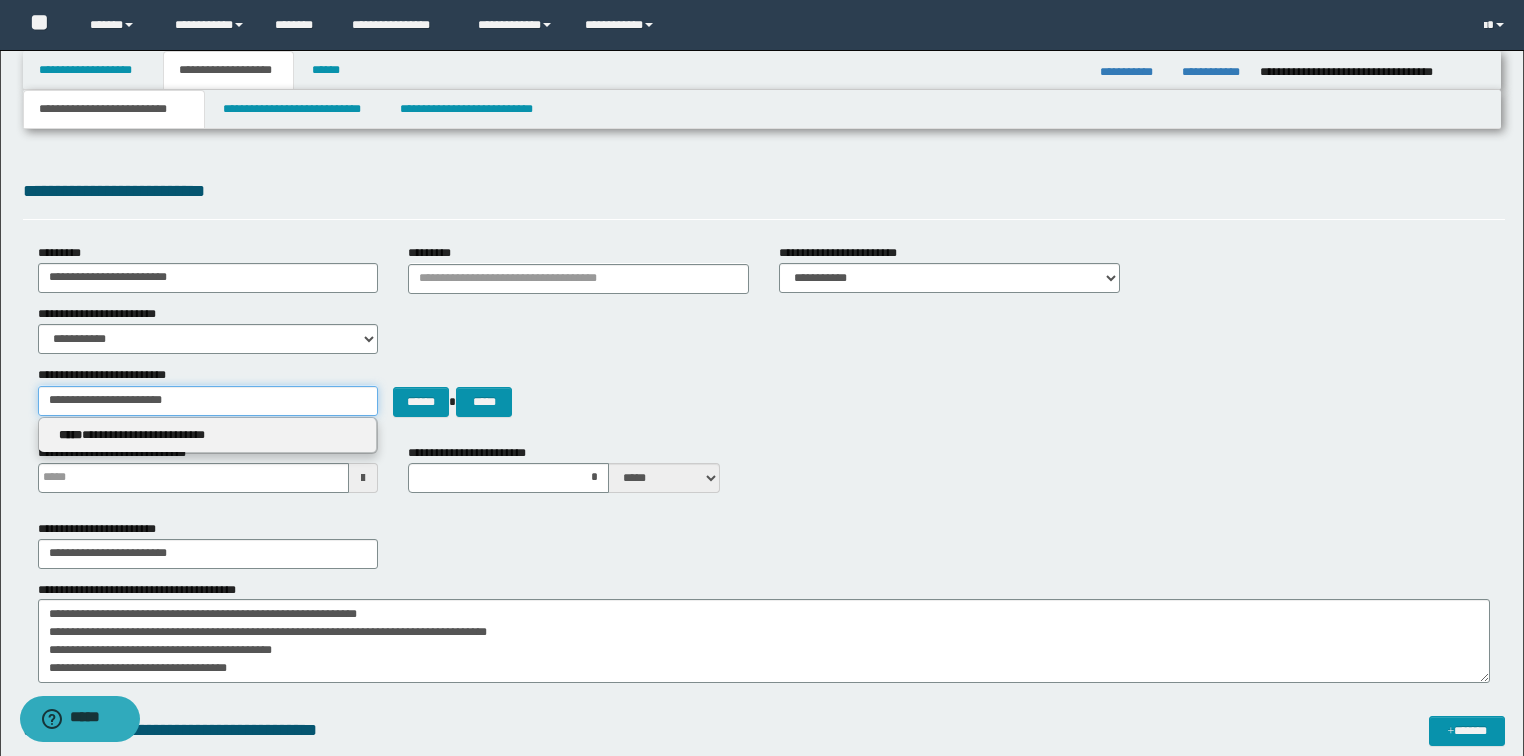 click on "**********" at bounding box center [208, 401] 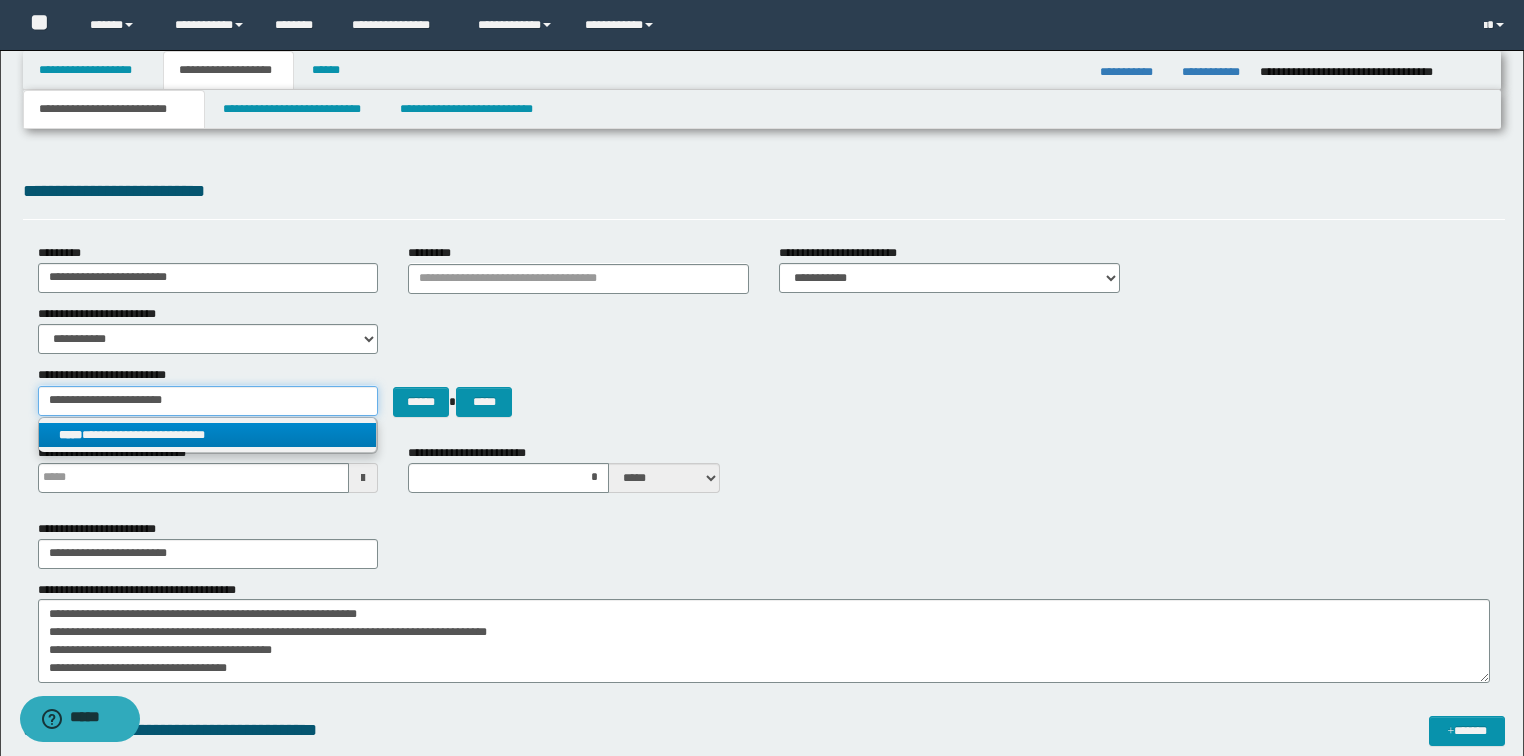 drag, startPoint x: 208, startPoint y: 401, endPoint x: 120, endPoint y: 418, distance: 89.62701 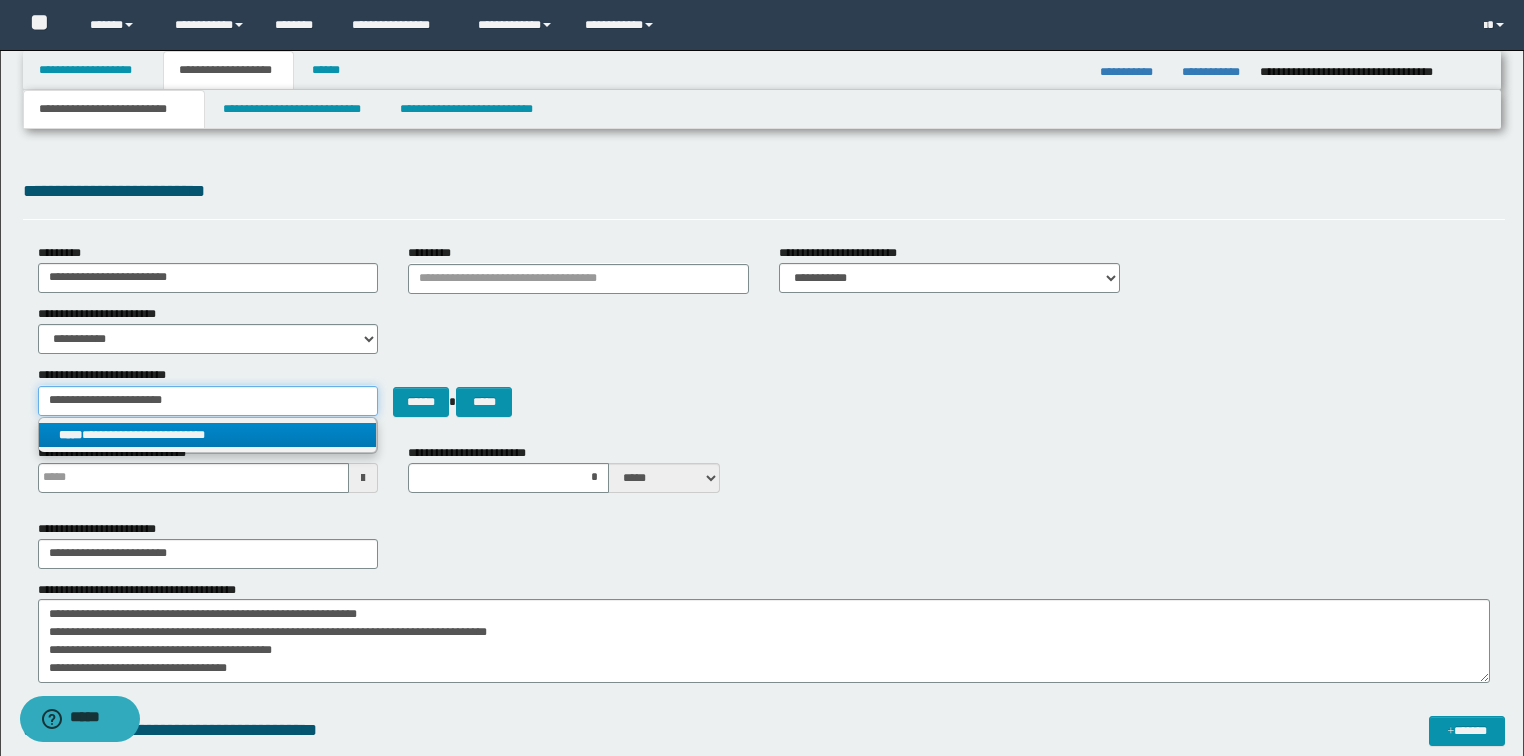 click on "**********" at bounding box center (208, 400) 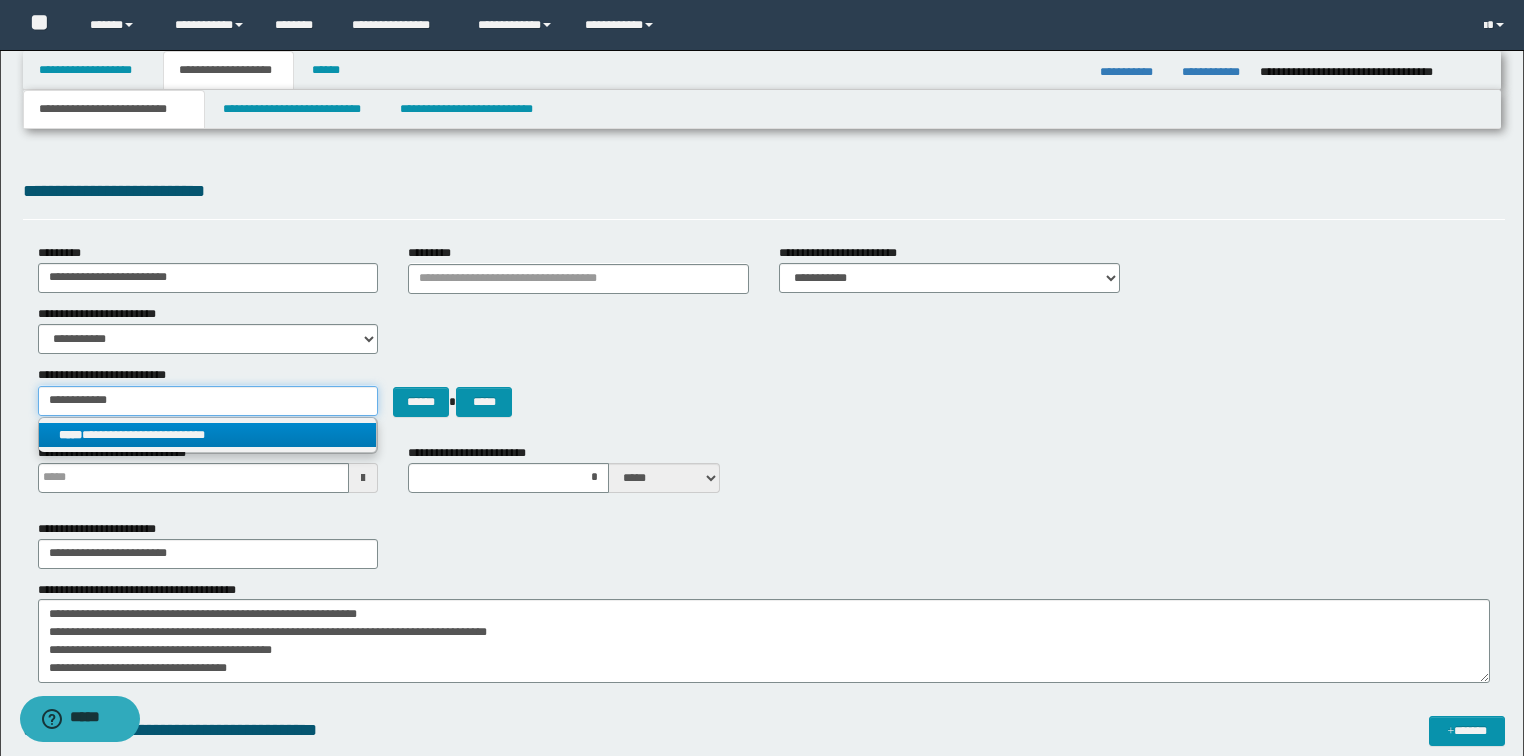 type on "**********" 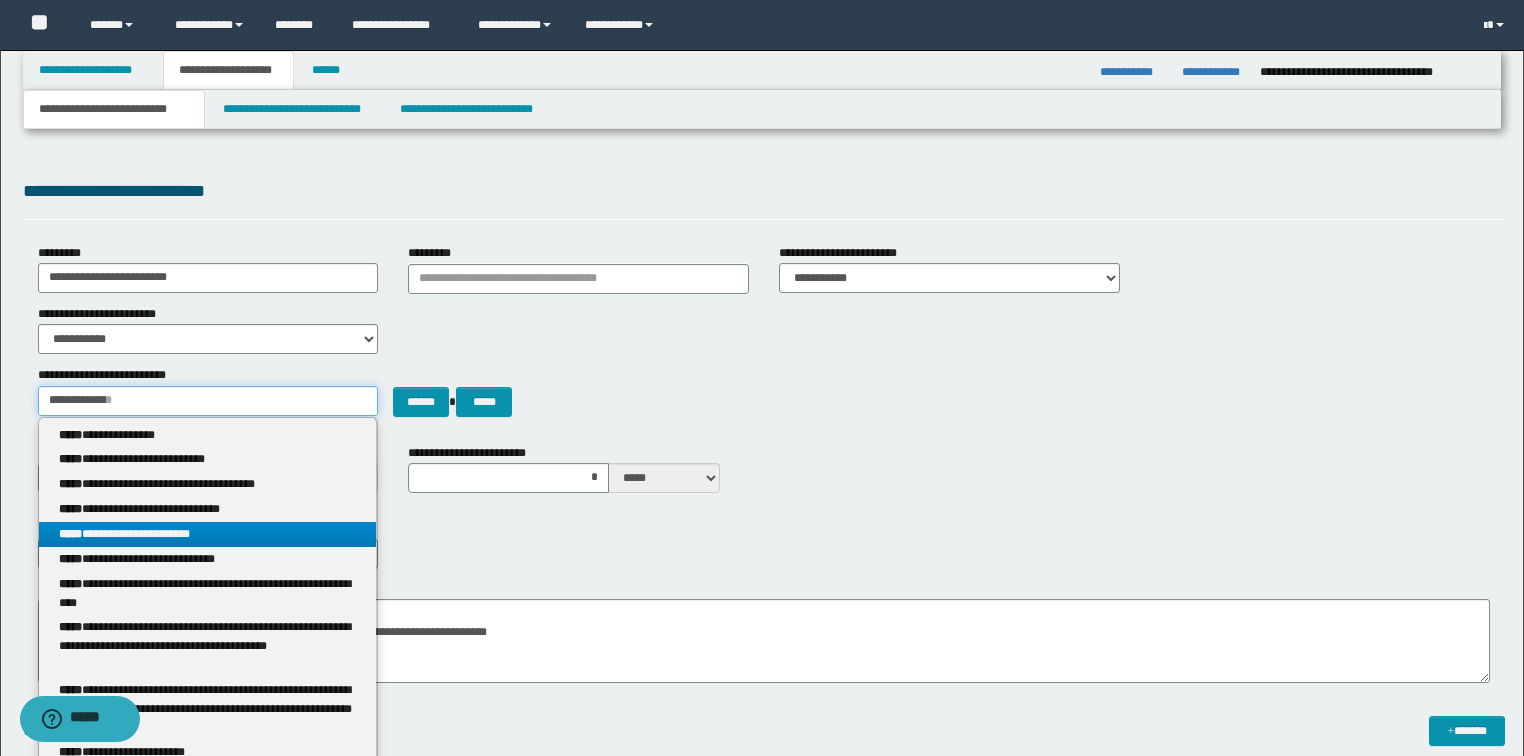 type on "**********" 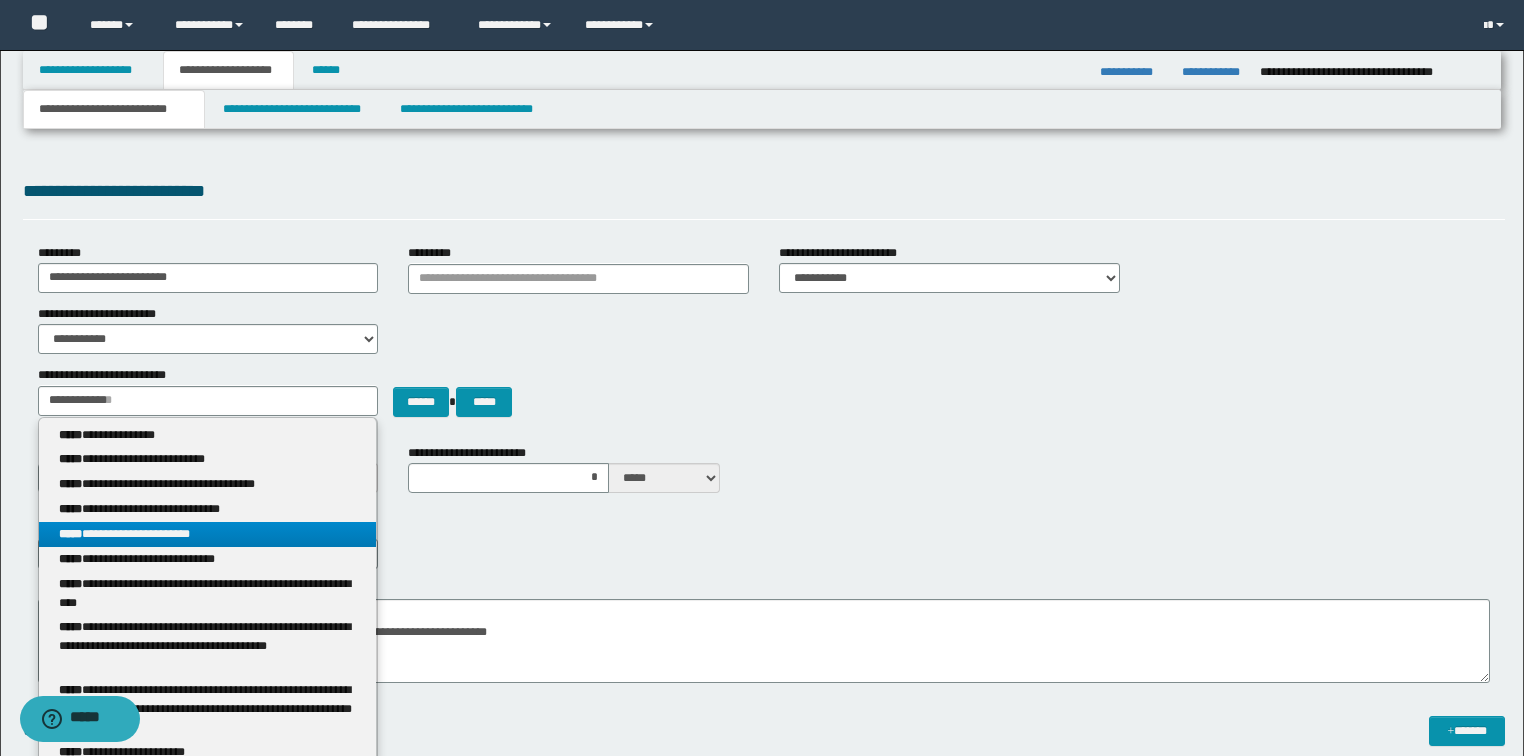 click on "**********" at bounding box center [208, 534] 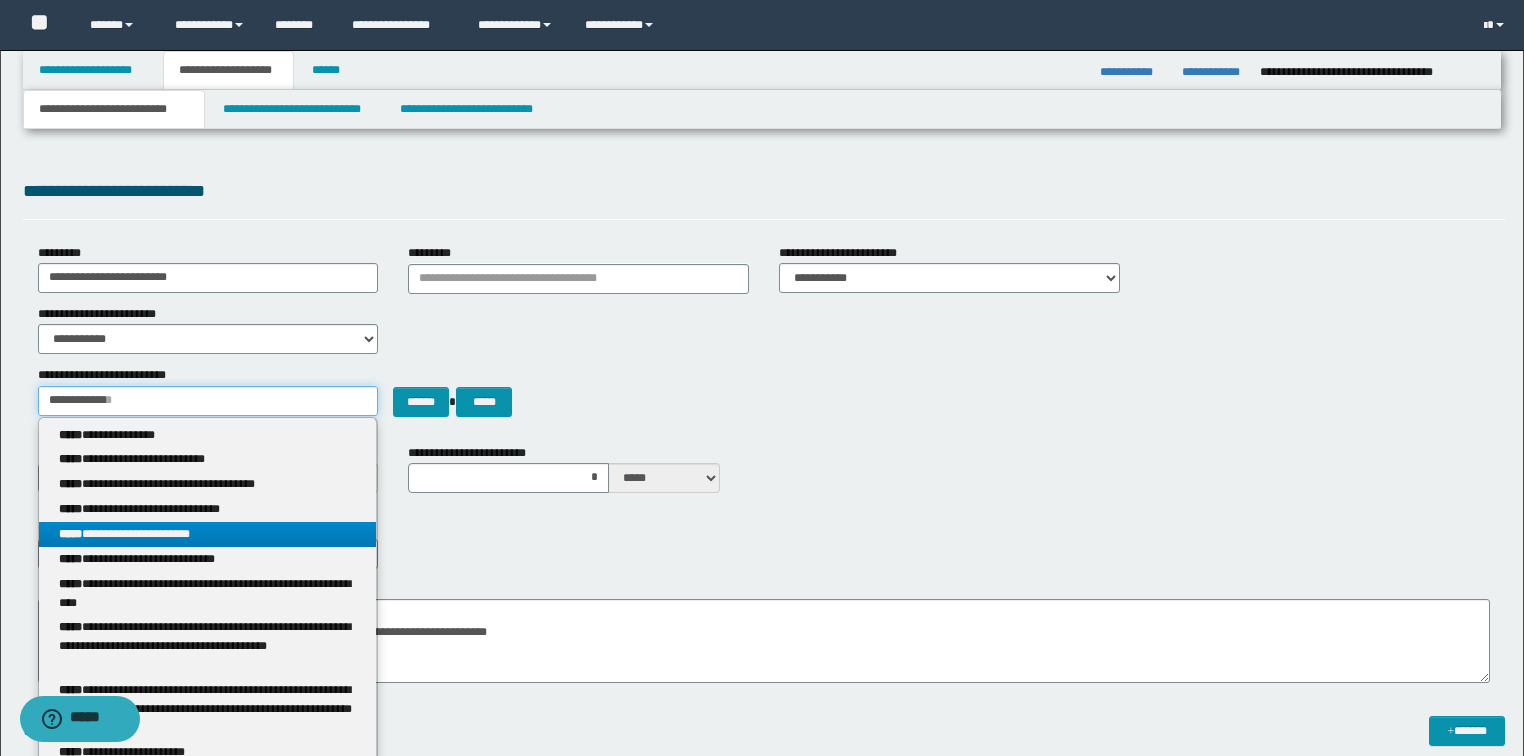 type 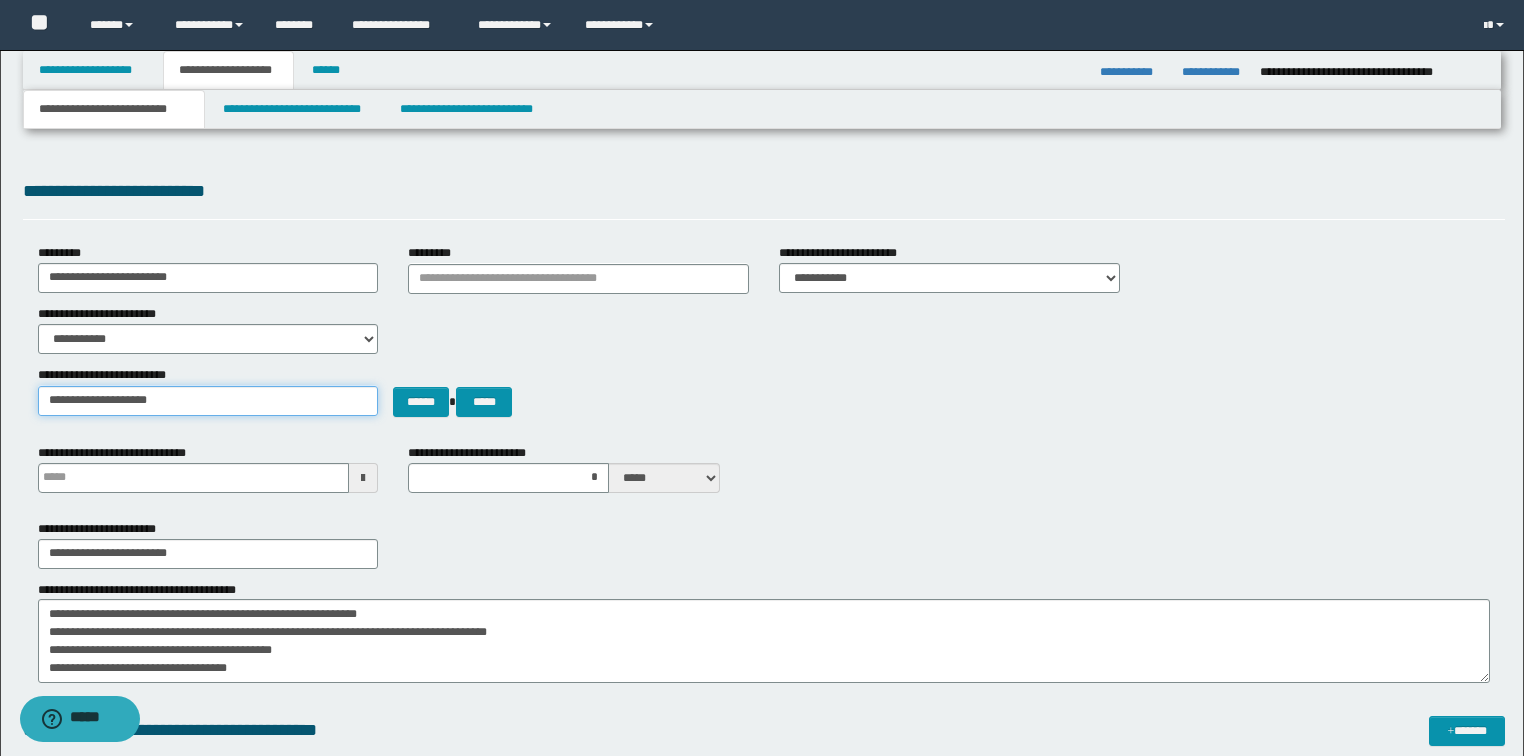 type 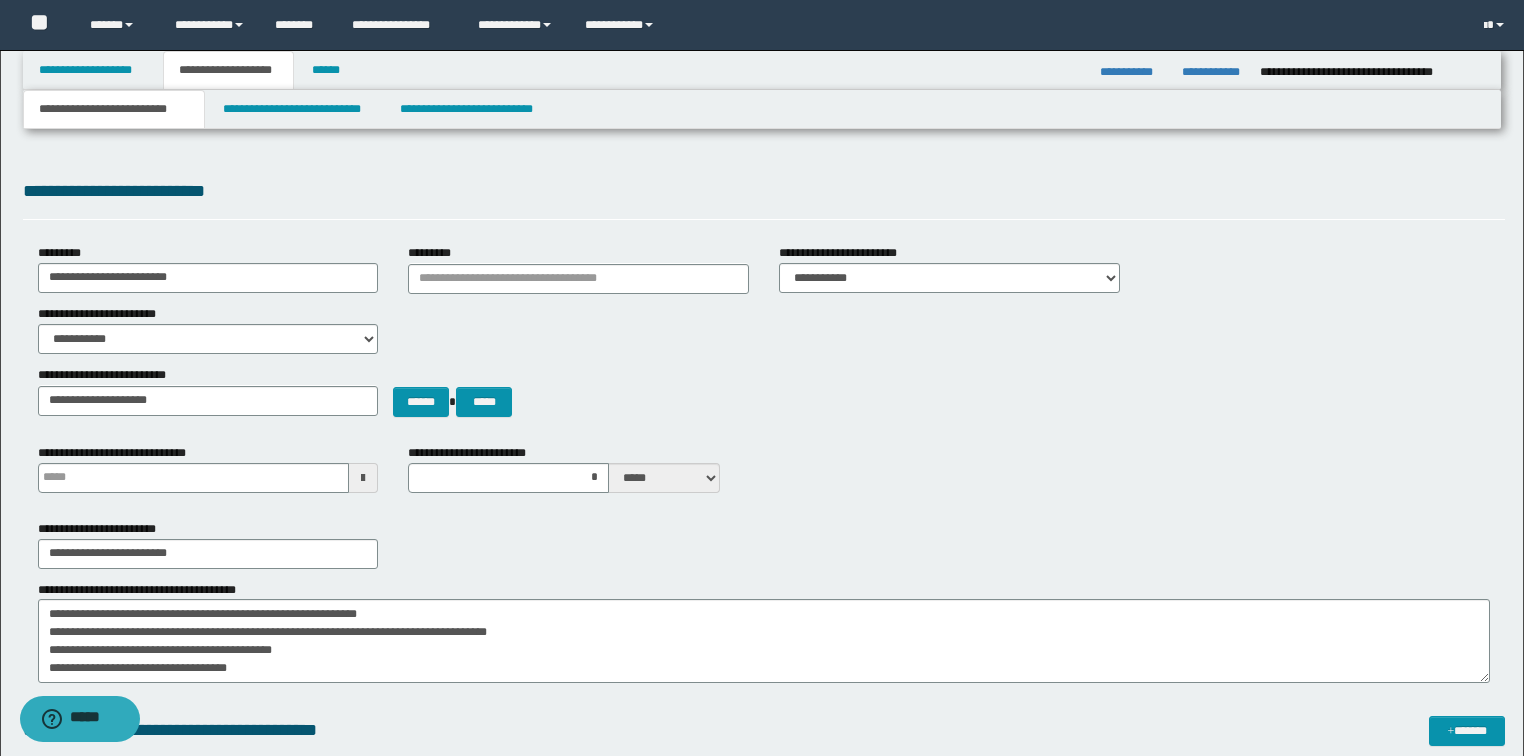 click on "**********" at bounding box center [764, 399] 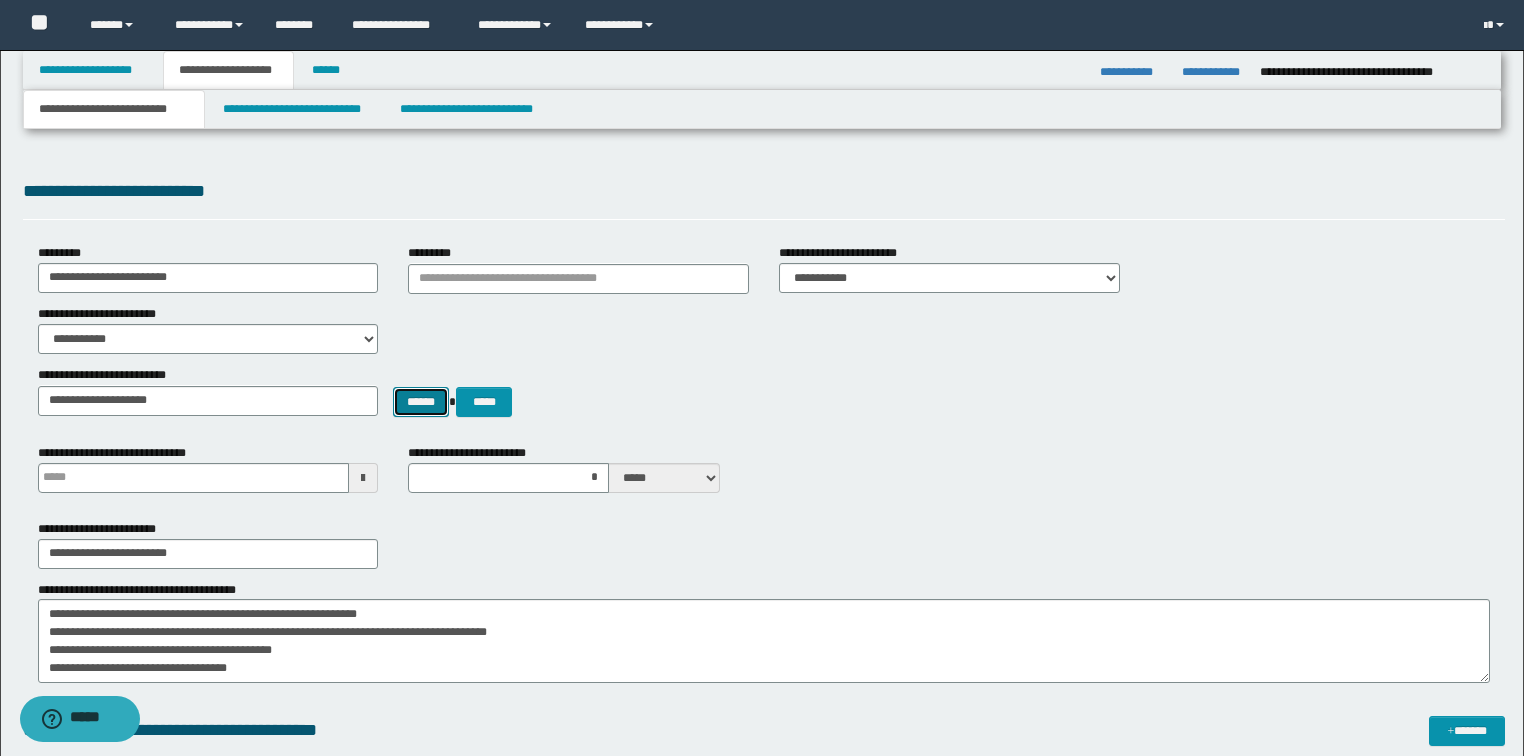 click on "******" at bounding box center (421, 402) 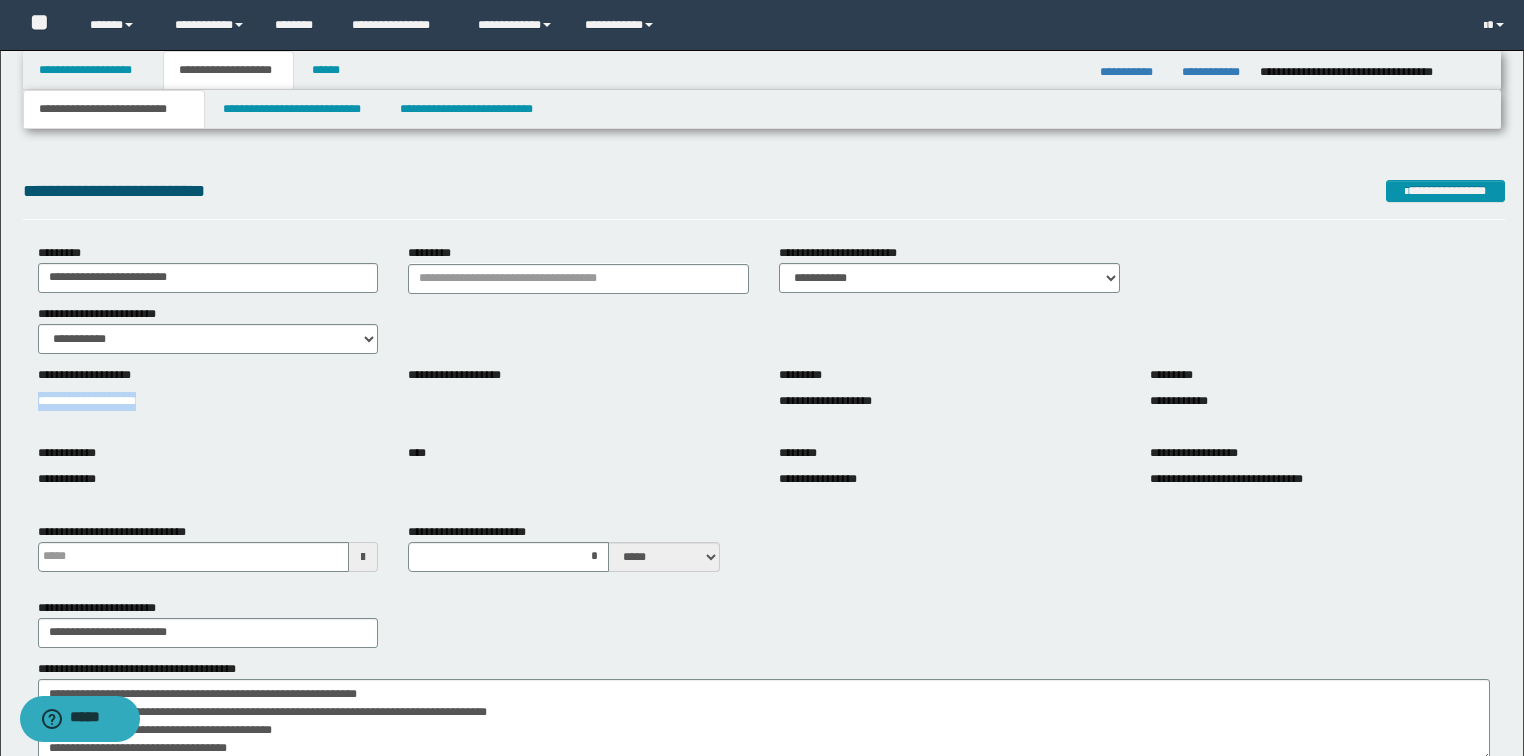 drag, startPoint x: 229, startPoint y: 407, endPoint x: 0, endPoint y: 412, distance: 229.05458 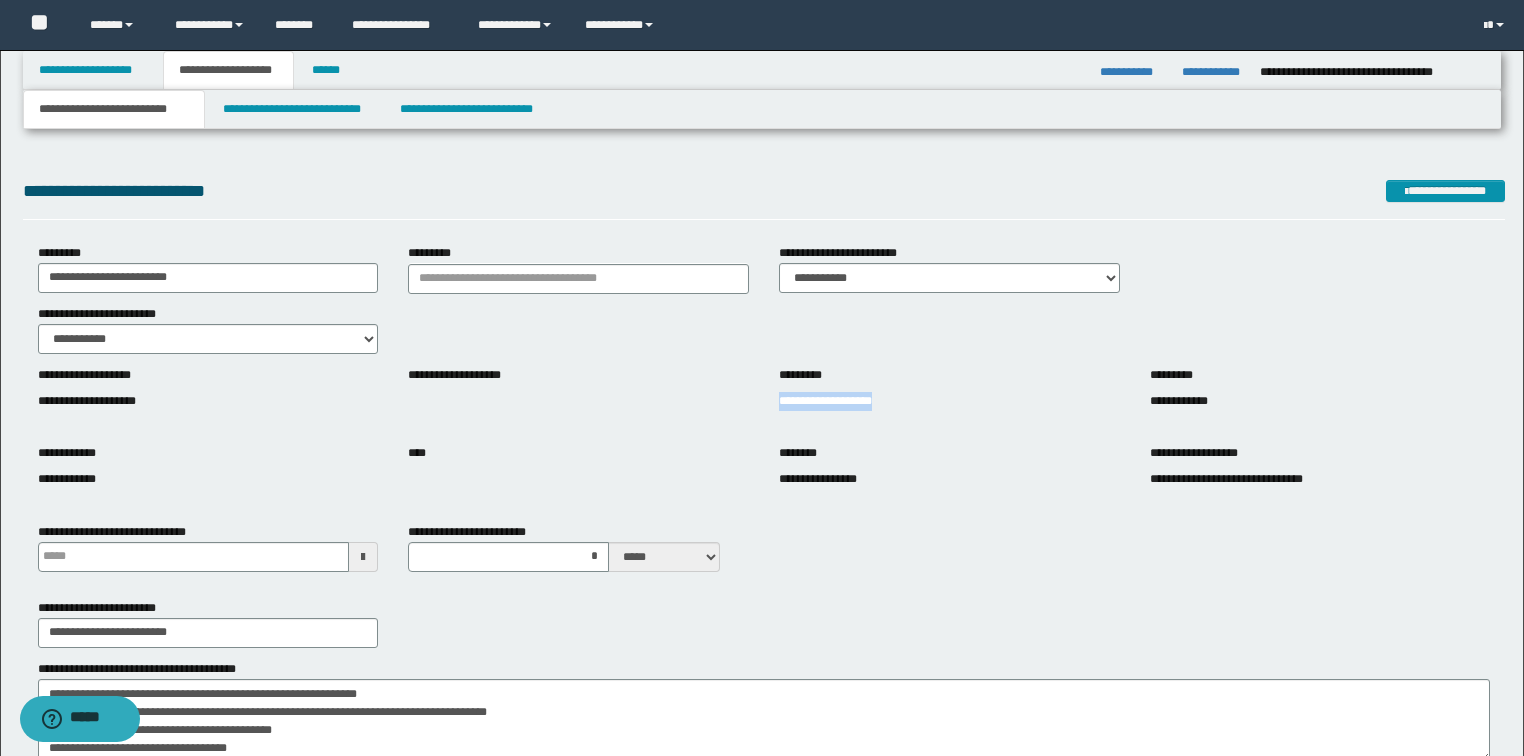 drag, startPoint x: 923, startPoint y: 408, endPoint x: 776, endPoint y: 424, distance: 147.86818 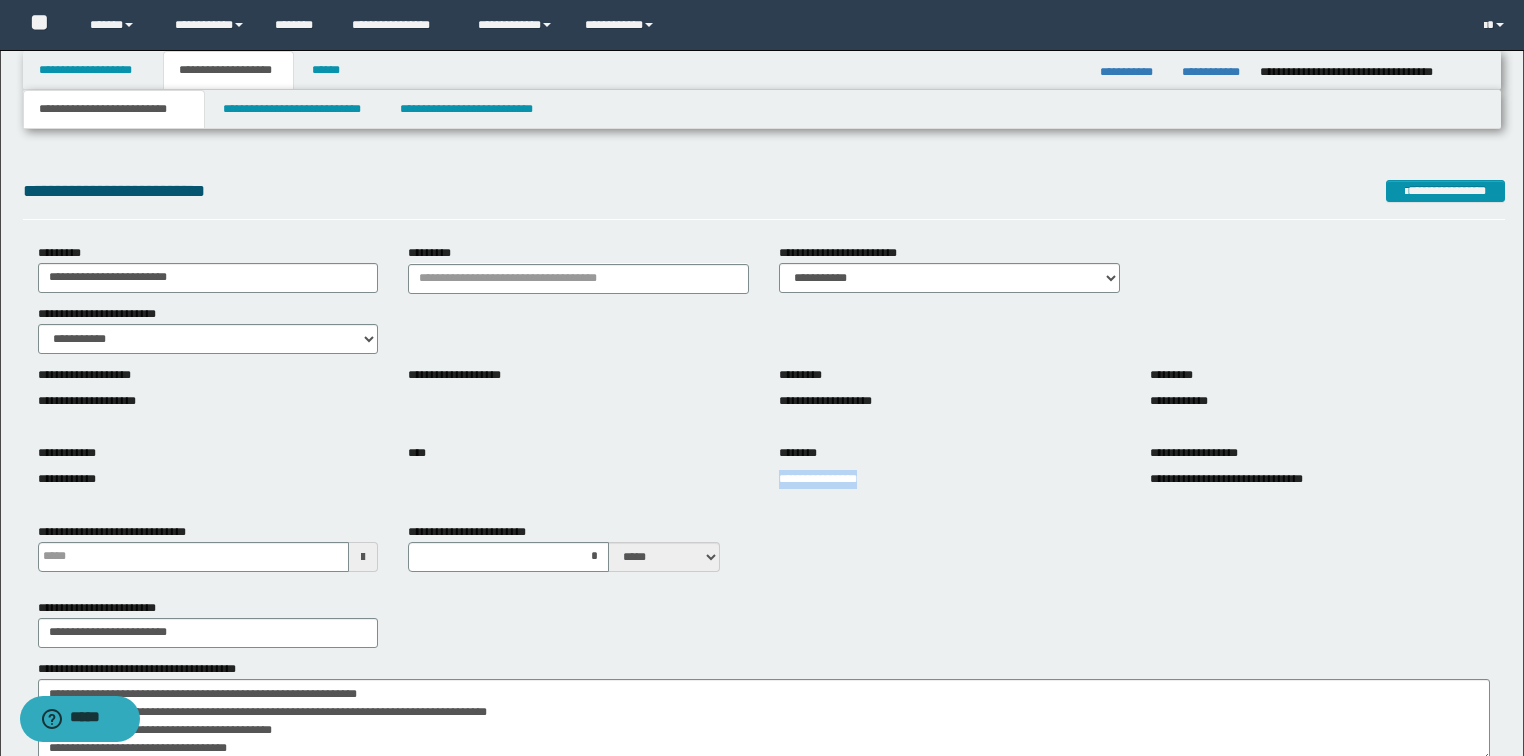 drag, startPoint x: 903, startPoint y: 478, endPoint x: 764, endPoint y: 499, distance: 140.57738 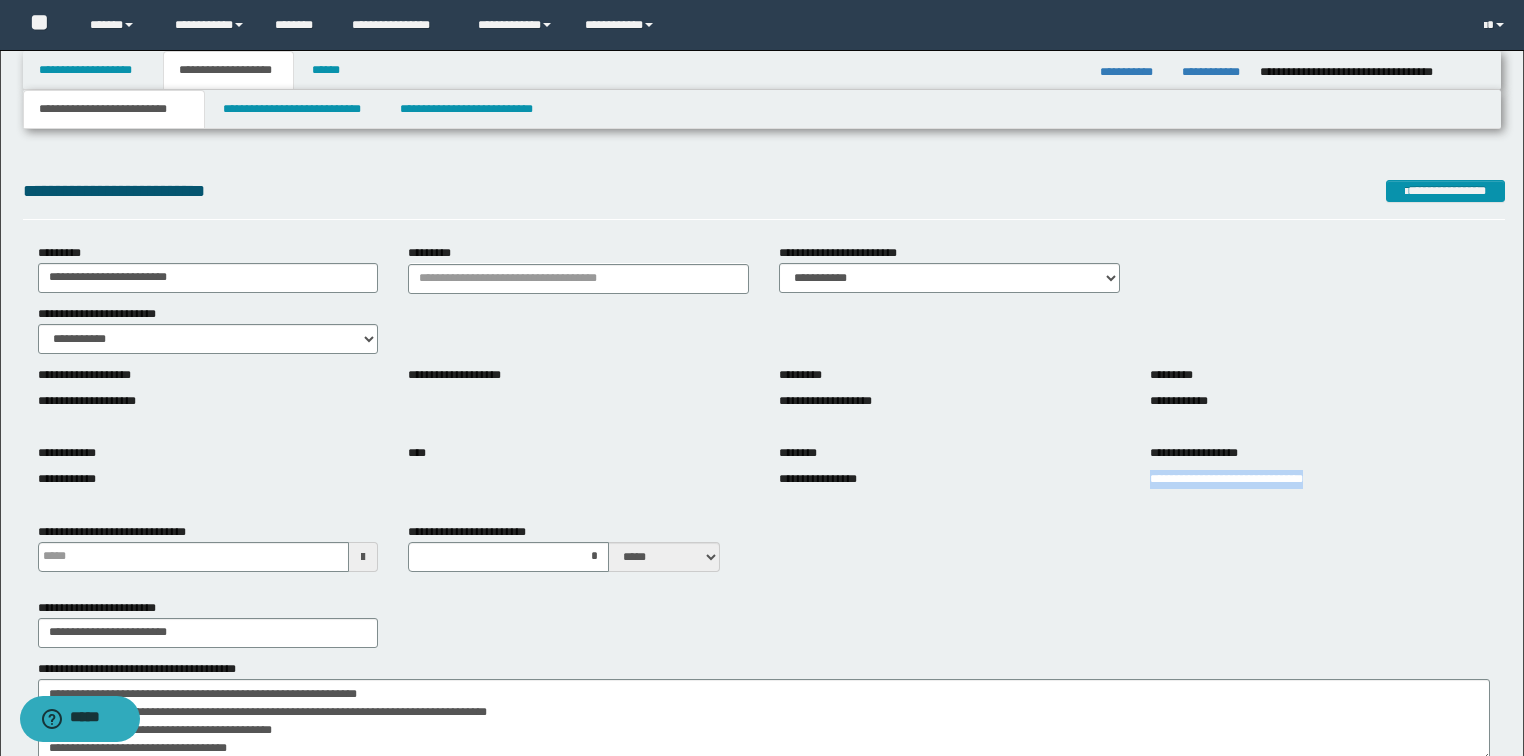 drag, startPoint x: 1386, startPoint y: 487, endPoint x: 1137, endPoint y: 495, distance: 249.12848 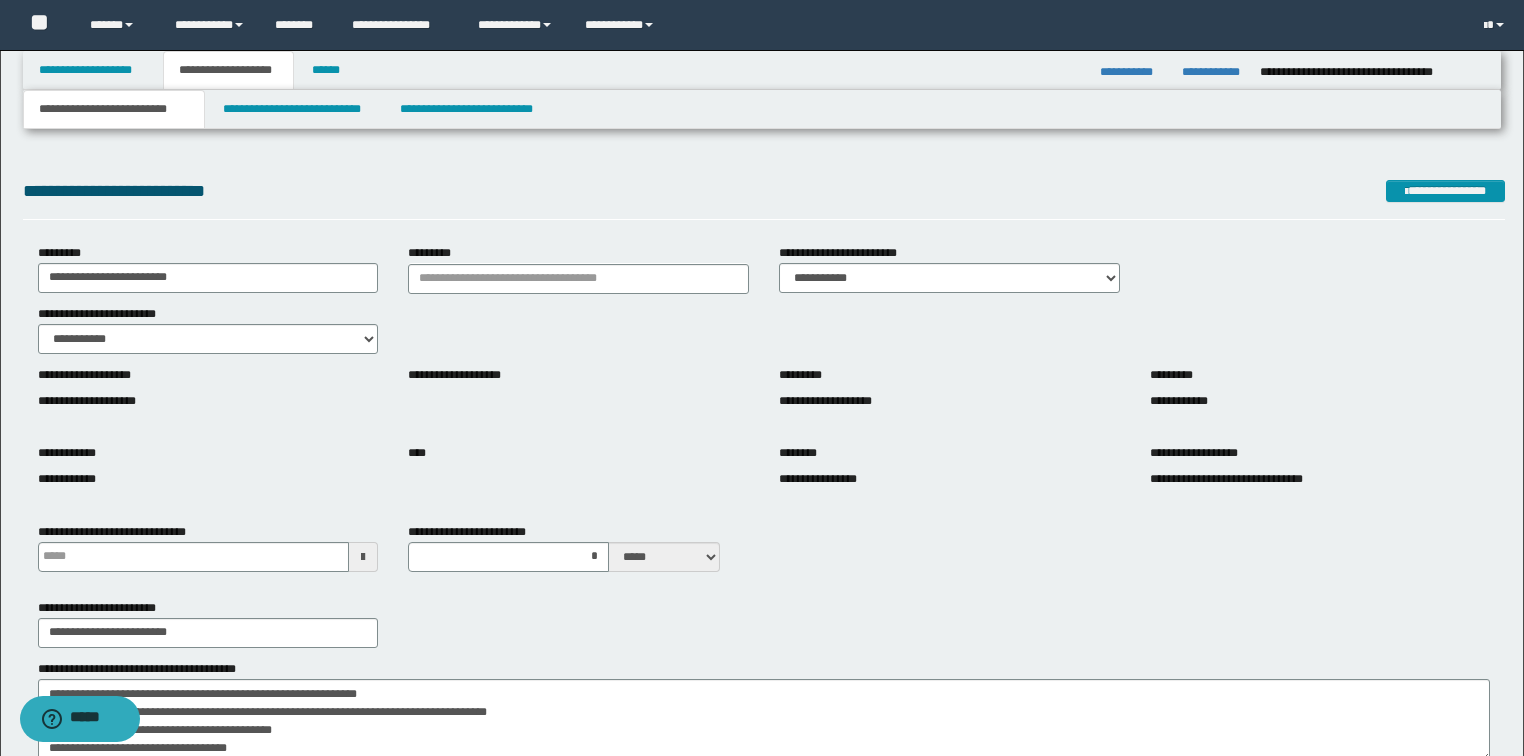 click on "**********" at bounding box center [578, 390] 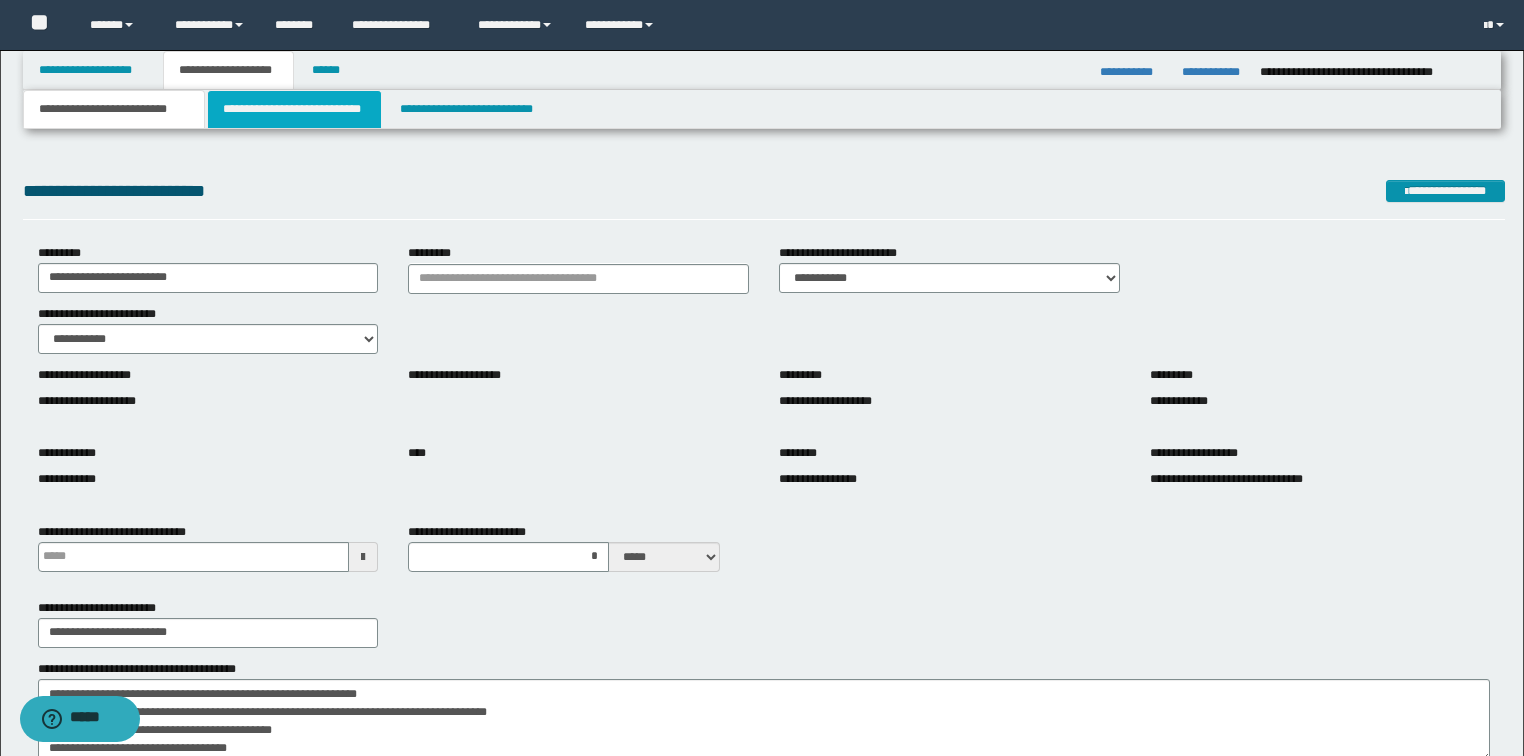click on "**********" at bounding box center (294, 109) 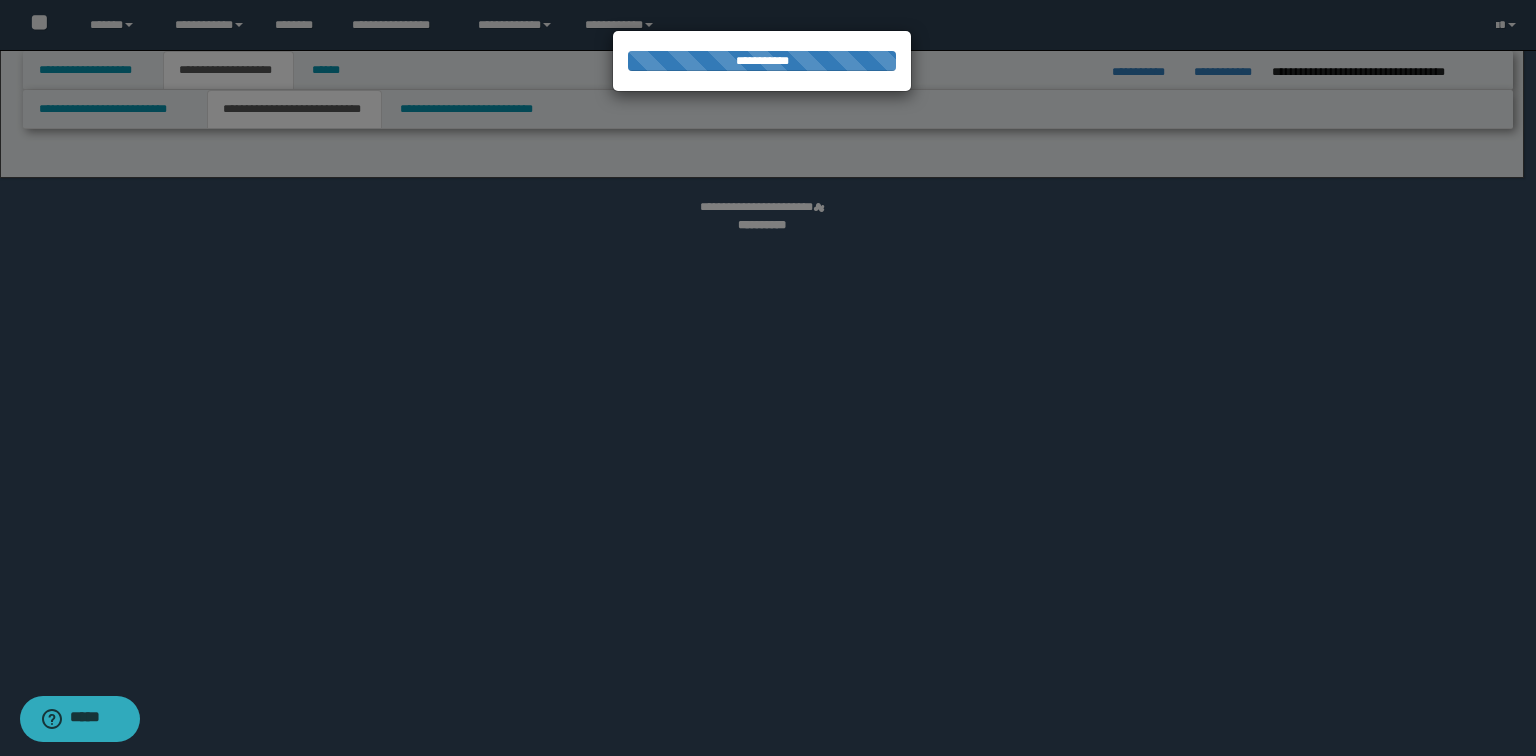 select on "*" 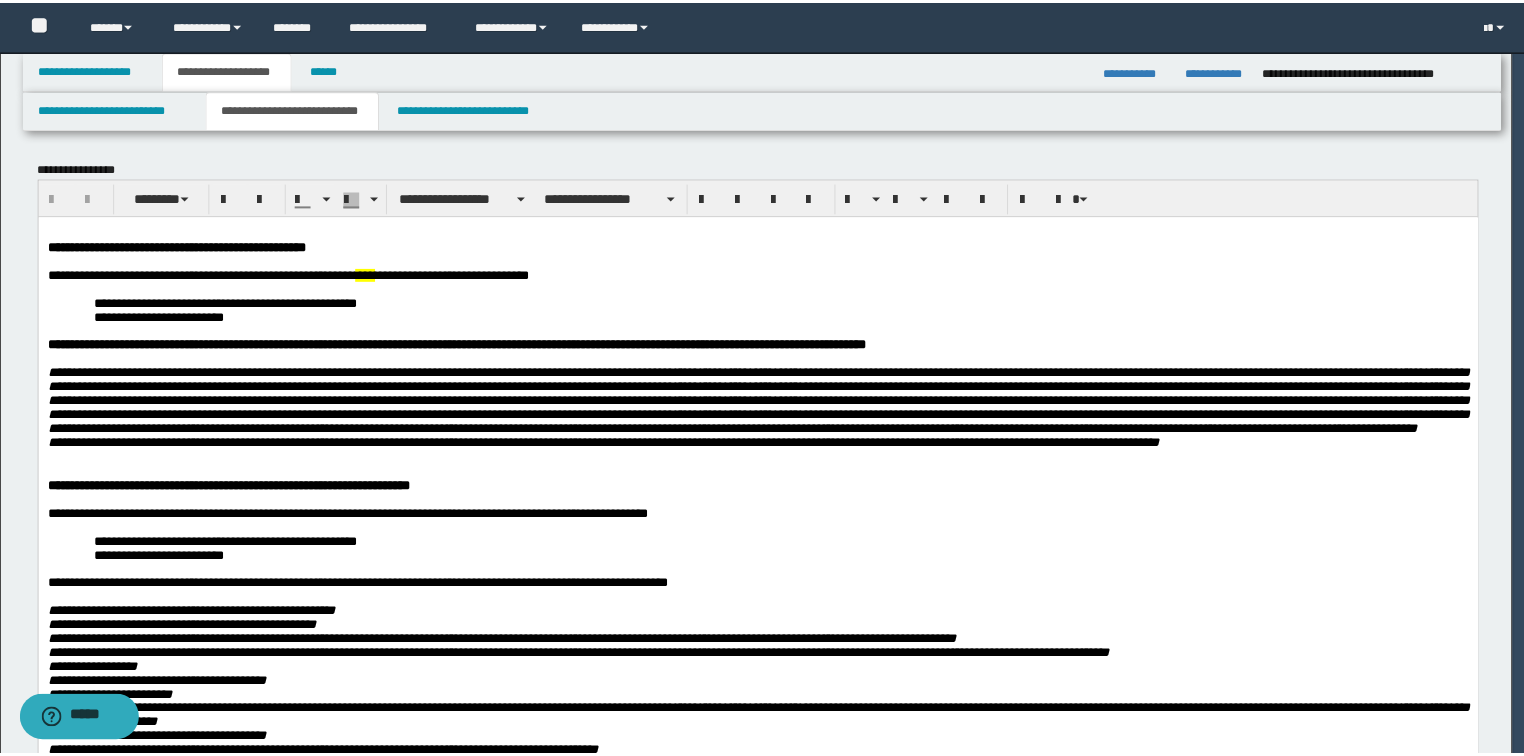 scroll, scrollTop: 0, scrollLeft: 0, axis: both 